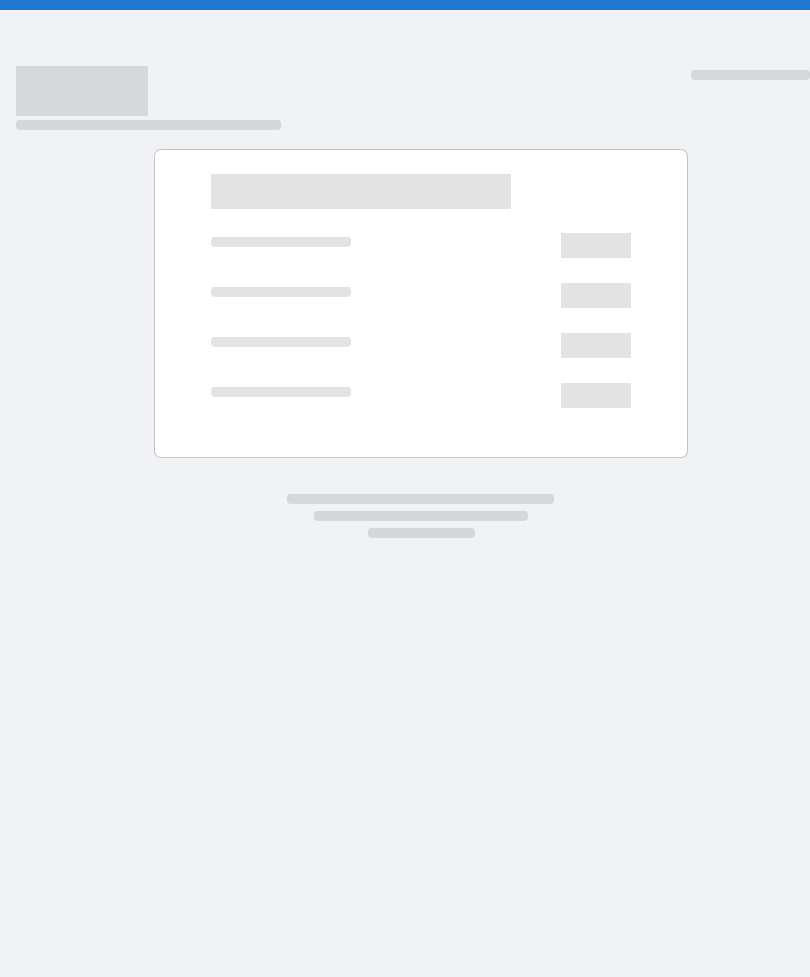 scroll, scrollTop: 0, scrollLeft: 0, axis: both 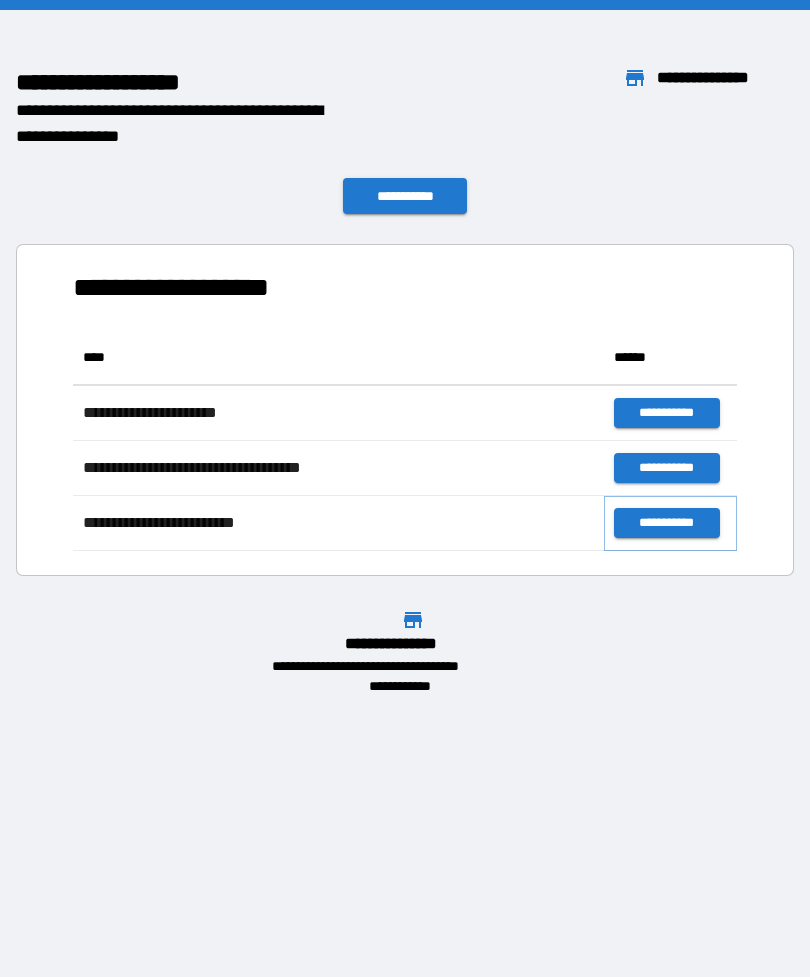 click on "**********" at bounding box center [666, 523] 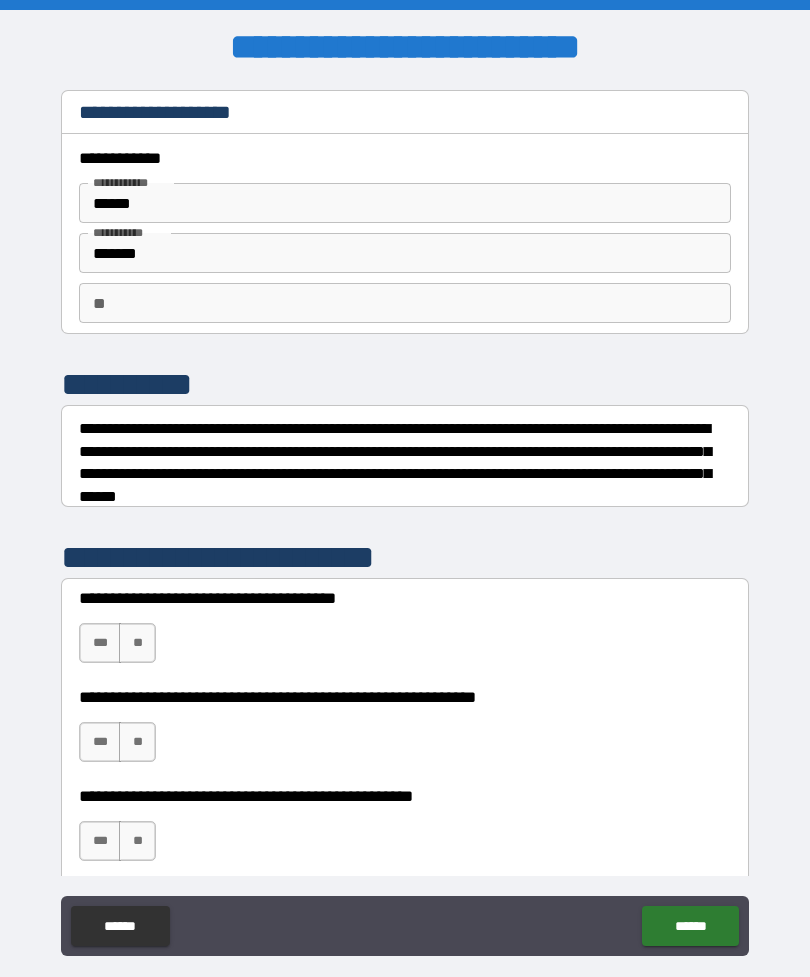 click on "***" at bounding box center (100, 643) 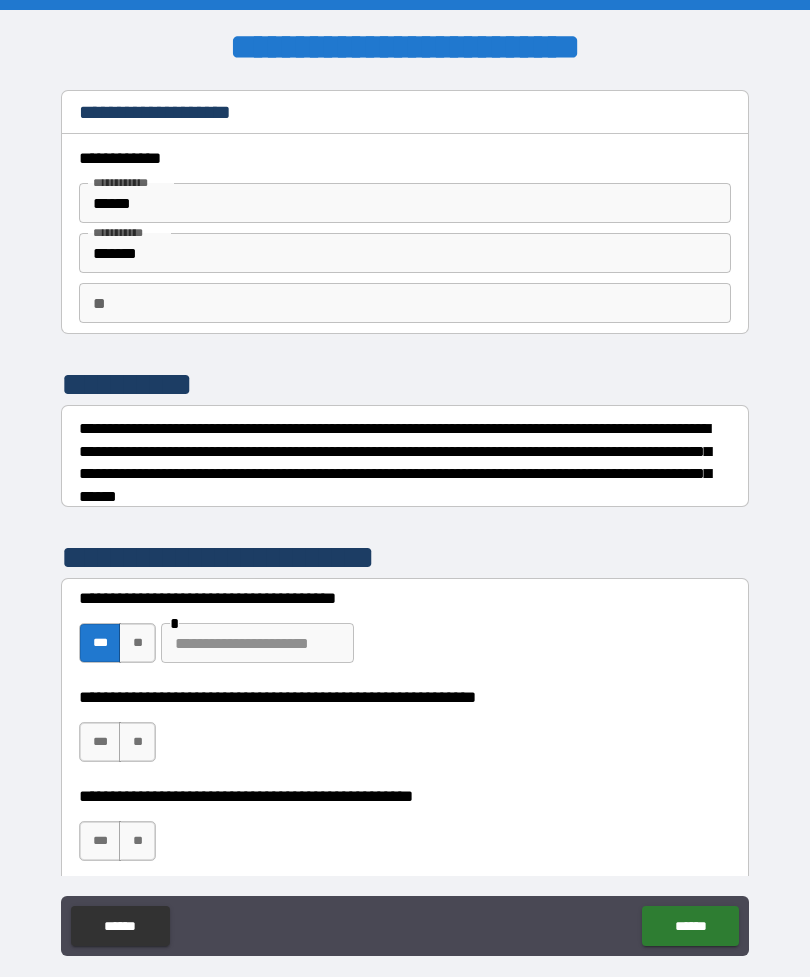 click at bounding box center (257, 643) 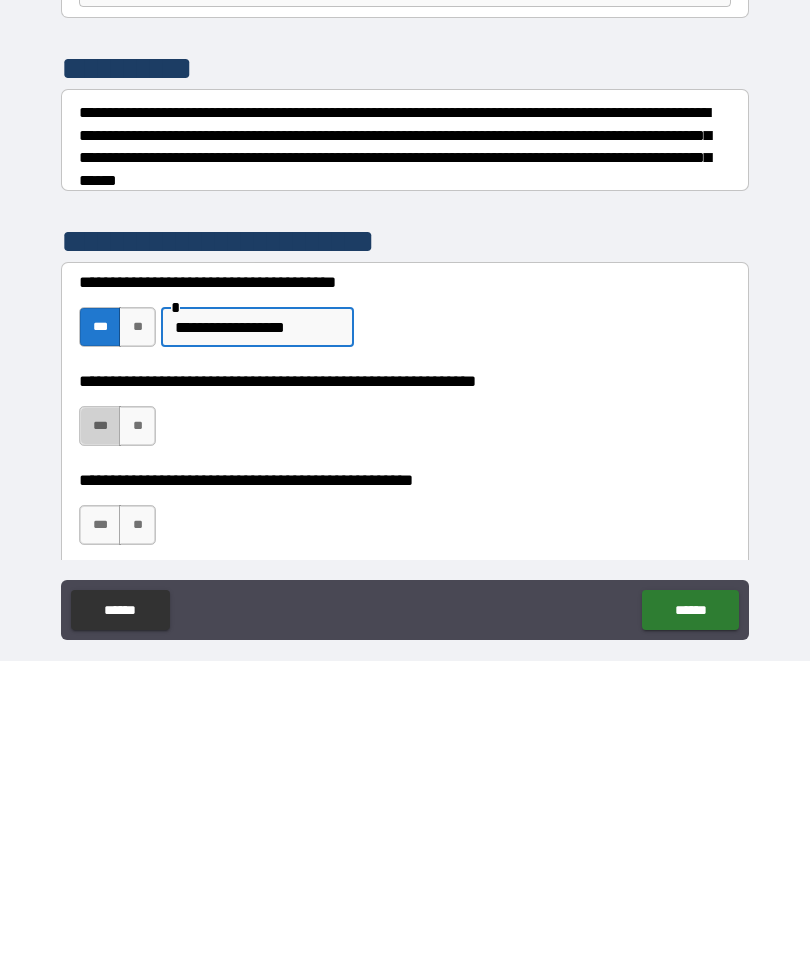 type on "**********" 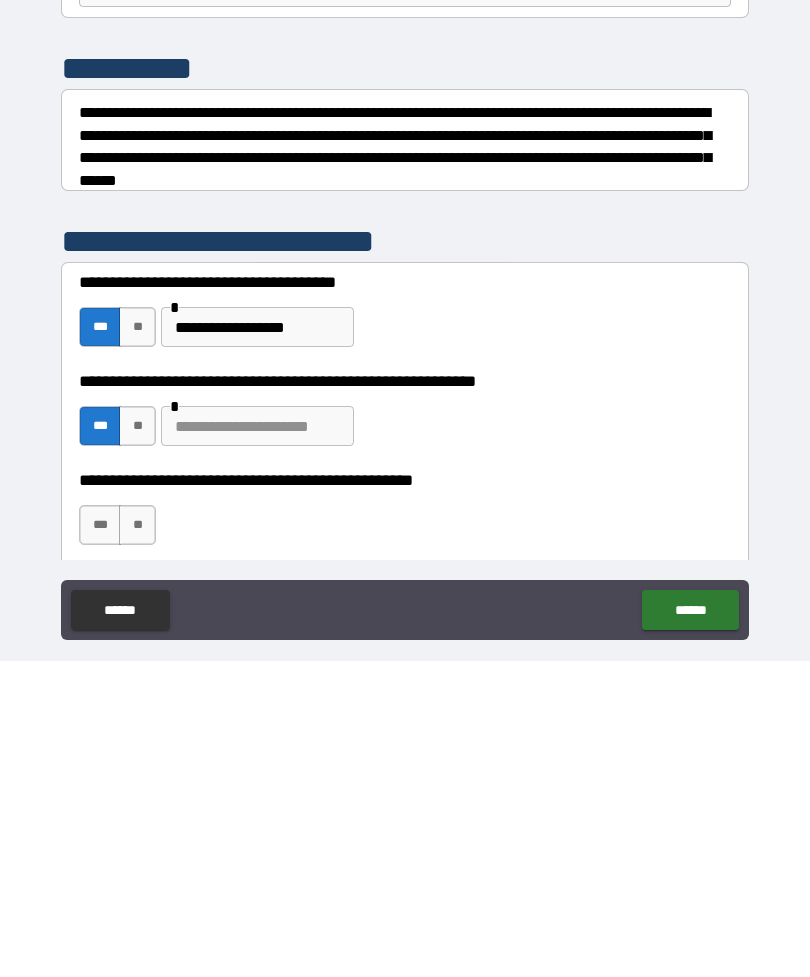 scroll, scrollTop: 64, scrollLeft: 0, axis: vertical 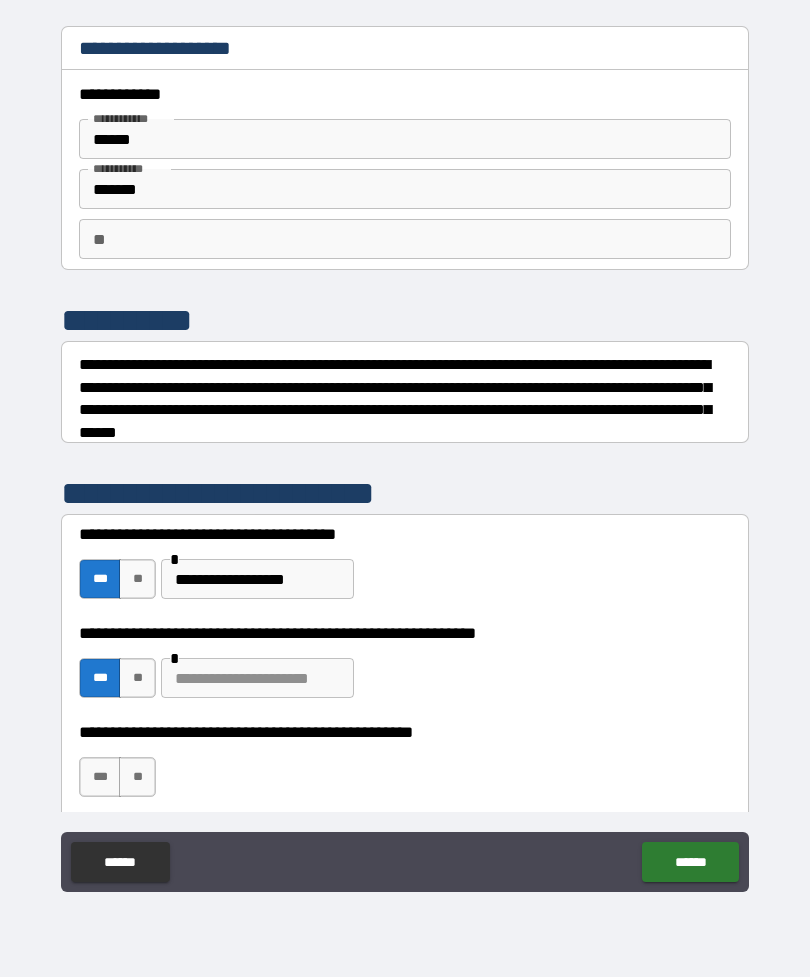 click at bounding box center [257, 678] 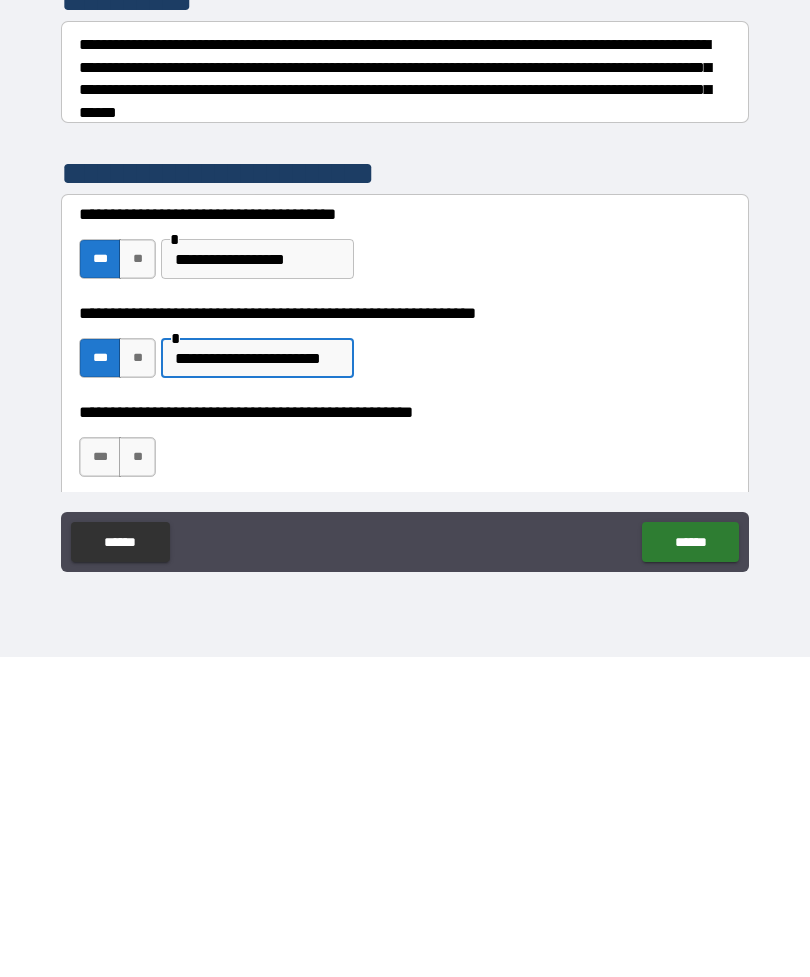 type on "**********" 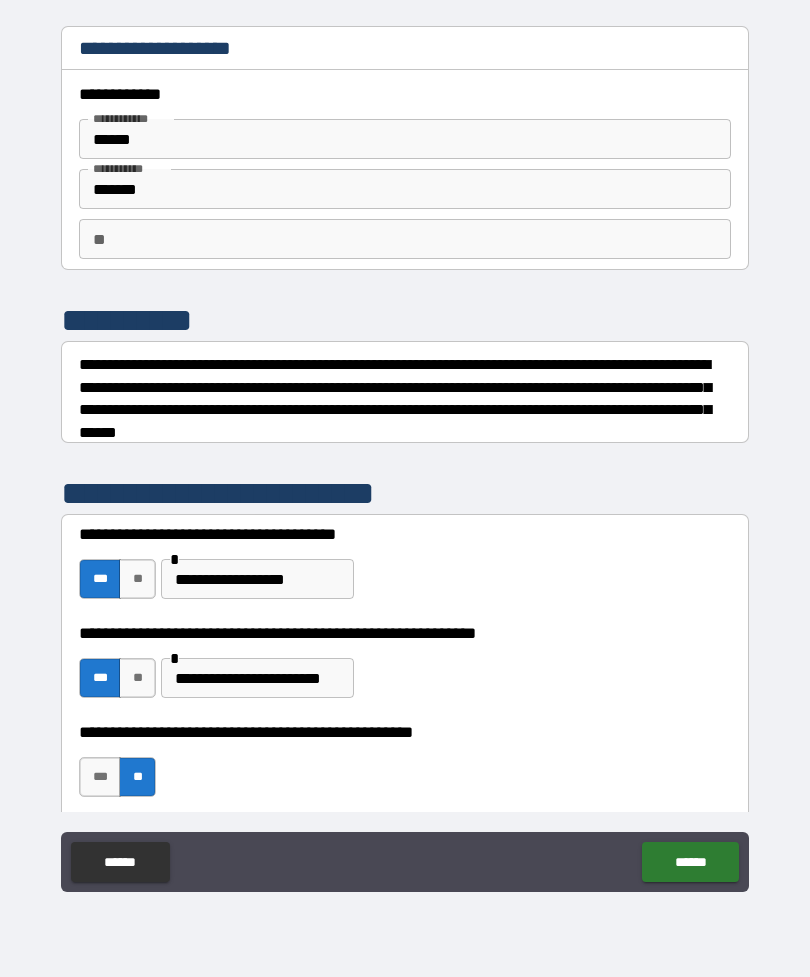 click on "******" at bounding box center [690, 862] 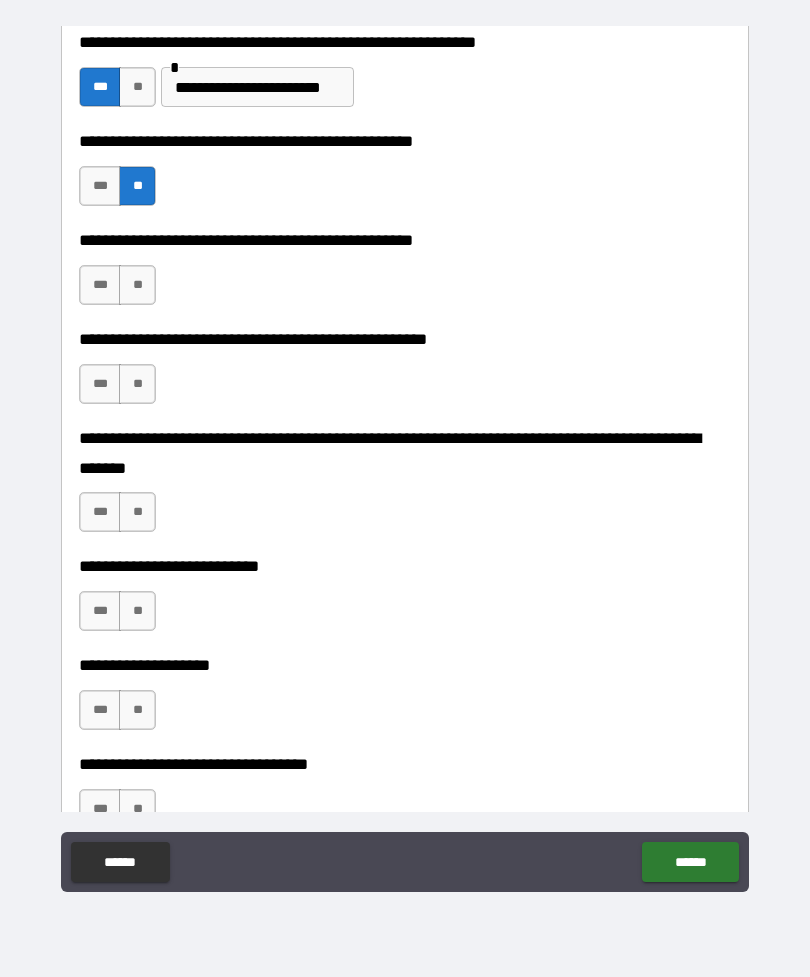 scroll, scrollTop: 601, scrollLeft: 0, axis: vertical 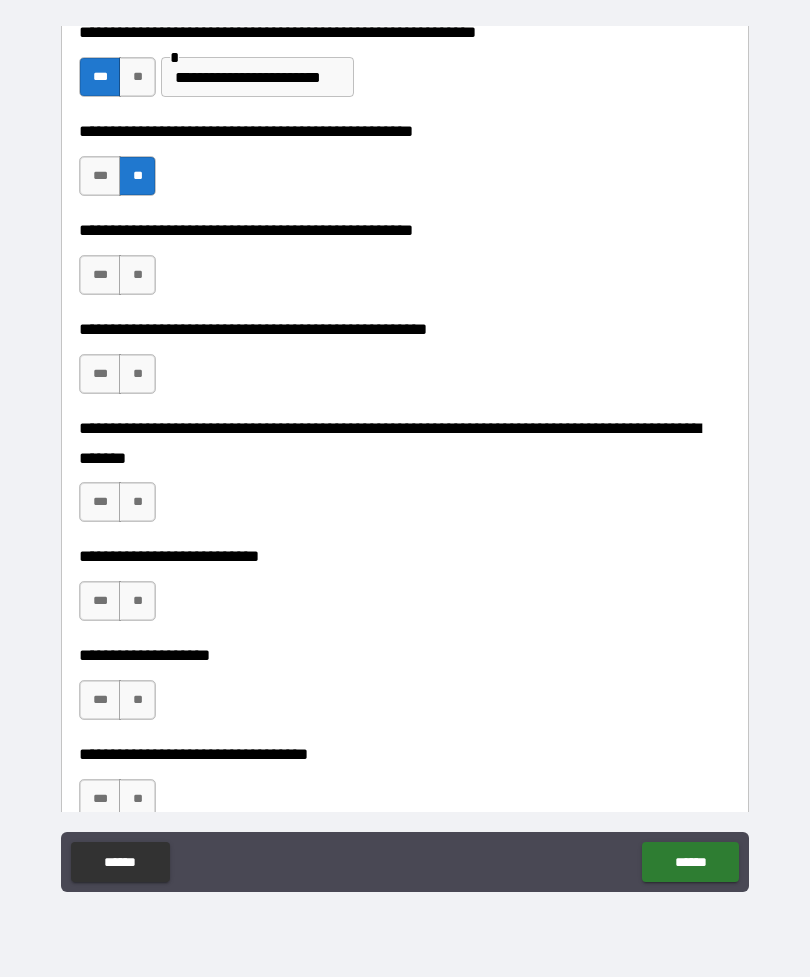 click on "***" at bounding box center (100, 275) 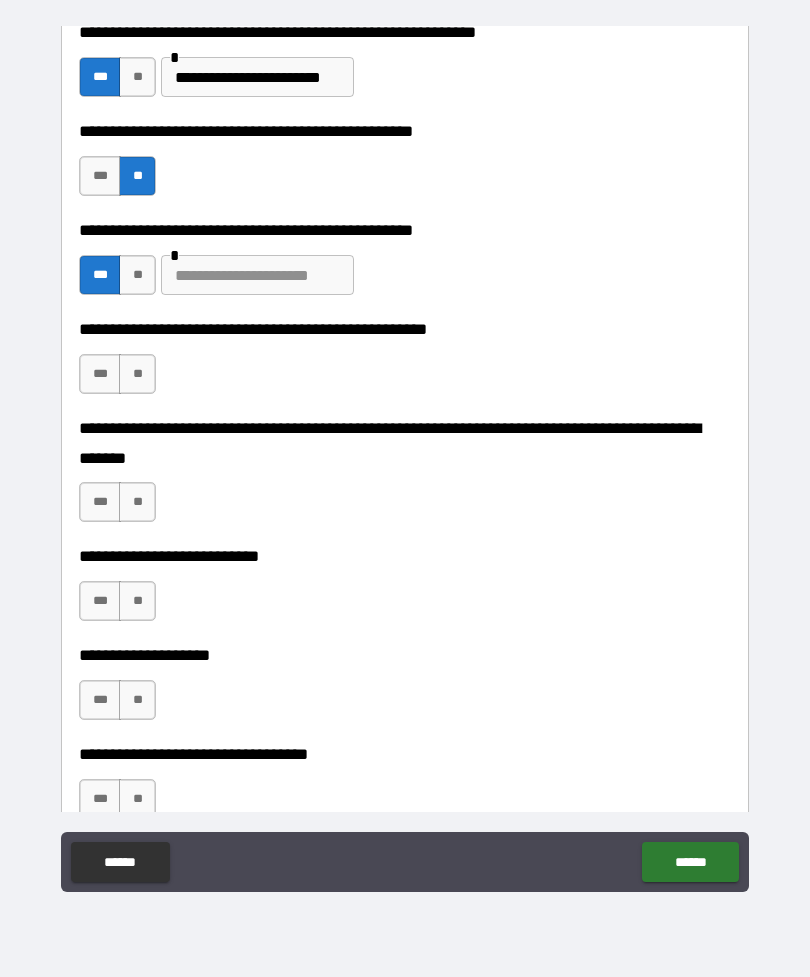 click at bounding box center [257, 275] 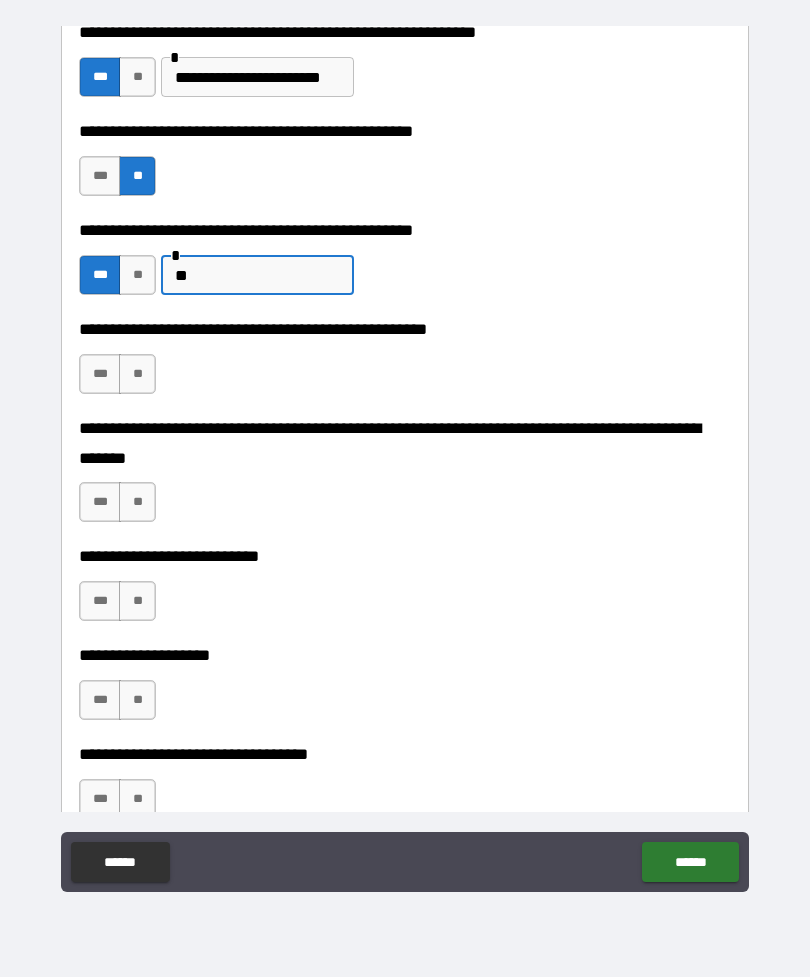 type on "*" 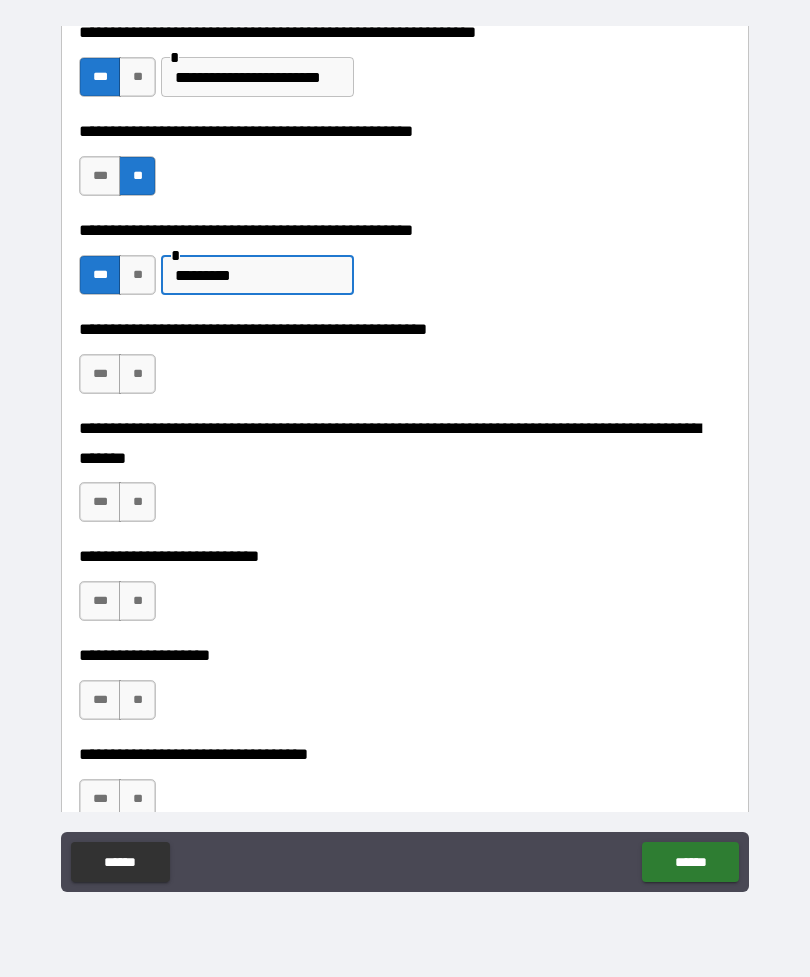 type on "********" 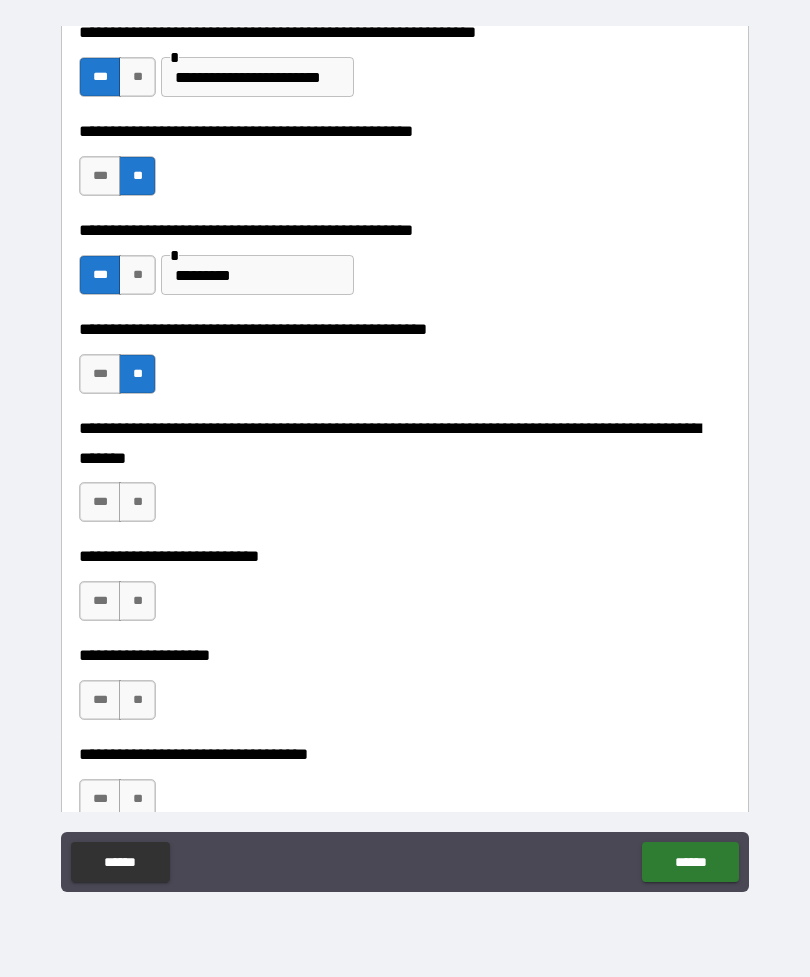 click on "**" at bounding box center (137, 502) 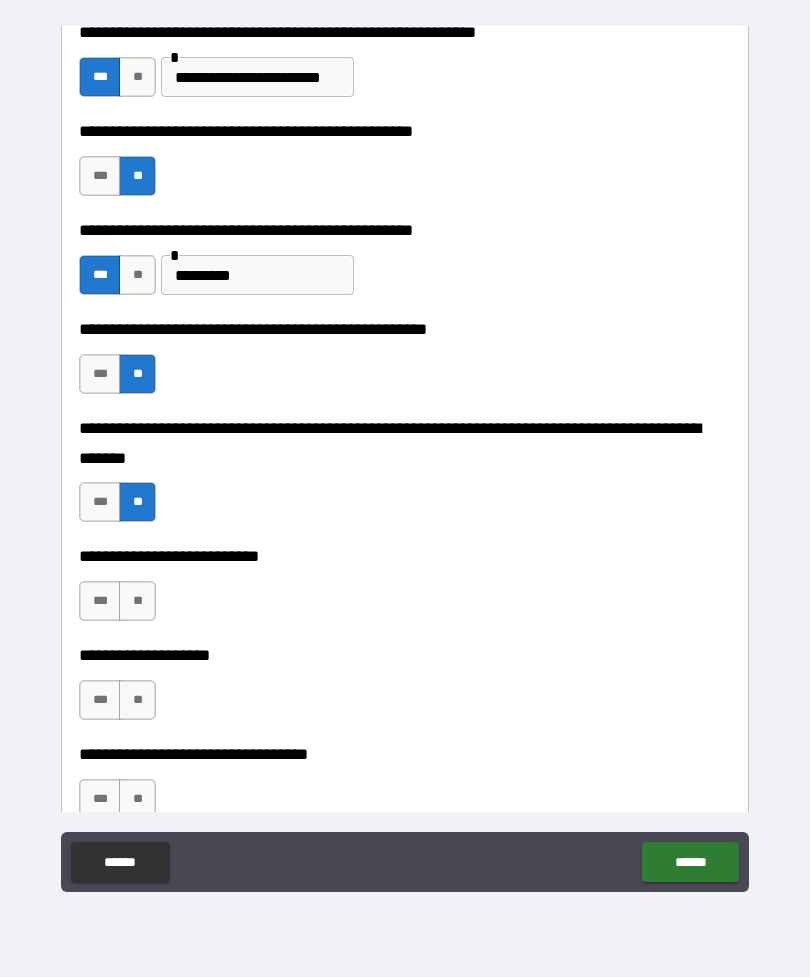 click on "**" at bounding box center (137, 601) 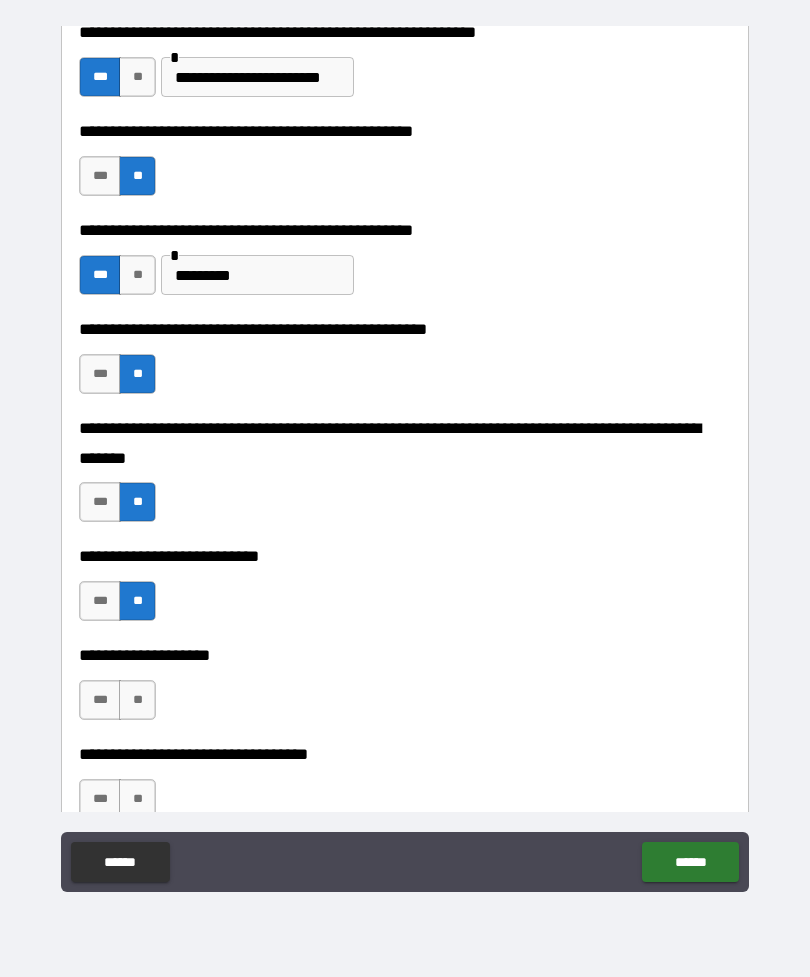 click on "**" at bounding box center [137, 700] 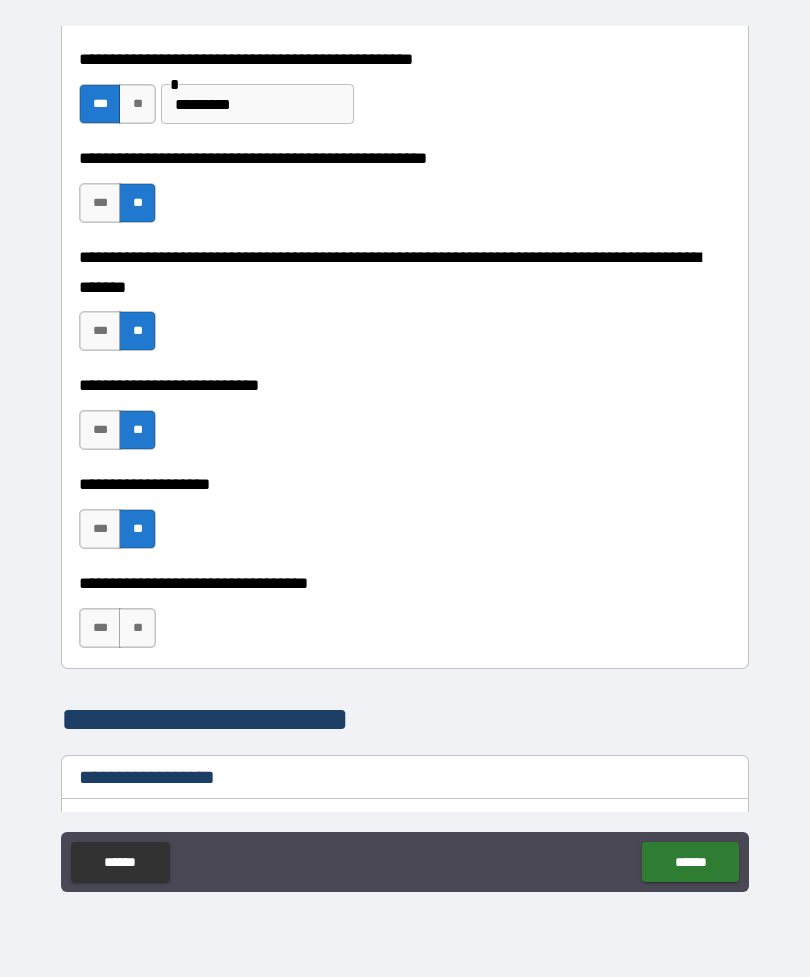 scroll, scrollTop: 775, scrollLeft: 0, axis: vertical 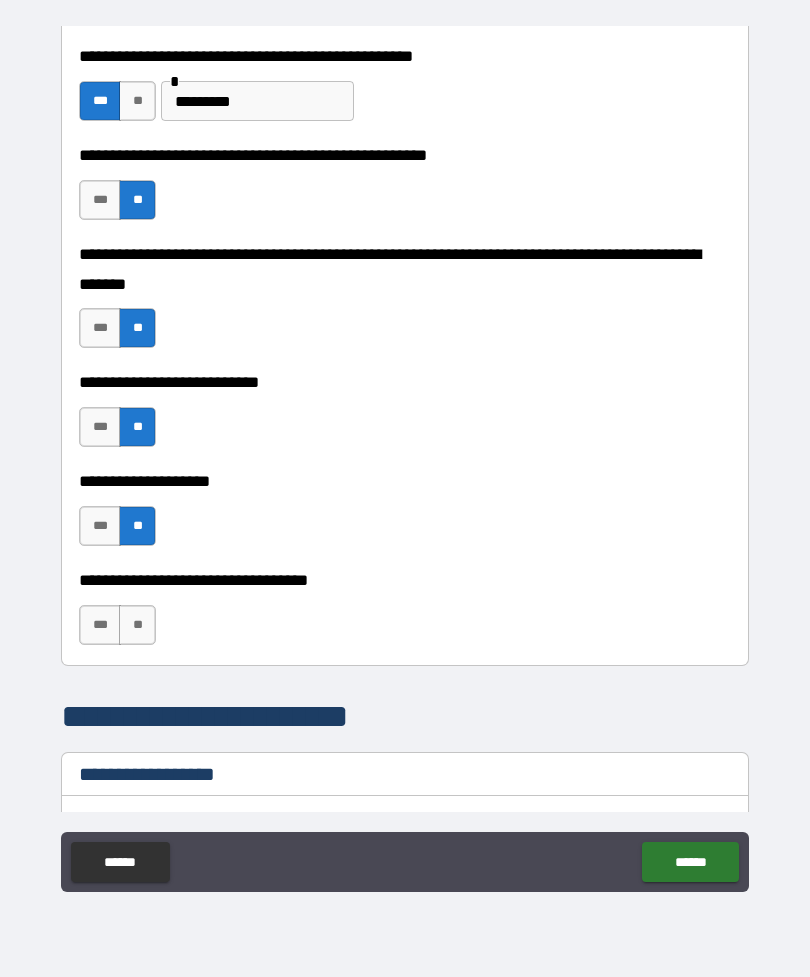 click on "***" at bounding box center (100, 625) 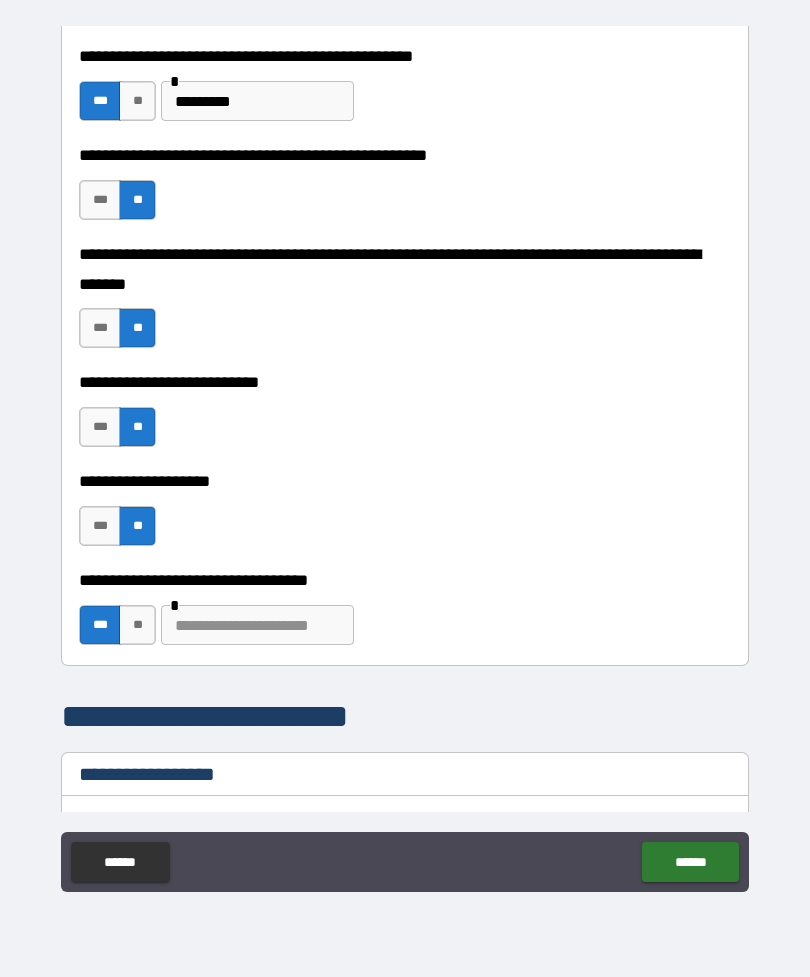 click at bounding box center (257, 625) 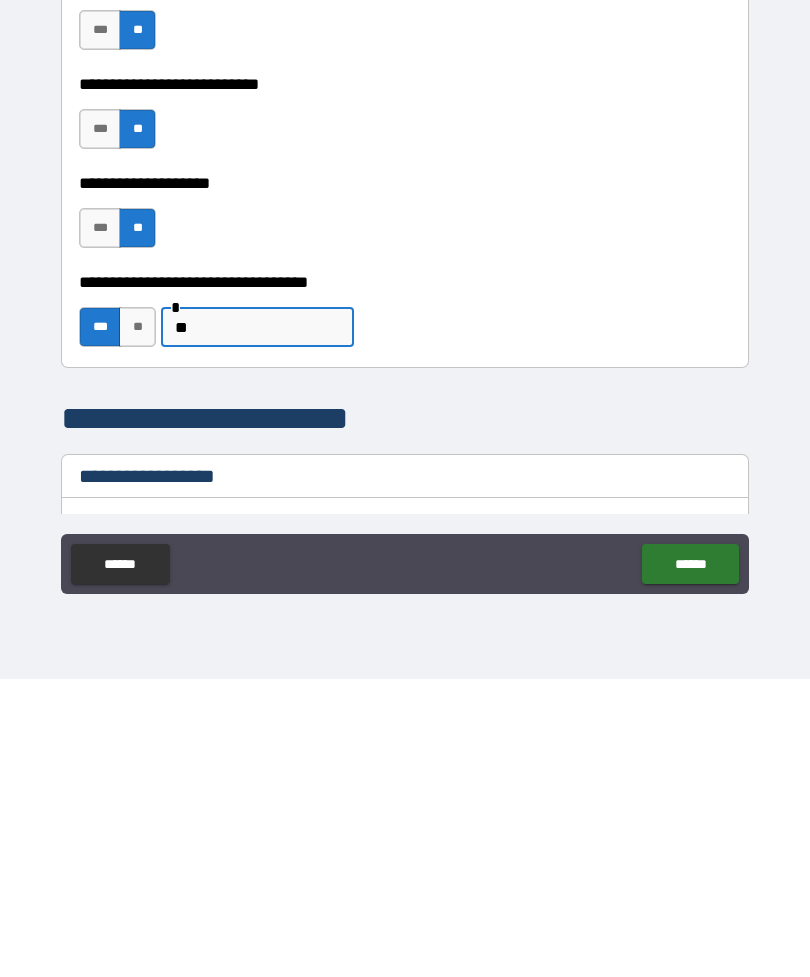 type on "*" 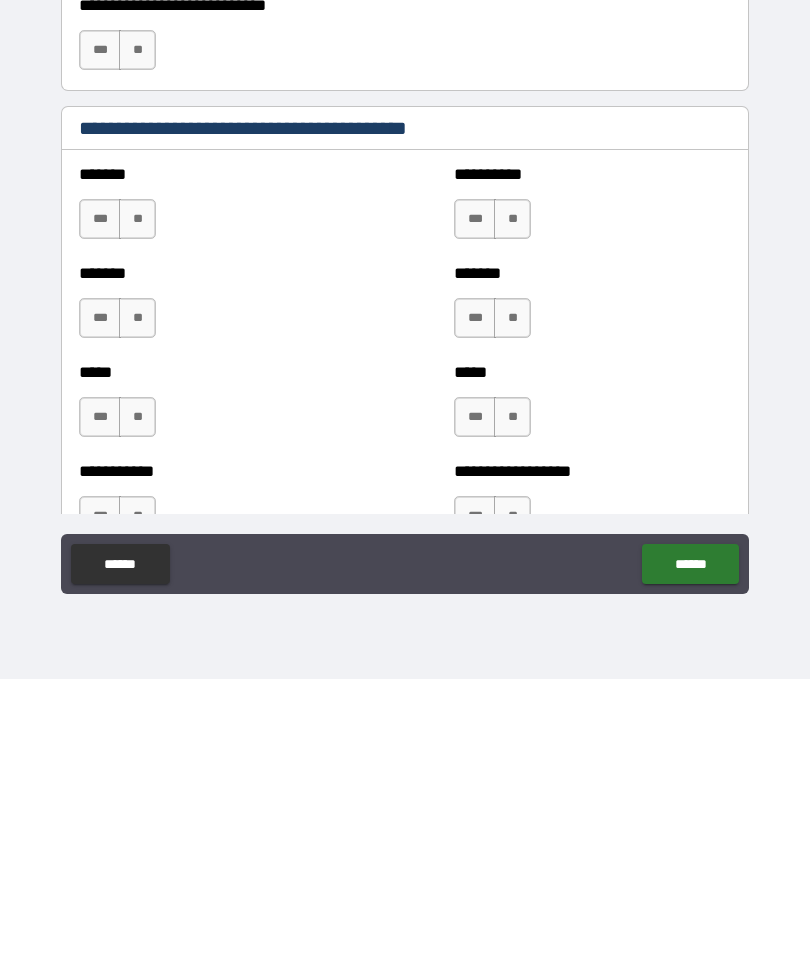 scroll, scrollTop: 1392, scrollLeft: 0, axis: vertical 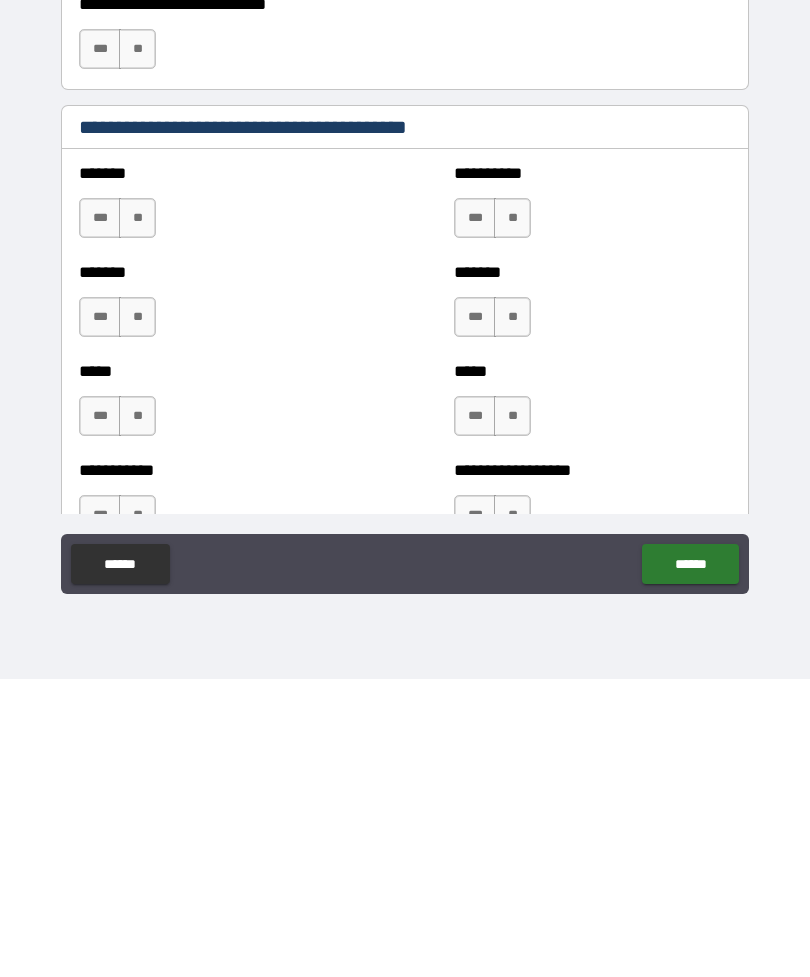 type on "*********" 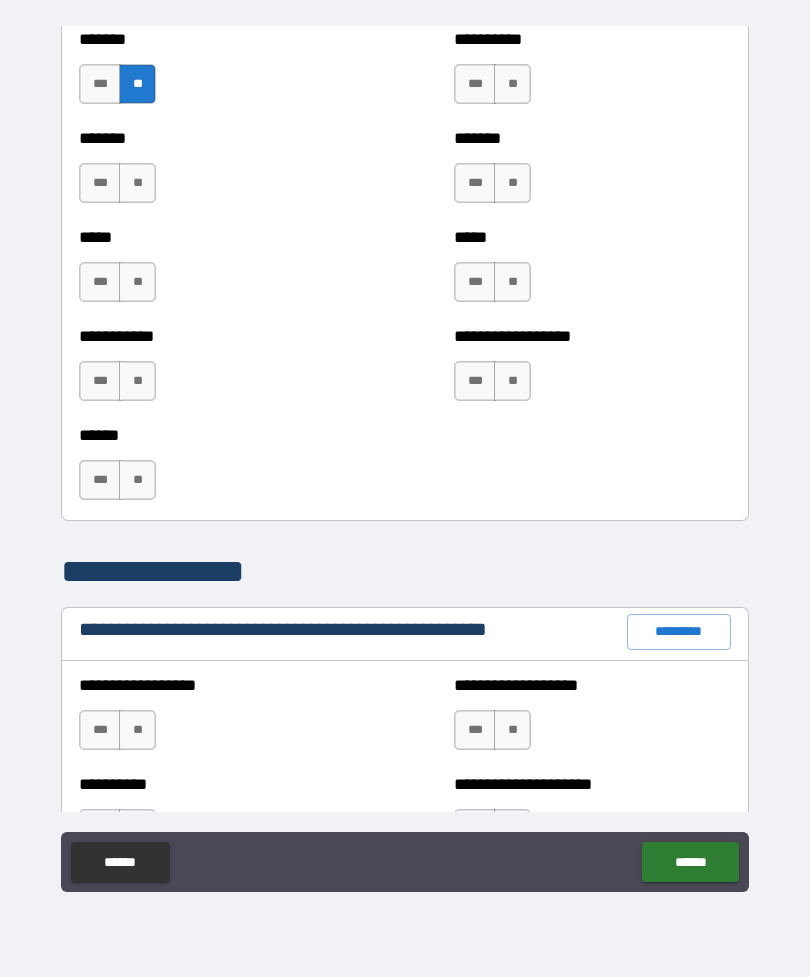 scroll, scrollTop: 1825, scrollLeft: 0, axis: vertical 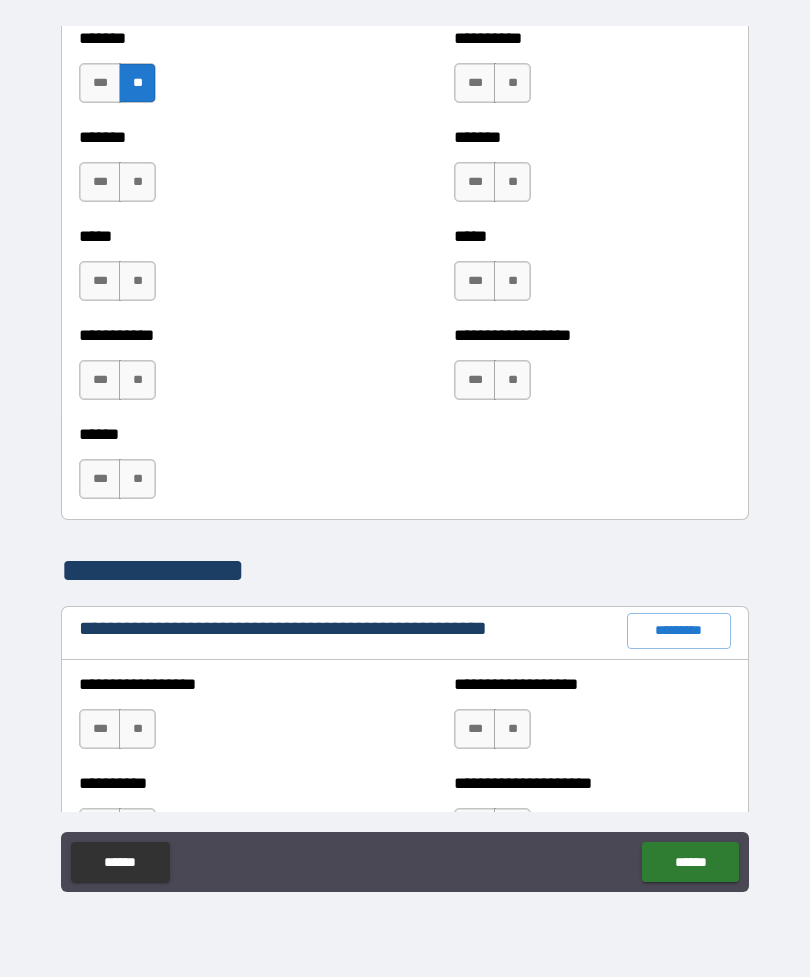 click on "**" at bounding box center (137, 281) 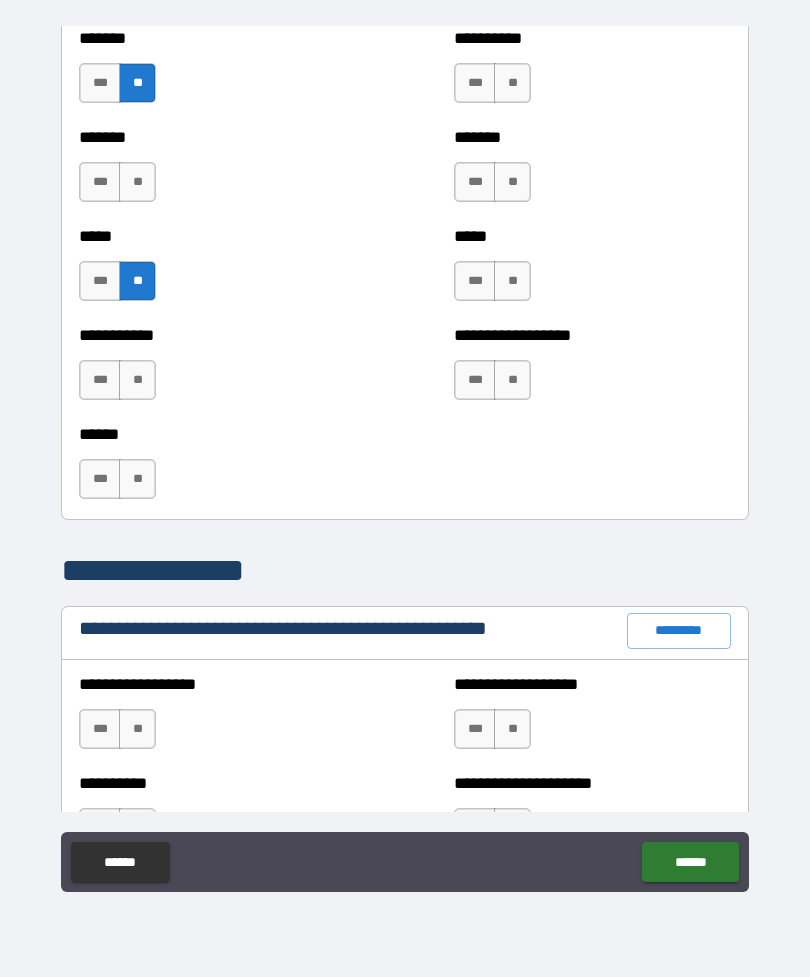 click on "**" at bounding box center (137, 182) 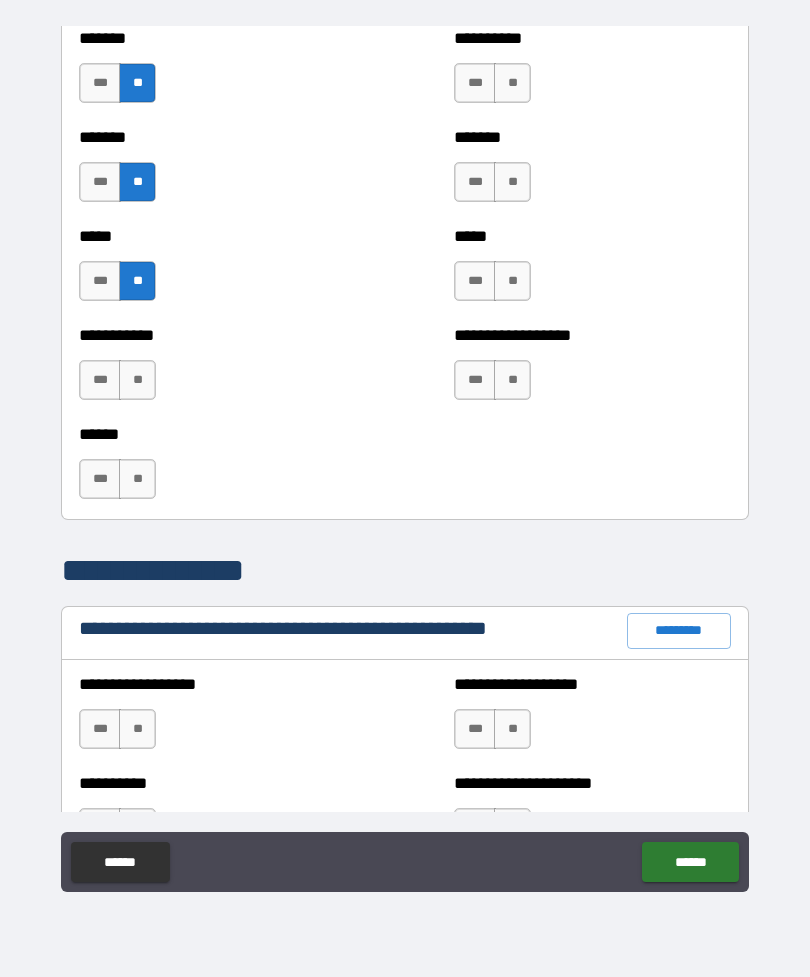 click on "**" at bounding box center [137, 380] 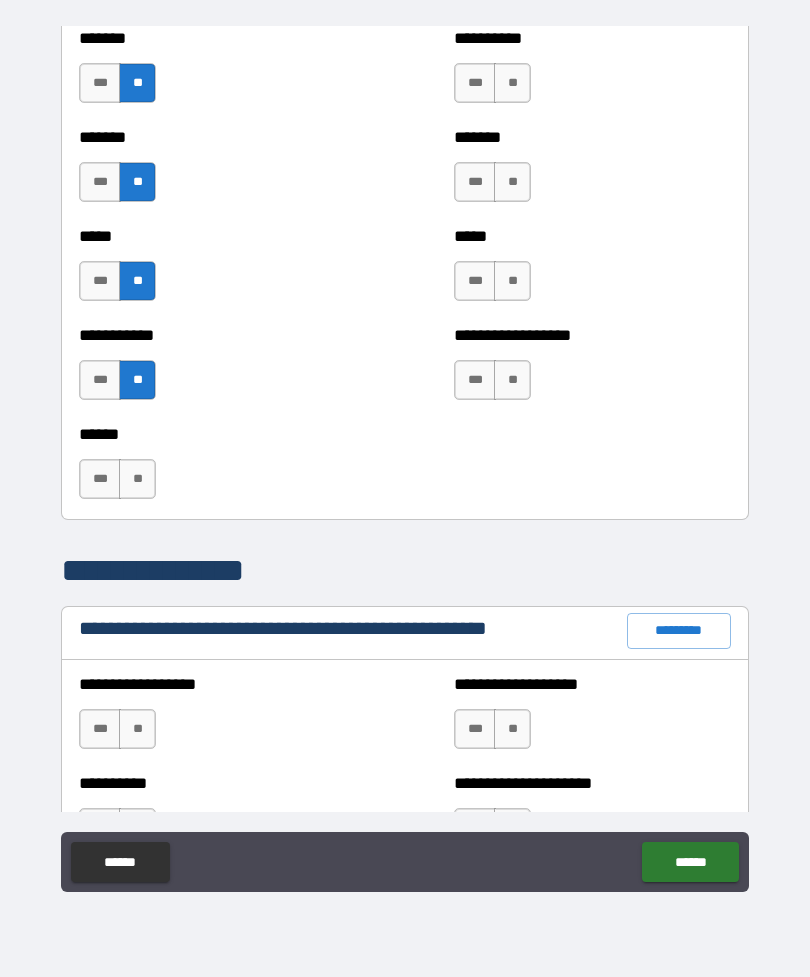 click on "**" at bounding box center (137, 479) 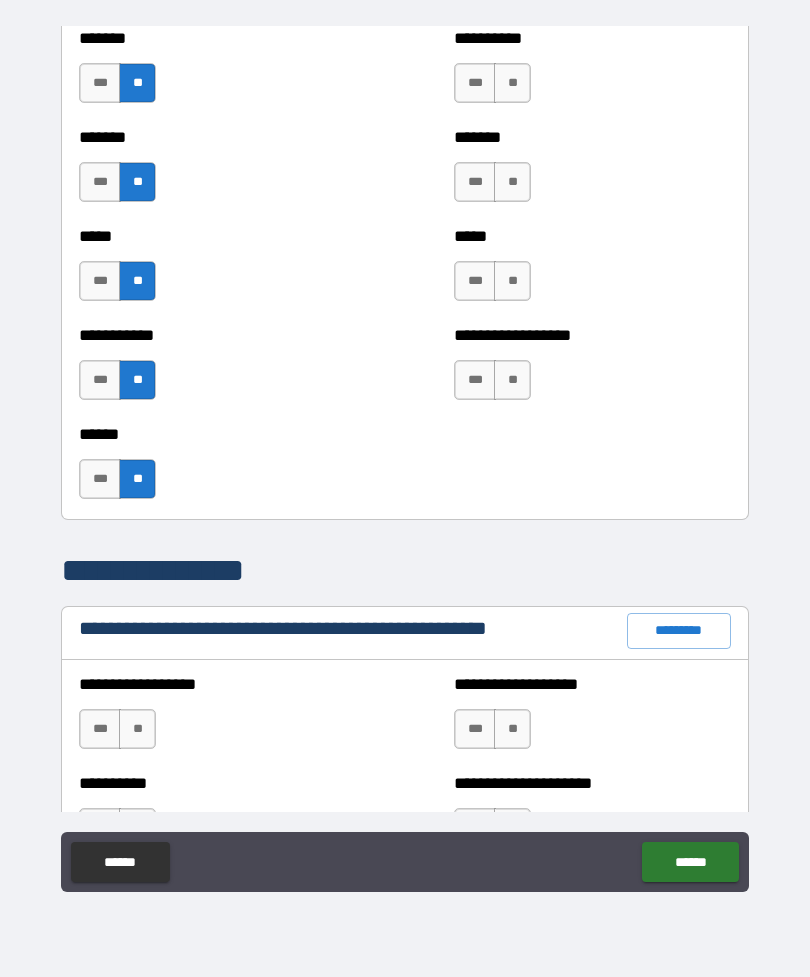 click on "**" at bounding box center [512, 83] 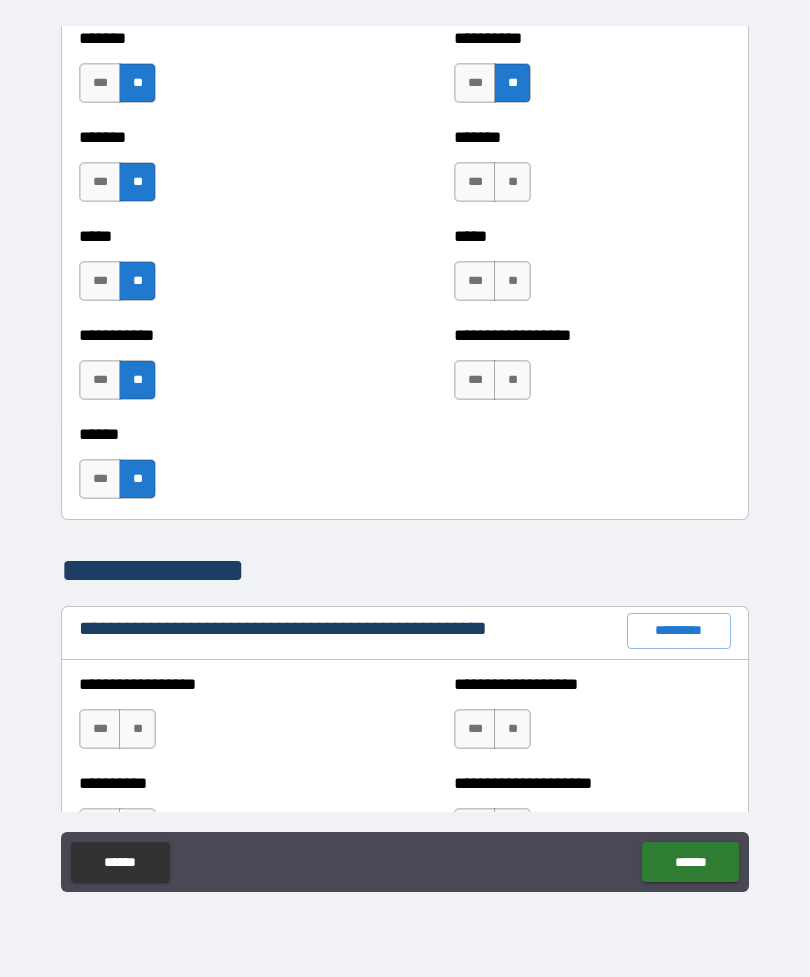 click on "**" at bounding box center [512, 182] 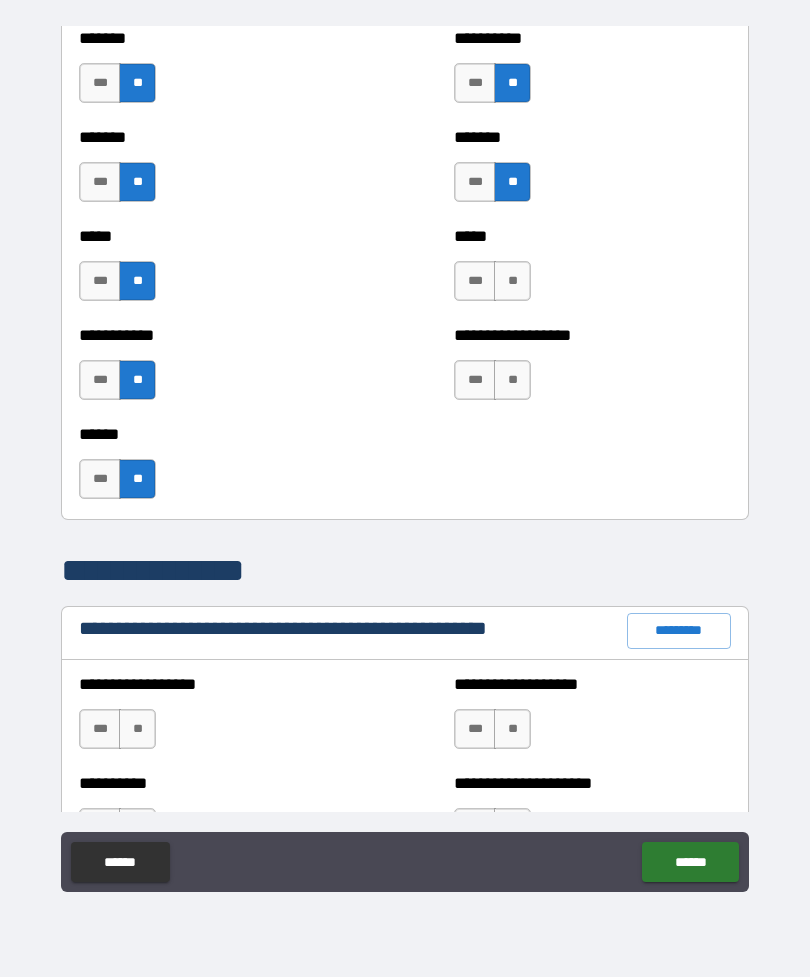 click on "**" at bounding box center (512, 281) 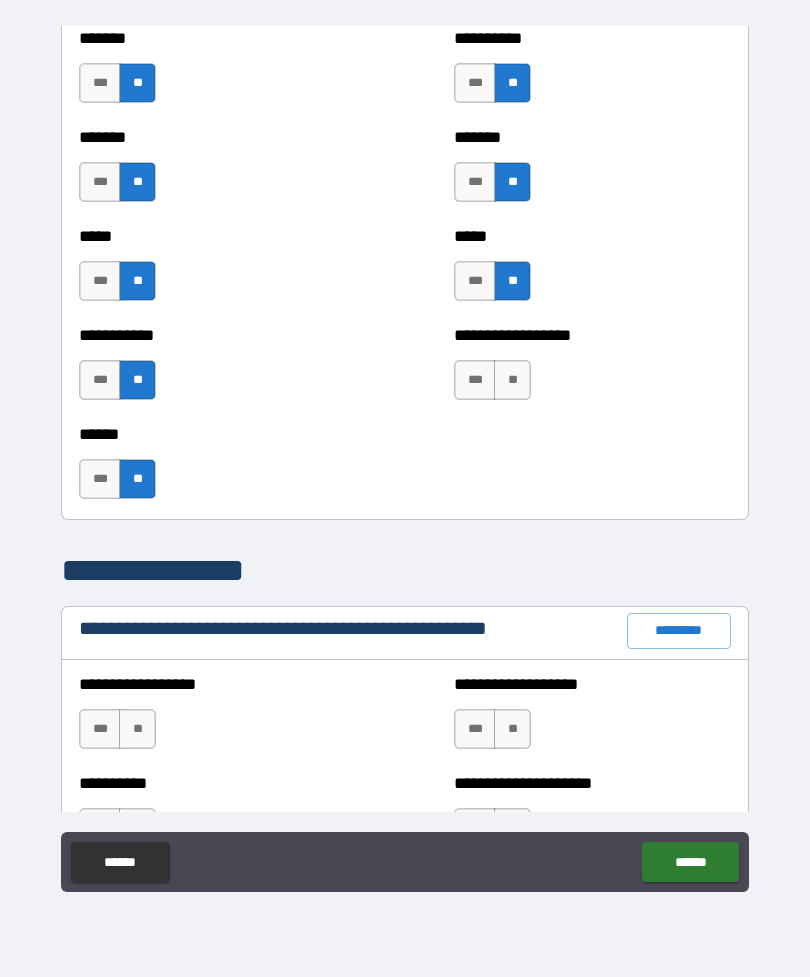 click on "**" at bounding box center (512, 380) 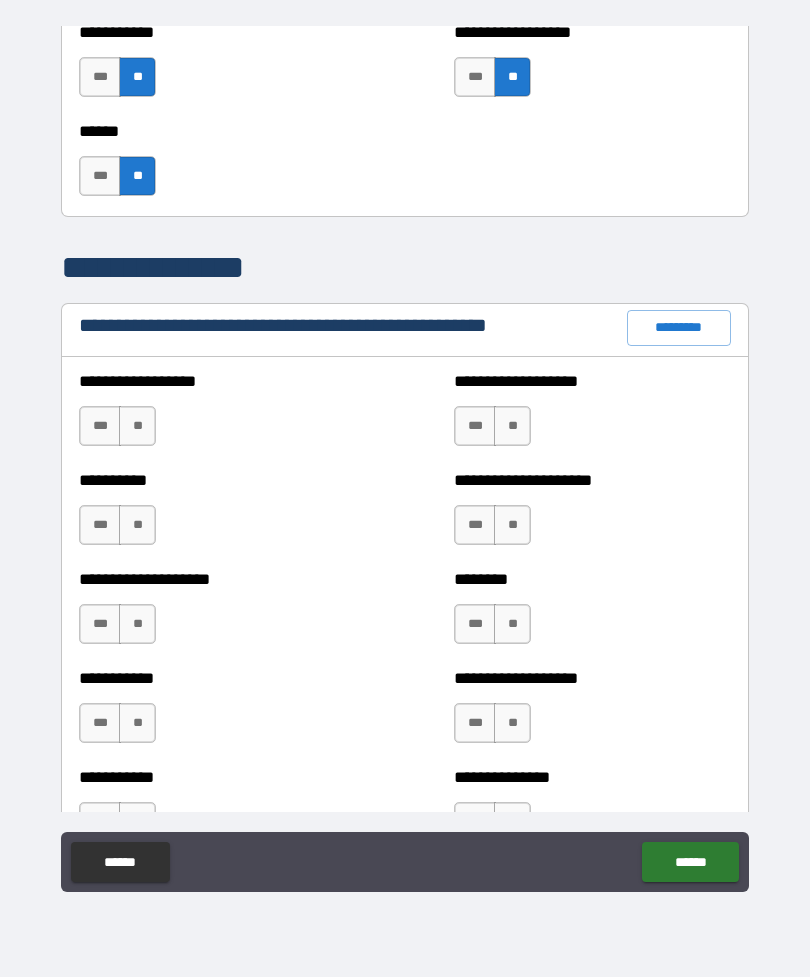 scroll, scrollTop: 2176, scrollLeft: 0, axis: vertical 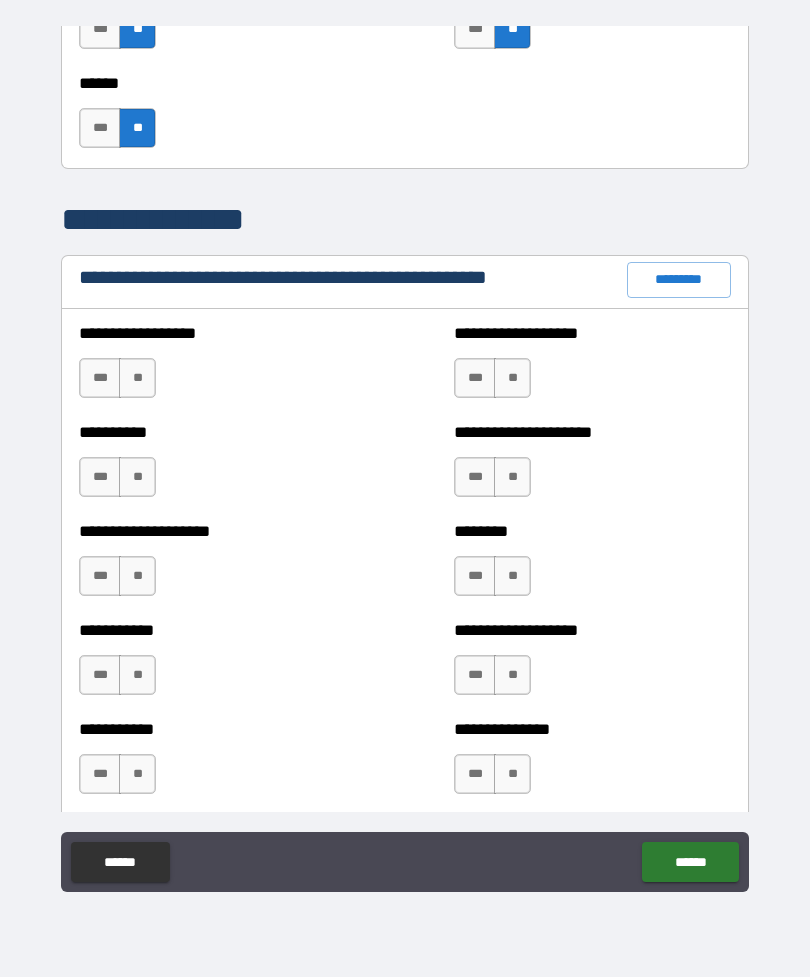 click on "**" at bounding box center (137, 378) 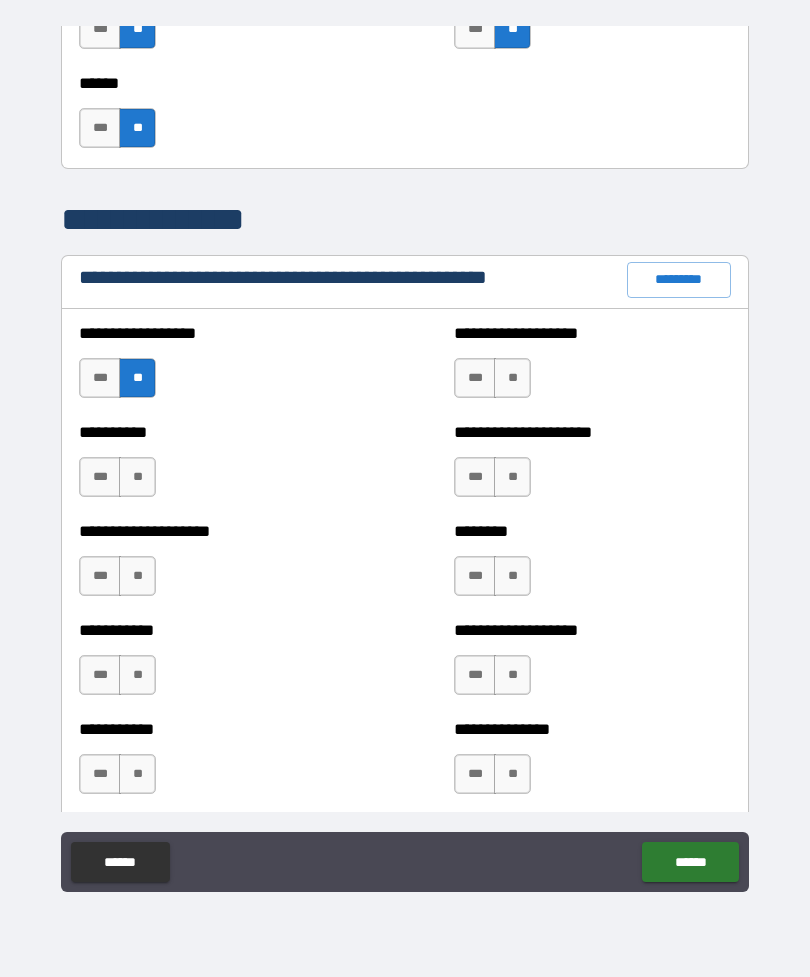 click on "**" at bounding box center [137, 576] 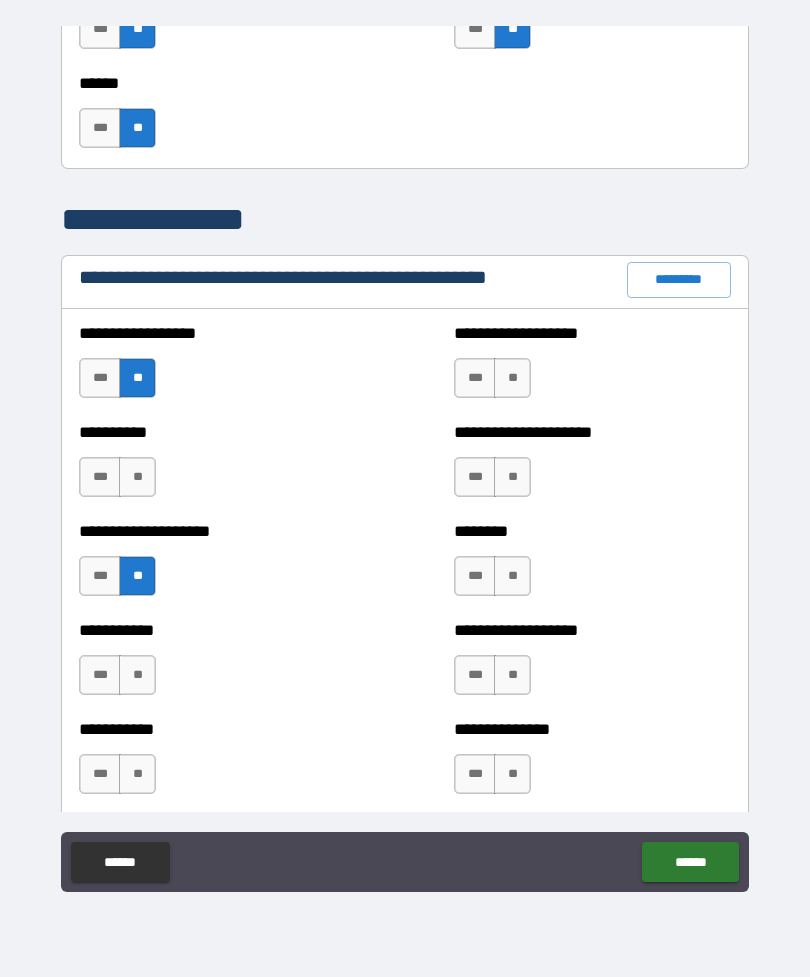 click on "**" at bounding box center [137, 675] 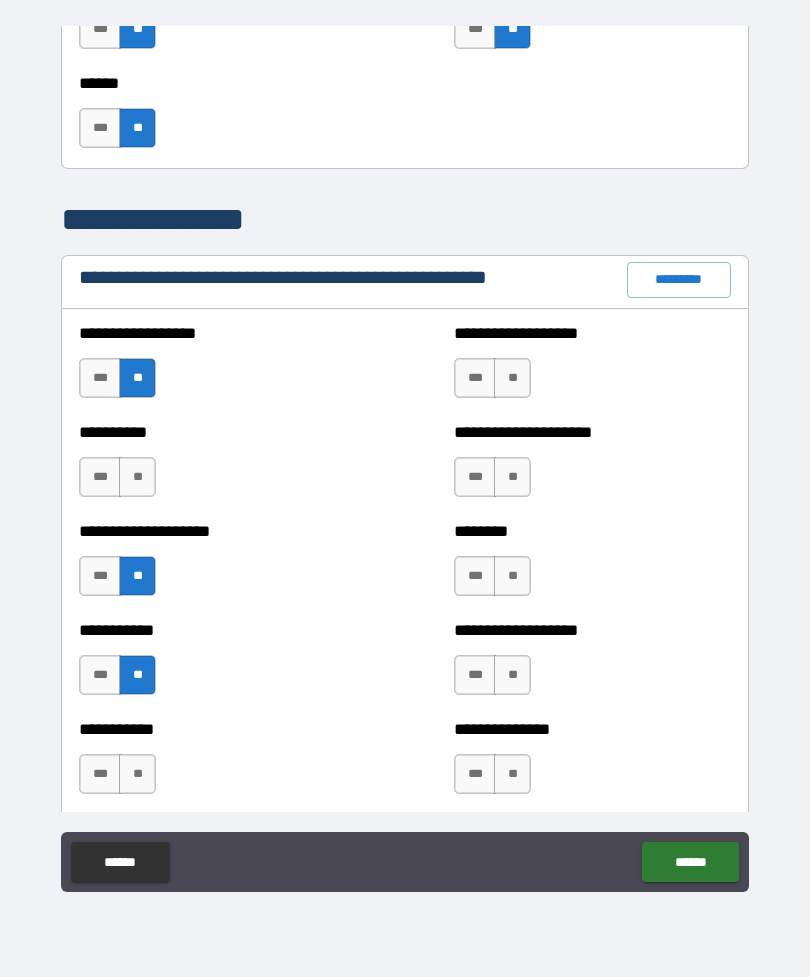 click on "**" at bounding box center (137, 774) 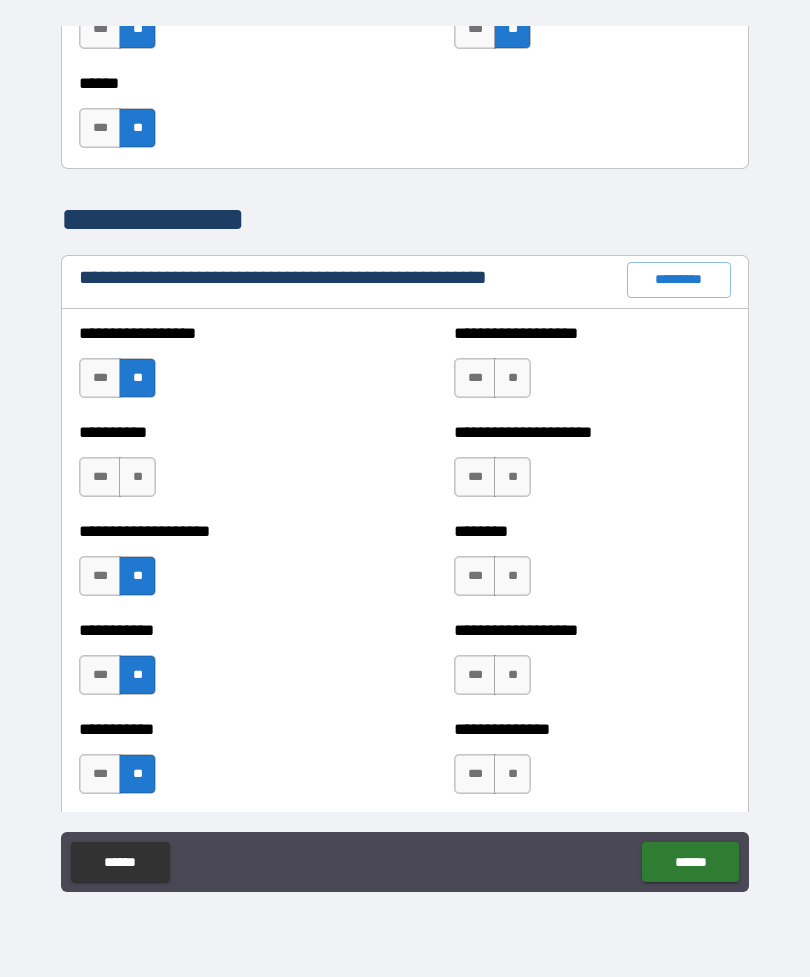 click on "**" at bounding box center [512, 378] 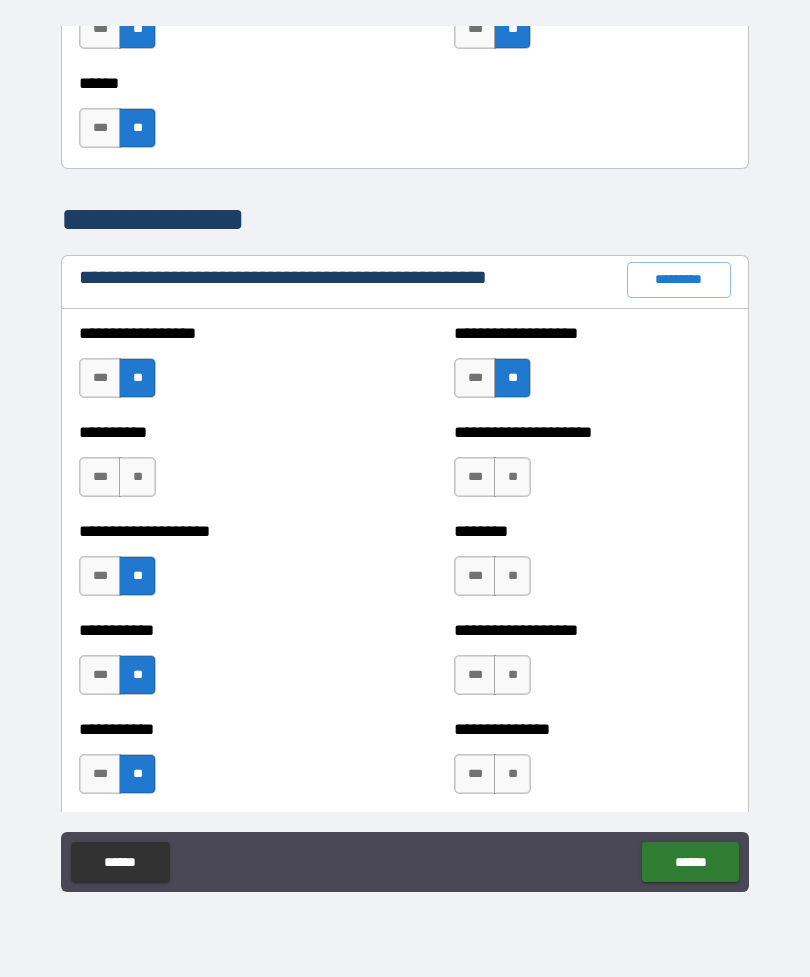 click on "**" at bounding box center (512, 477) 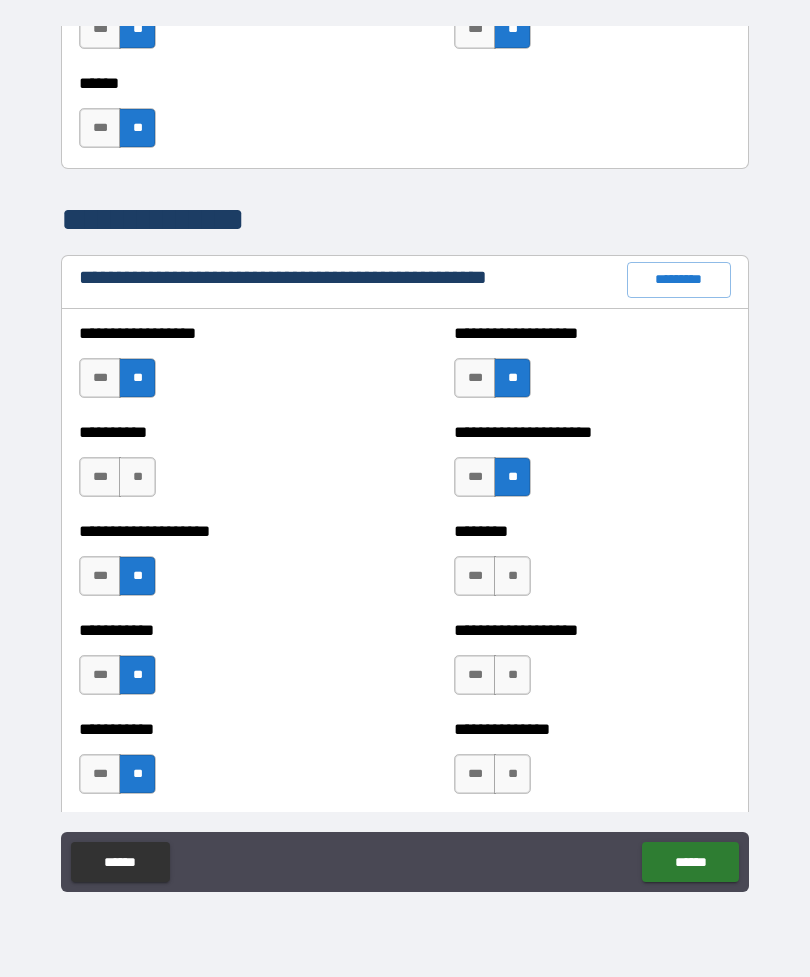 click on "**" at bounding box center (512, 576) 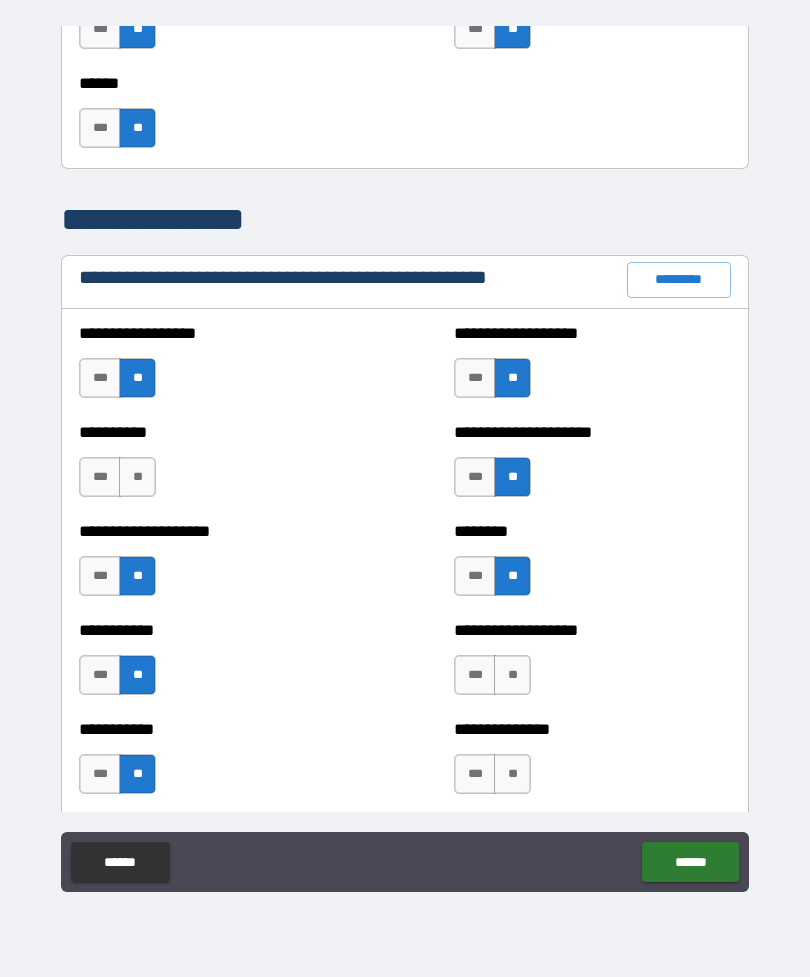 click on "**" at bounding box center (512, 675) 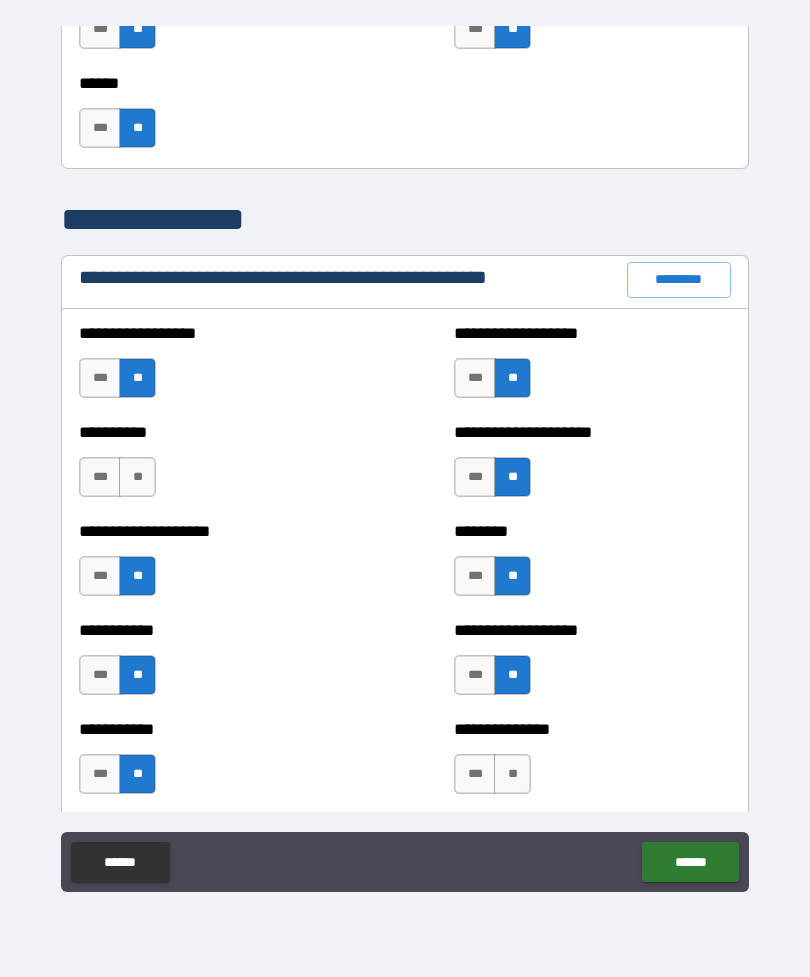 click on "**" at bounding box center [512, 774] 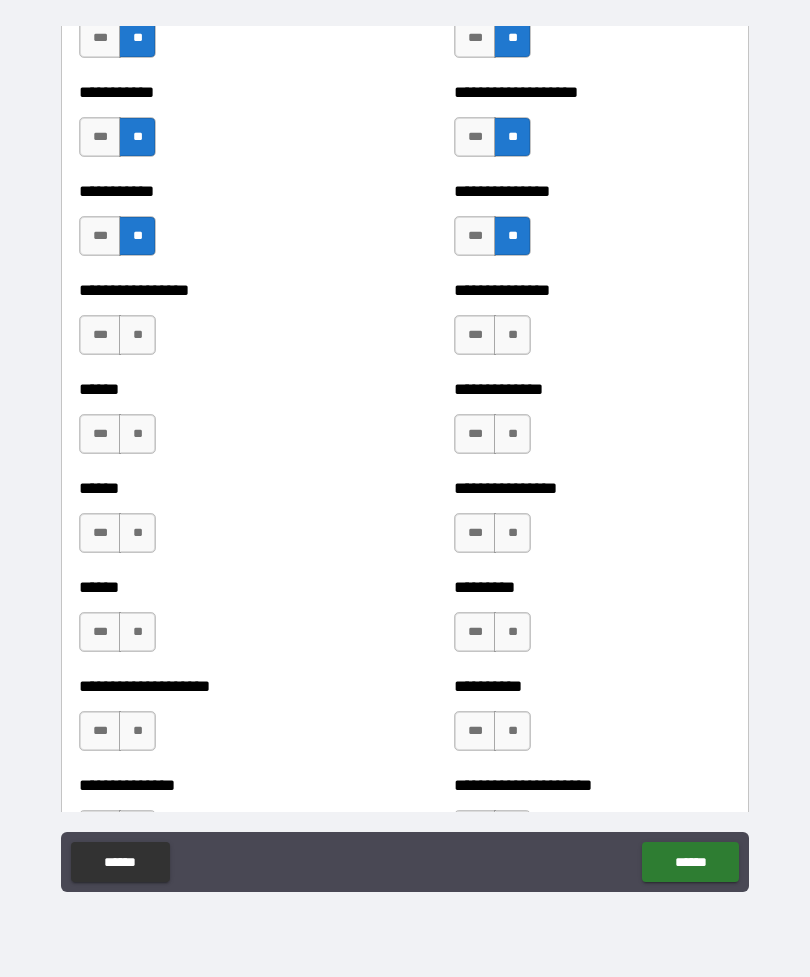 scroll, scrollTop: 2715, scrollLeft: 0, axis: vertical 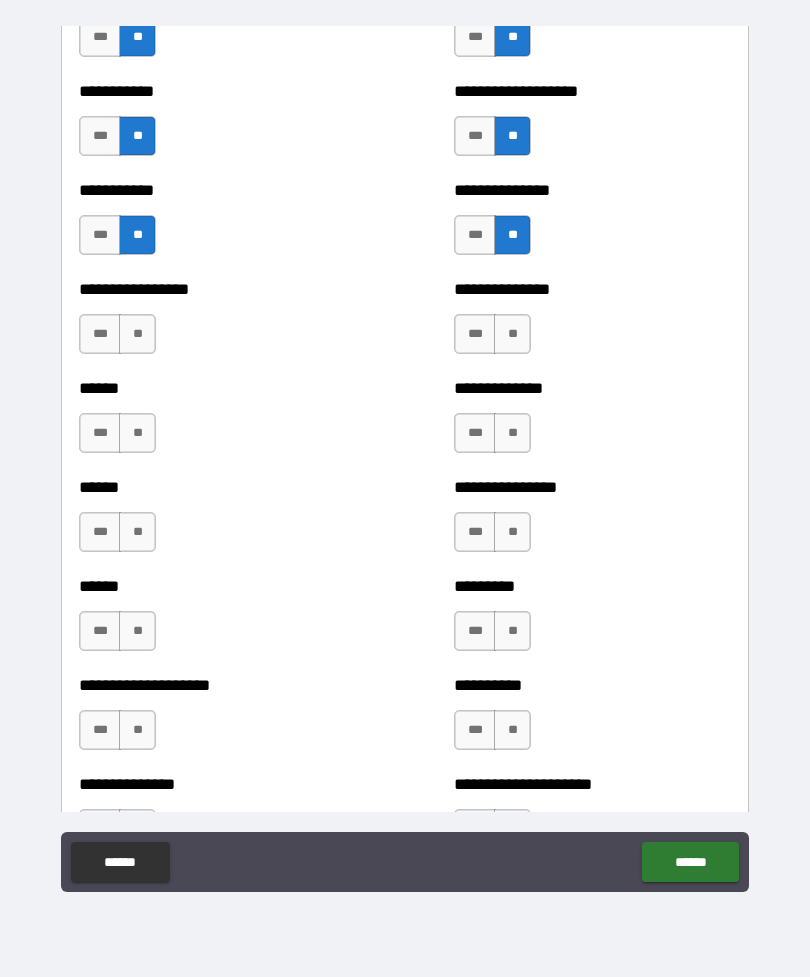 click on "**" at bounding box center (137, 334) 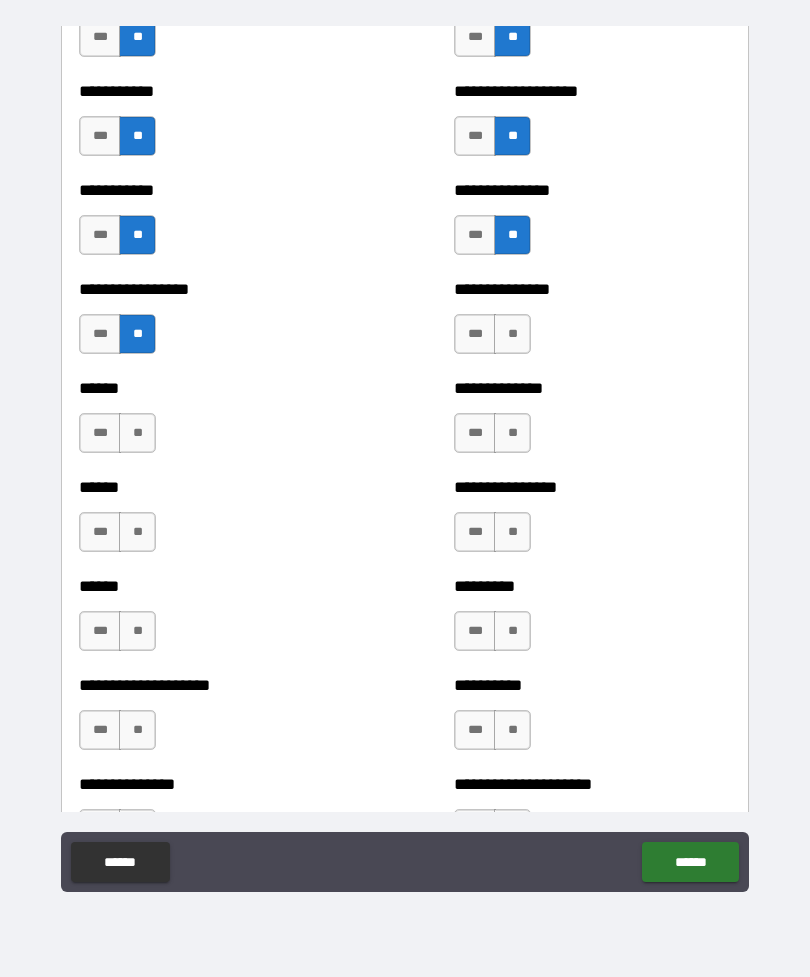 click on "**" at bounding box center [137, 433] 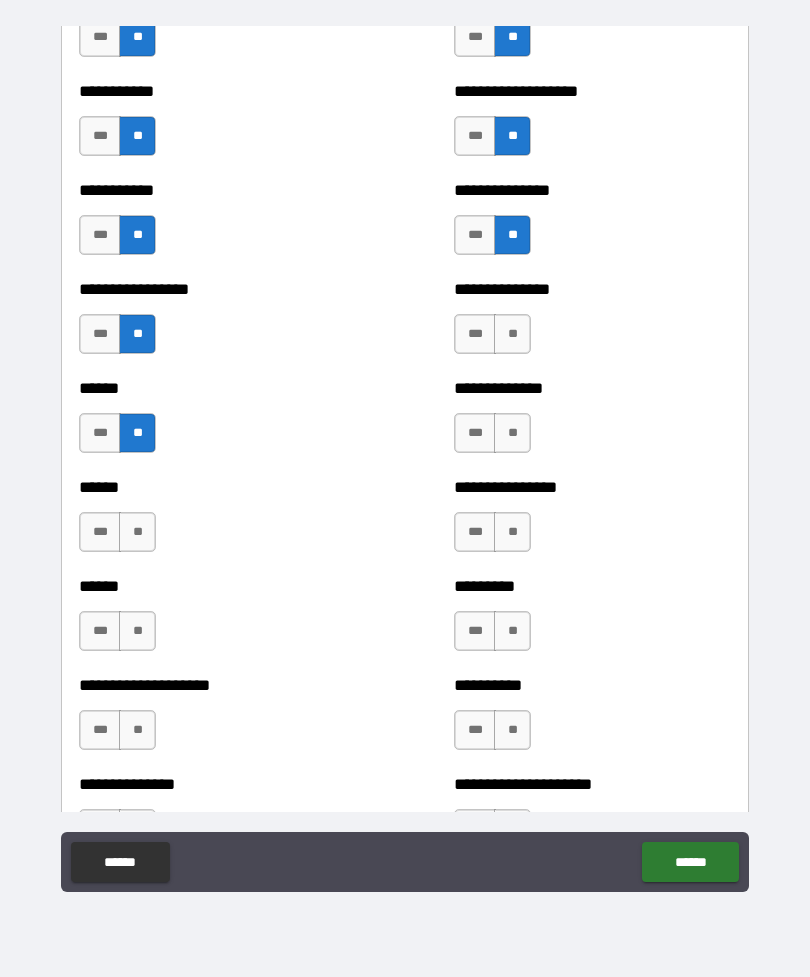 click on "**" at bounding box center [137, 532] 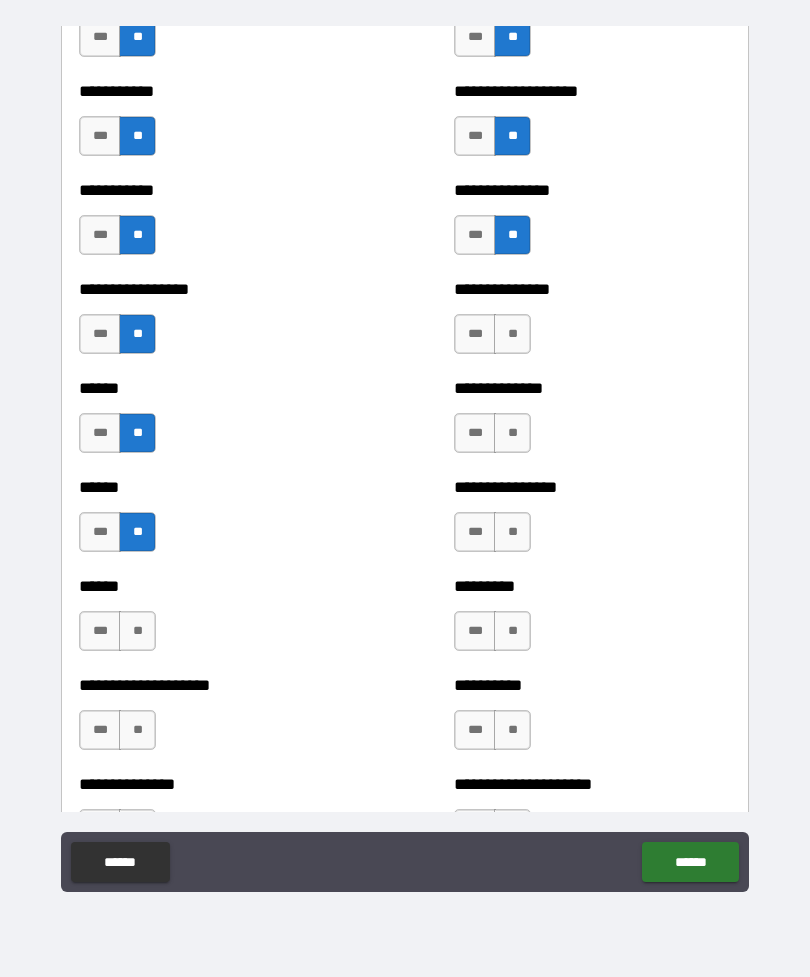 click on "**" at bounding box center [137, 631] 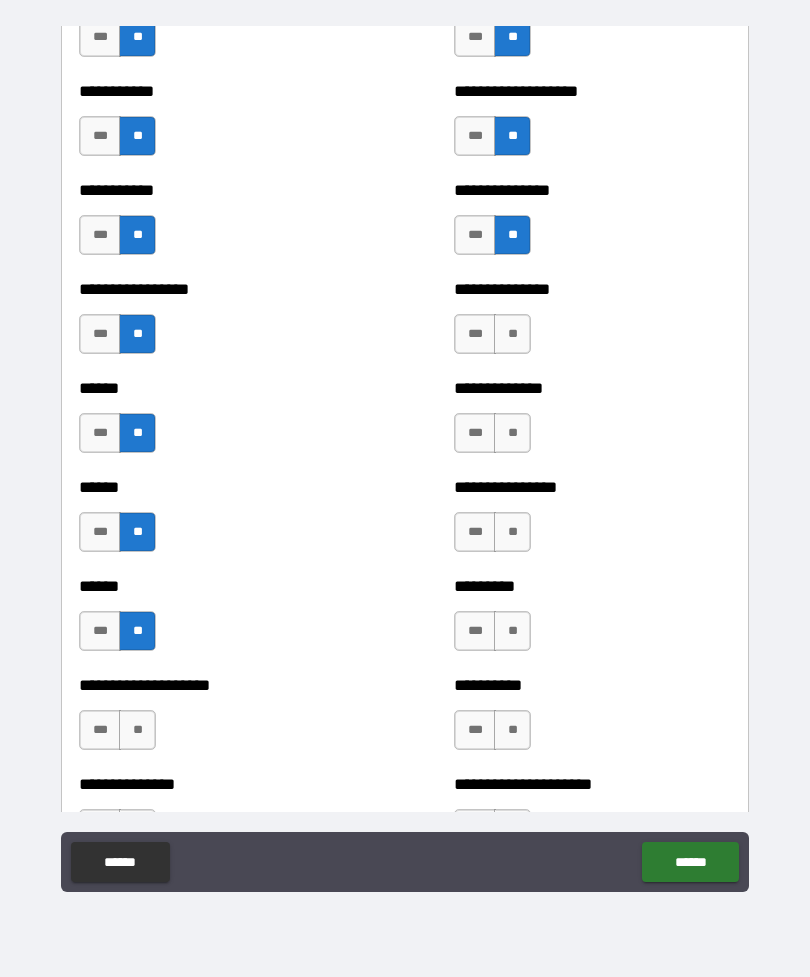 click on "**" at bounding box center (137, 730) 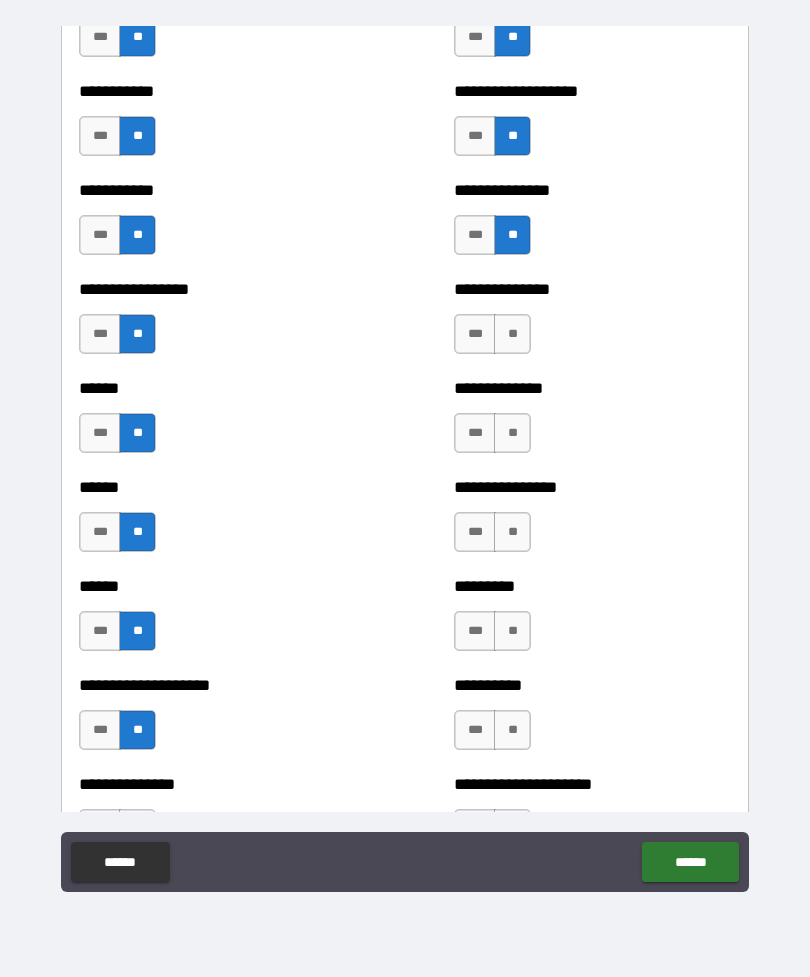 click on "**" at bounding box center [512, 334] 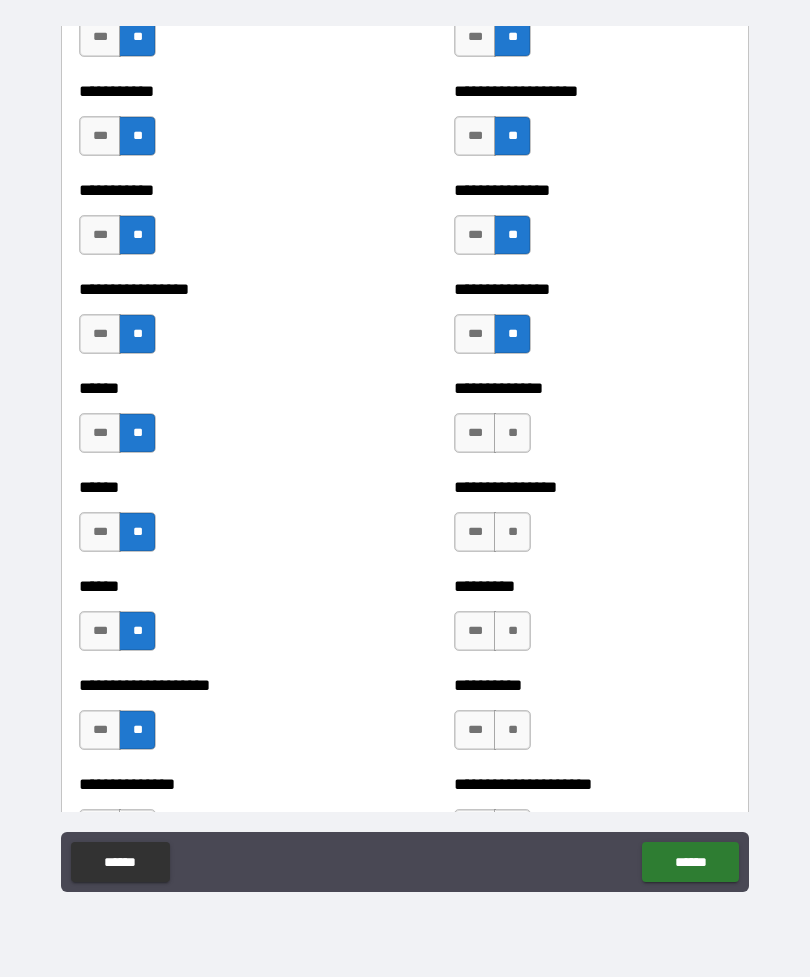 click on "**" at bounding box center [512, 433] 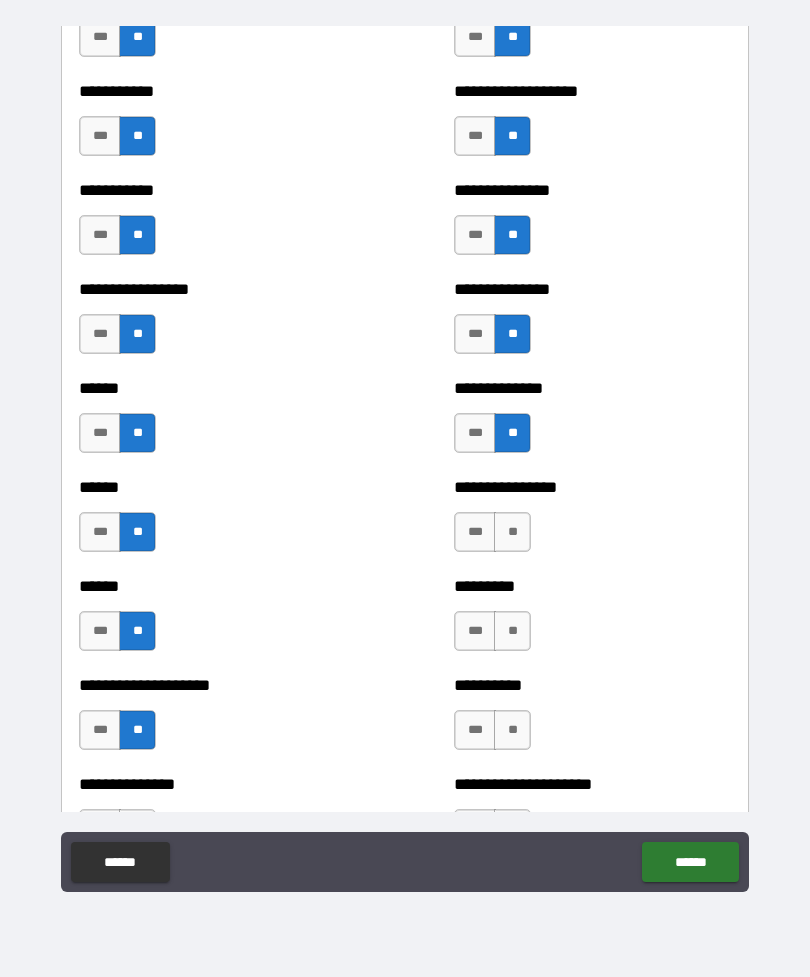 click on "**" at bounding box center [512, 532] 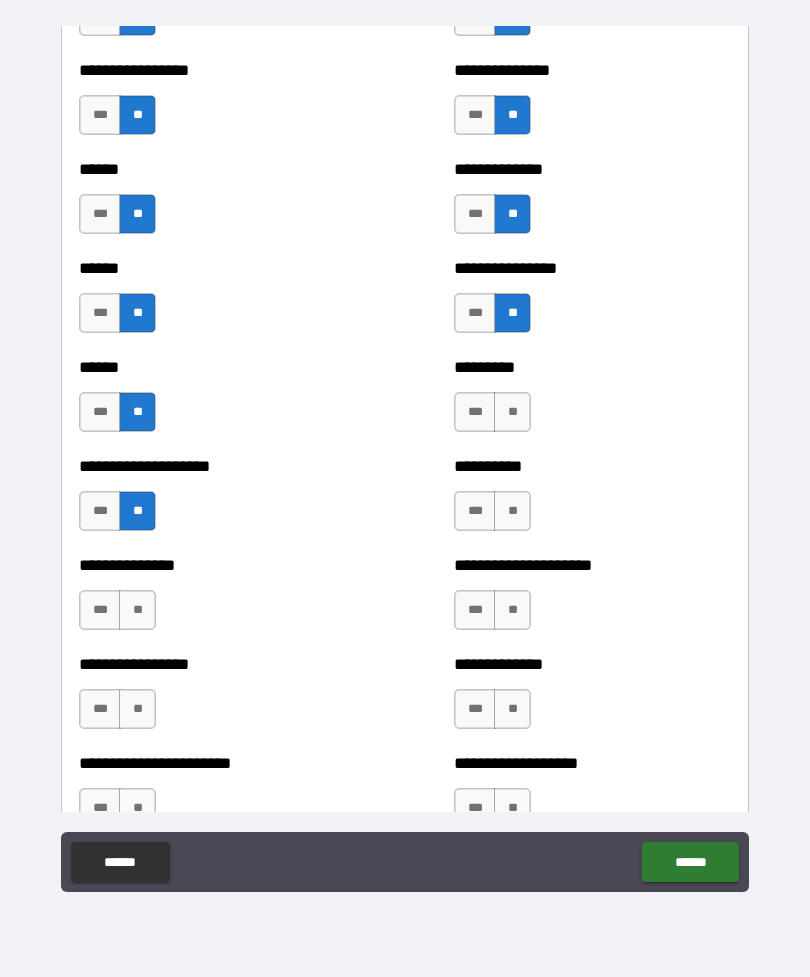 scroll, scrollTop: 2955, scrollLeft: 0, axis: vertical 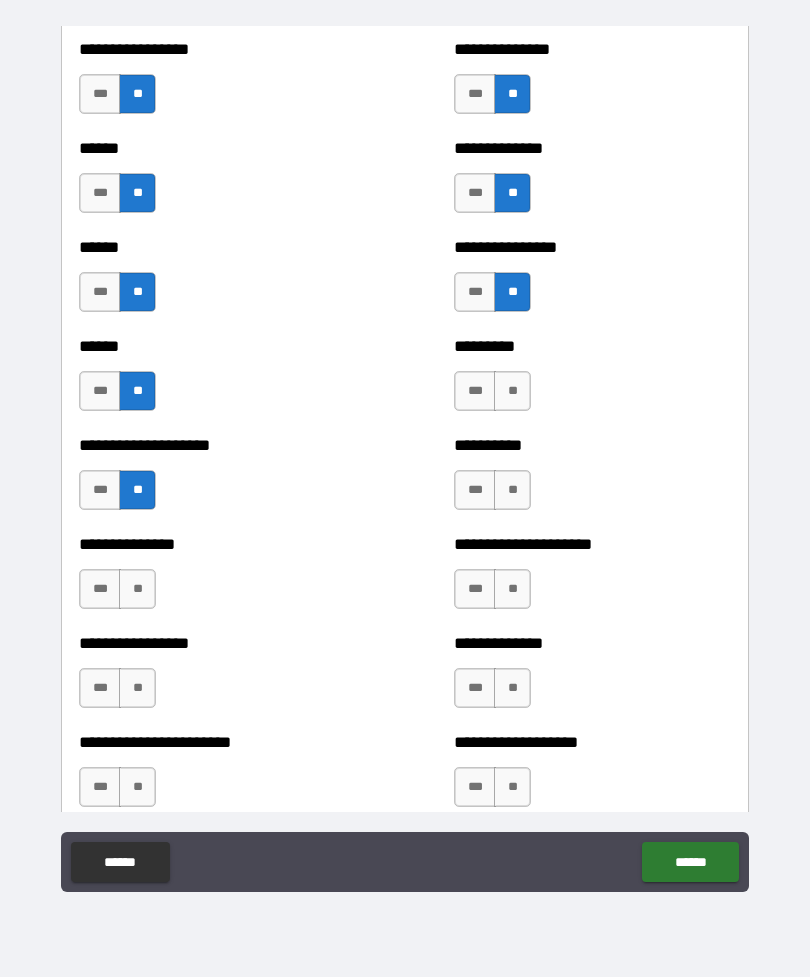 click on "**" at bounding box center (512, 391) 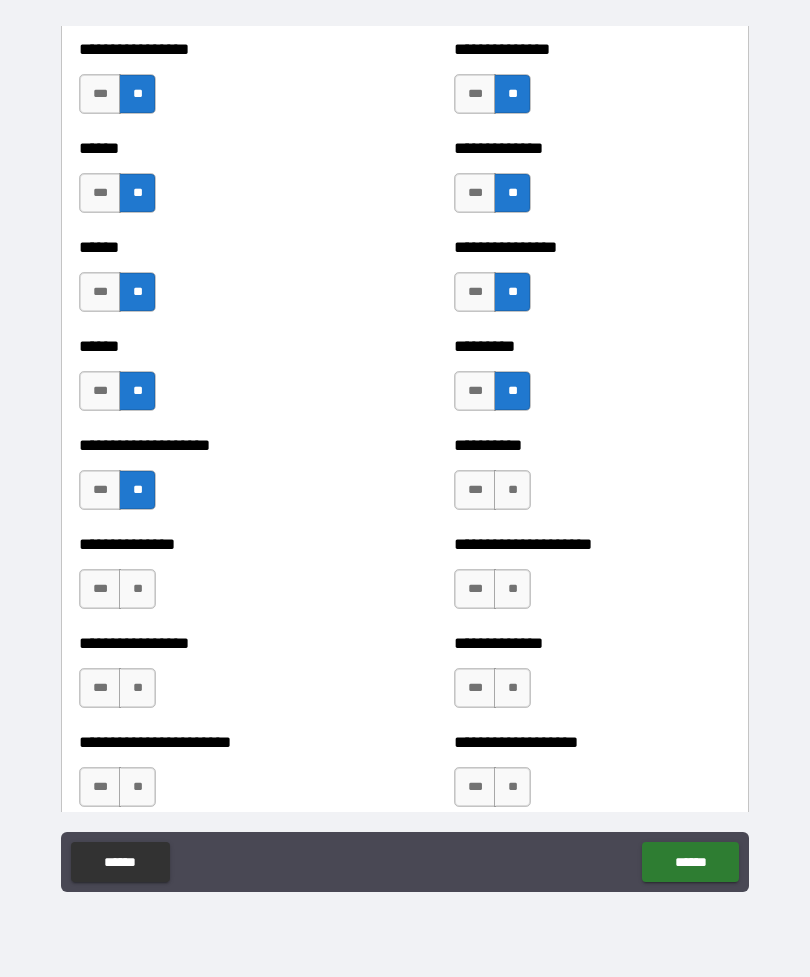 click on "**" at bounding box center [512, 490] 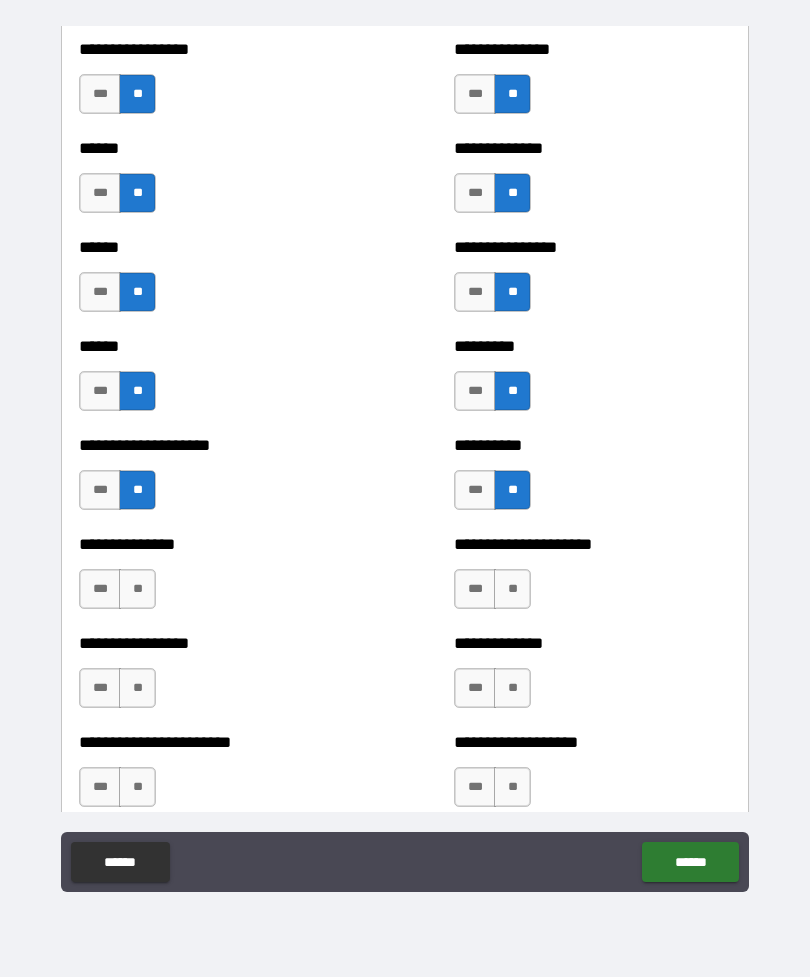 click on "***" at bounding box center [475, 589] 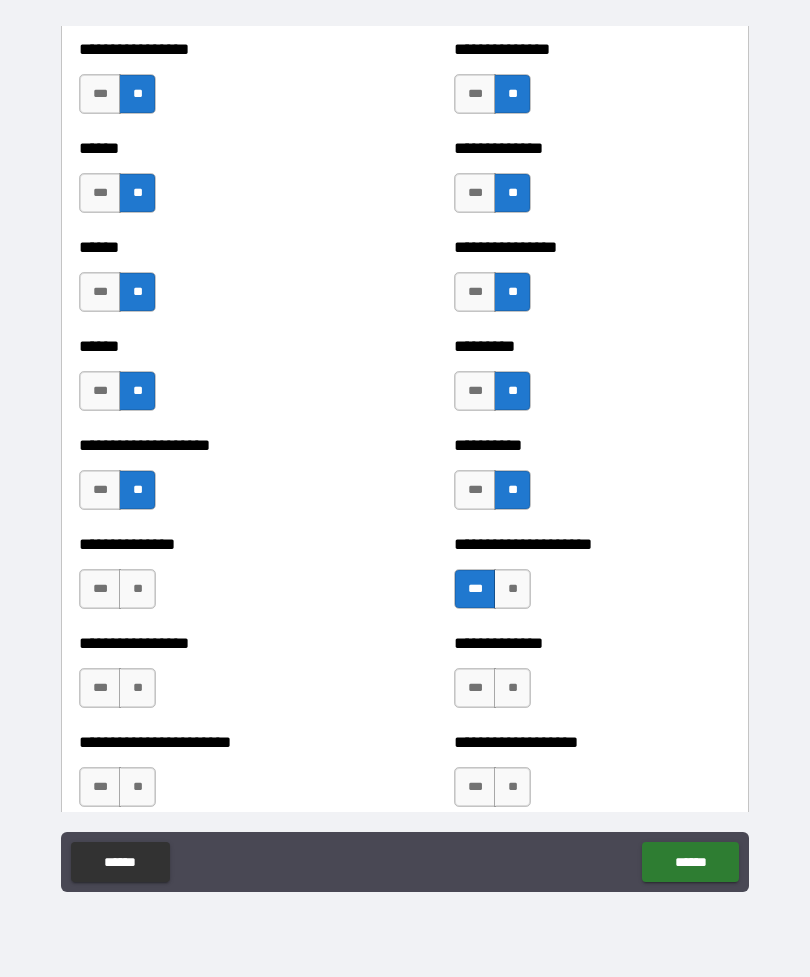 click on "***" at bounding box center (100, 589) 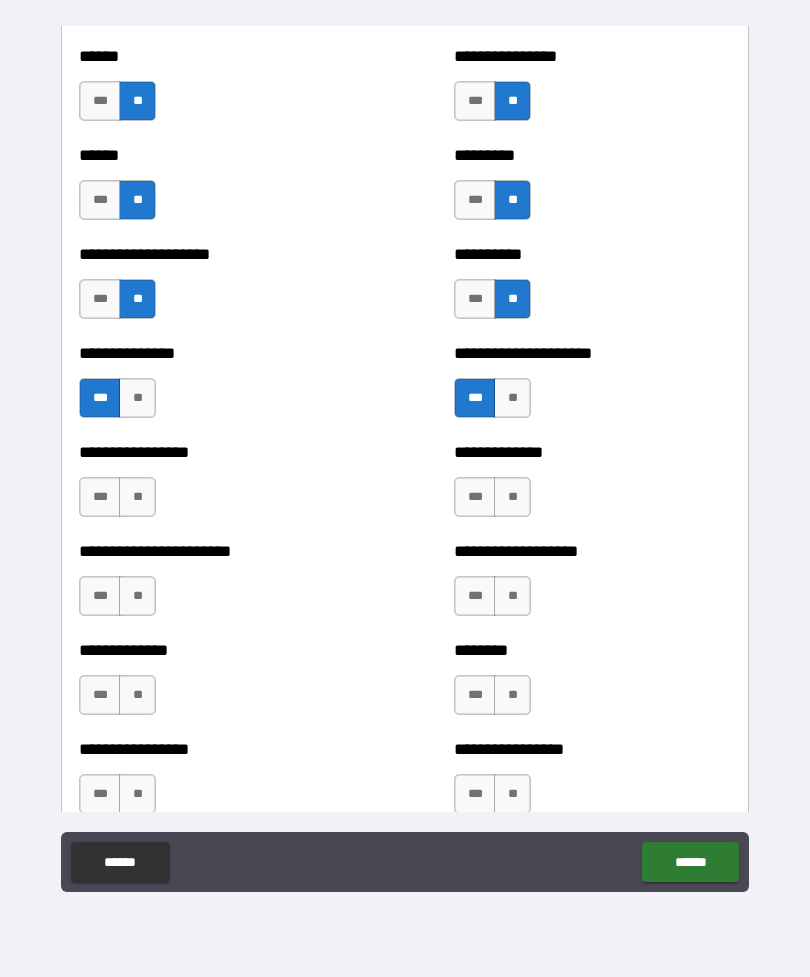 scroll, scrollTop: 3147, scrollLeft: 0, axis: vertical 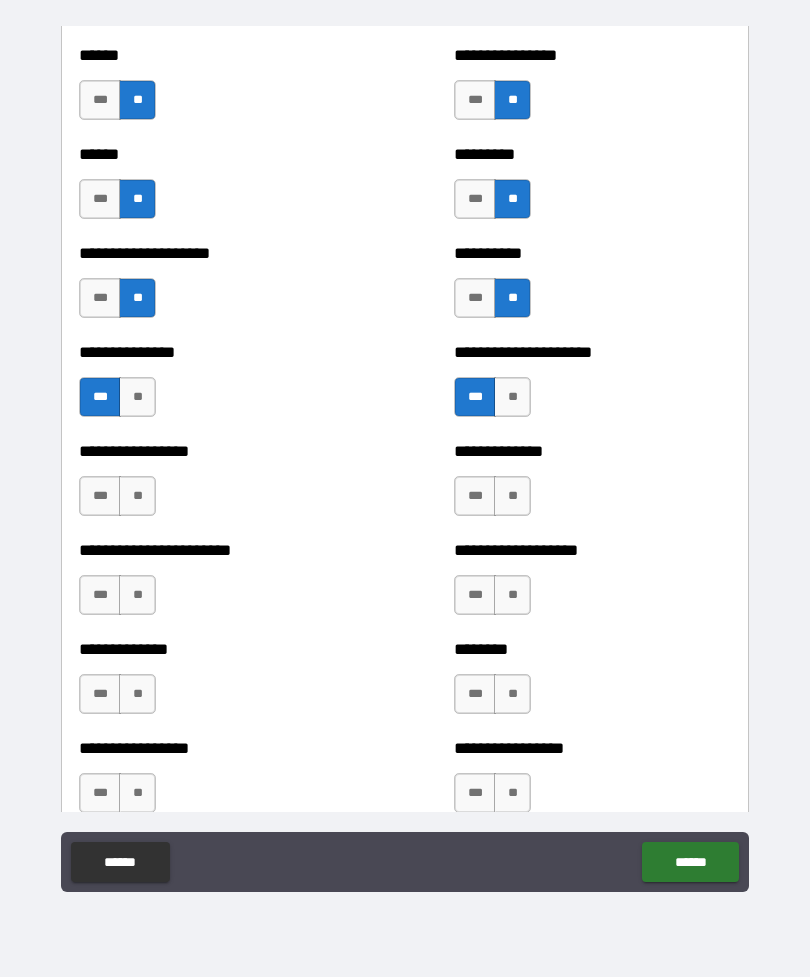 click on "**" at bounding box center [137, 496] 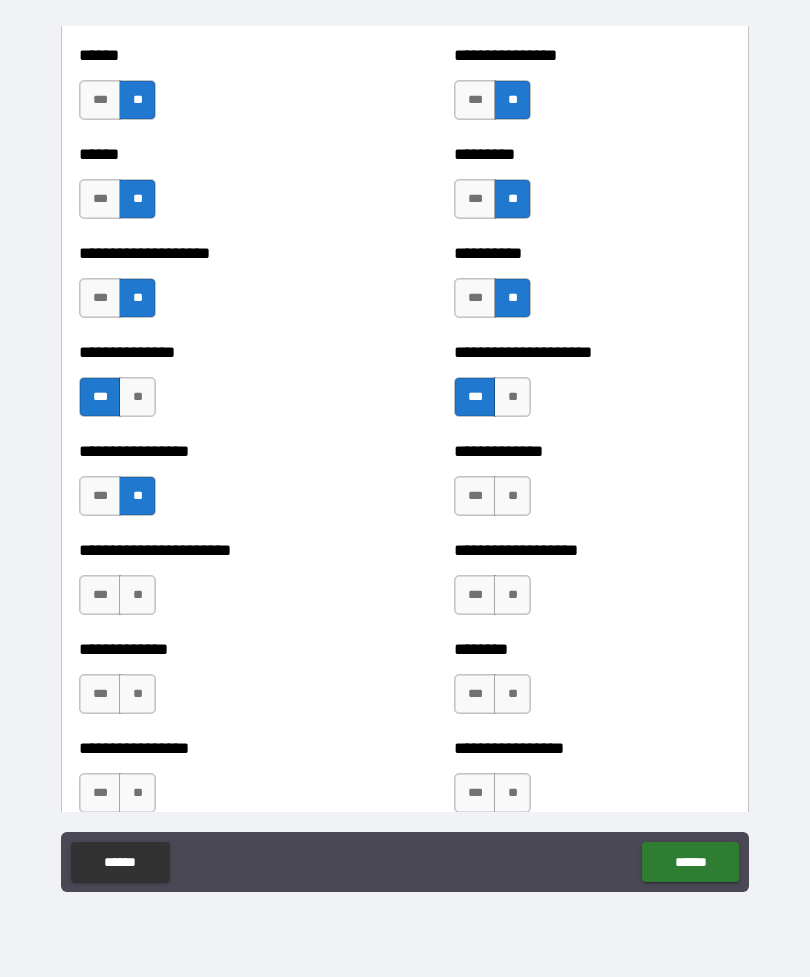 click on "***" at bounding box center [100, 595] 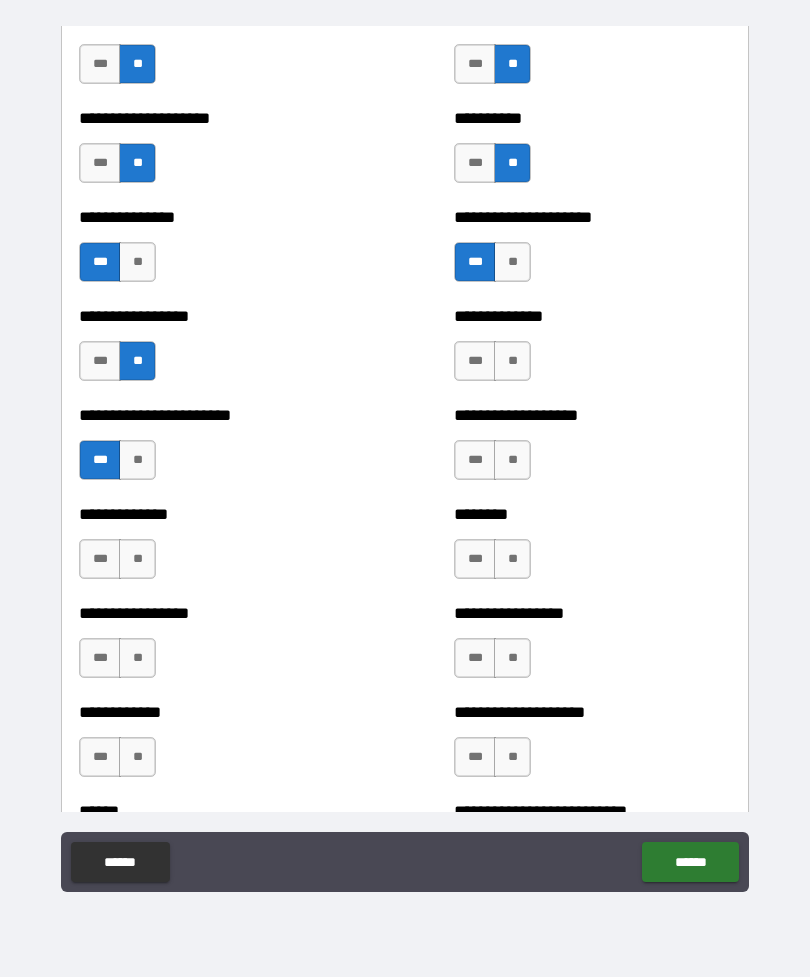 scroll, scrollTop: 3285, scrollLeft: 0, axis: vertical 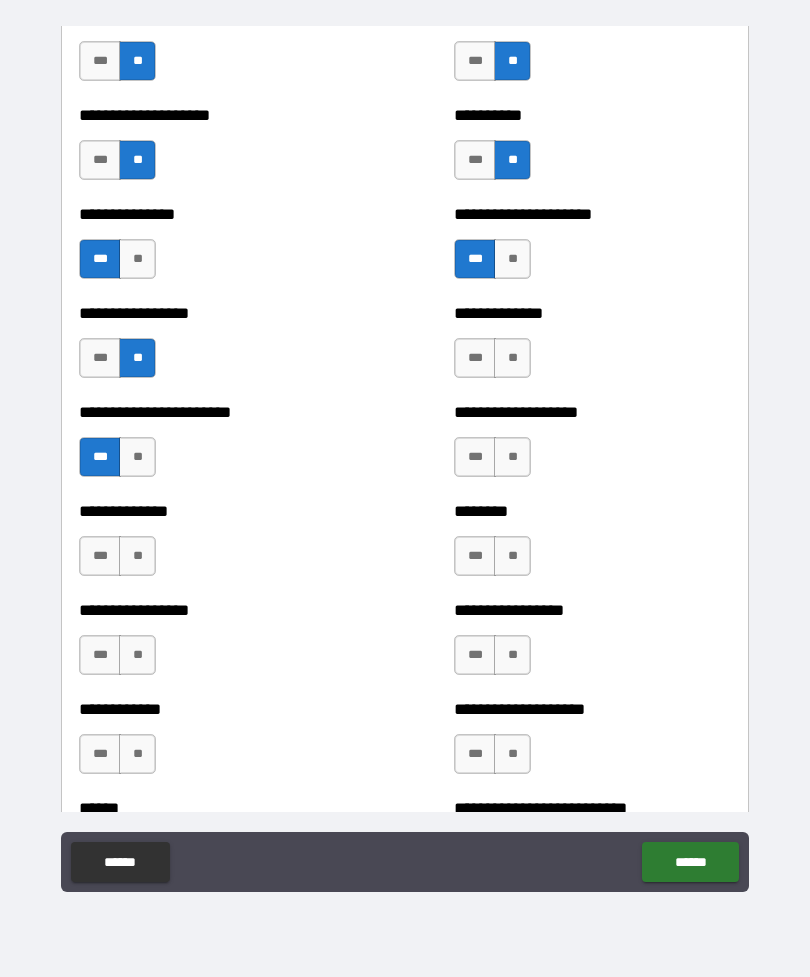 click on "**" at bounding box center [512, 457] 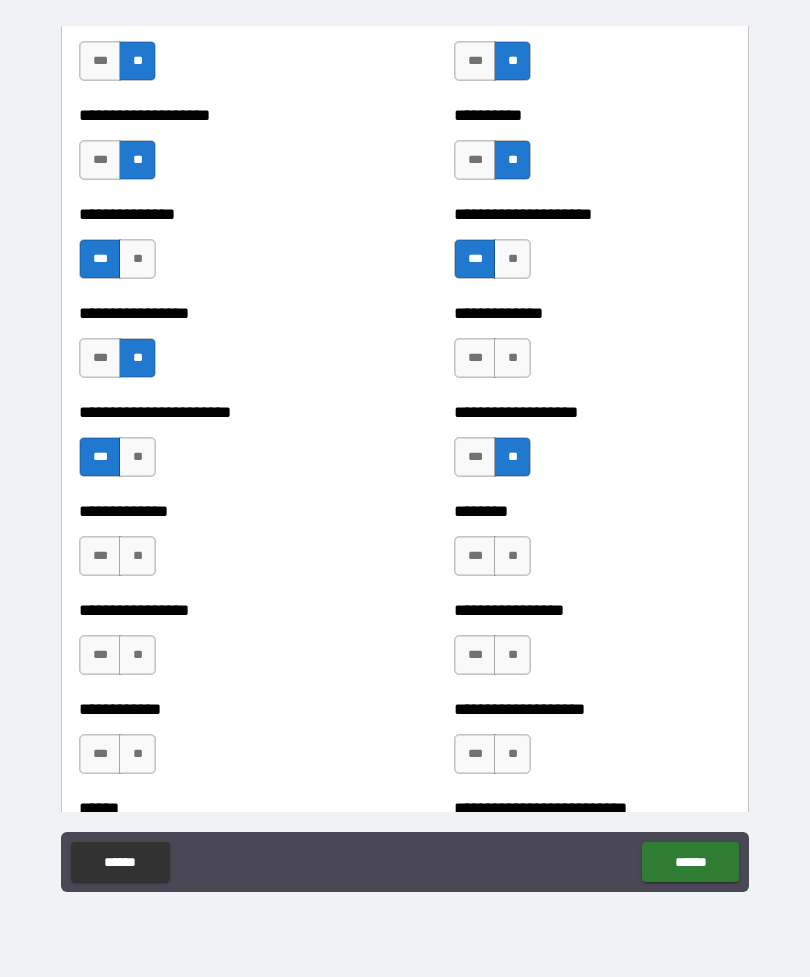 click on "**" at bounding box center [512, 556] 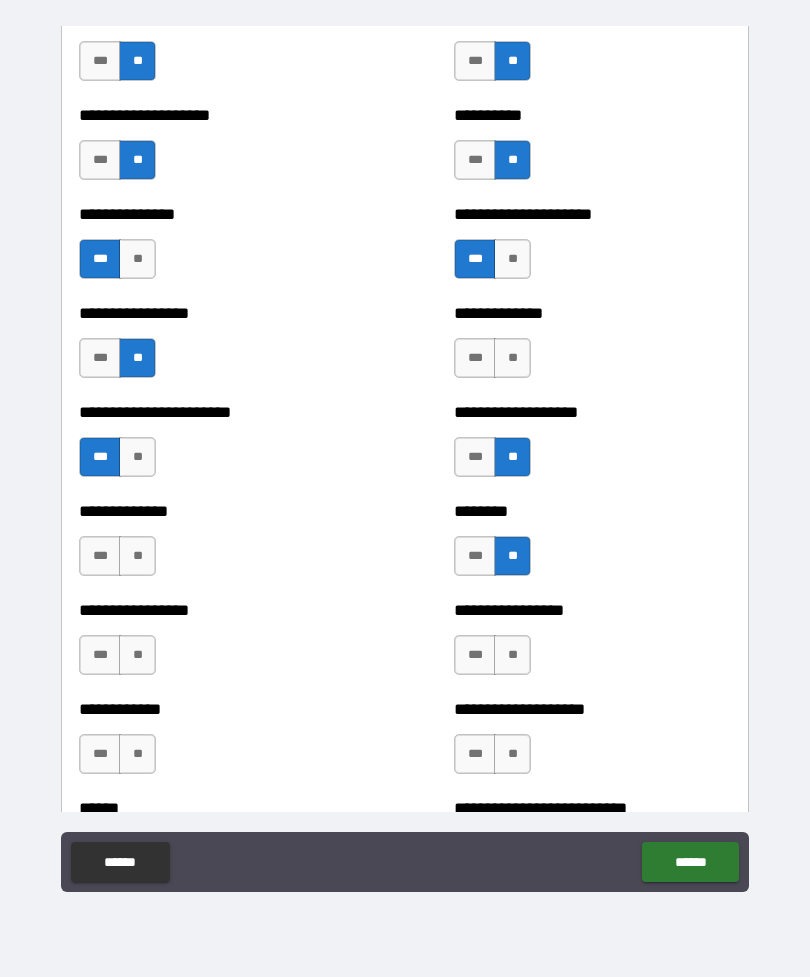 click on "**" at bounding box center (512, 655) 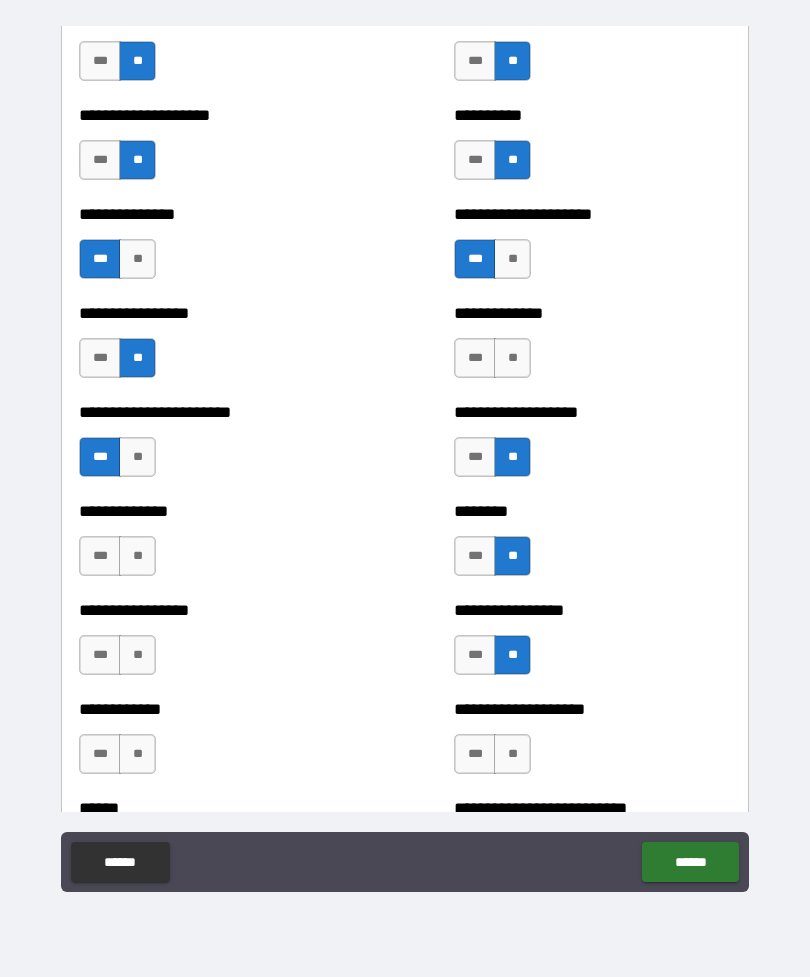 click on "**" at bounding box center [137, 556] 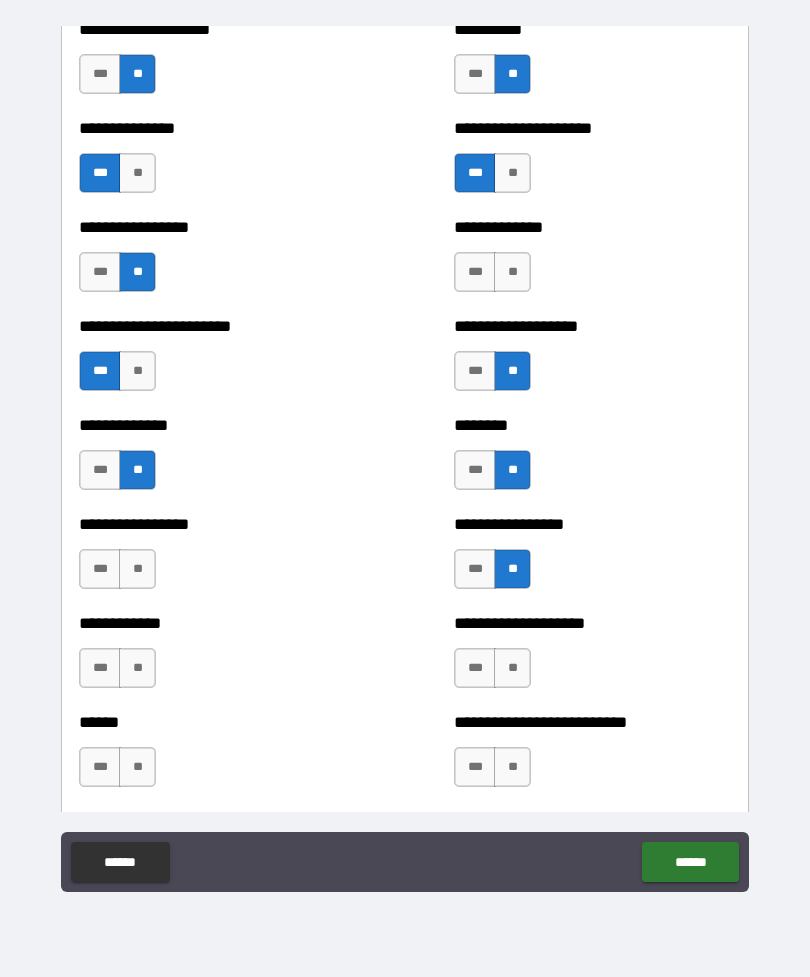 scroll, scrollTop: 3363, scrollLeft: 0, axis: vertical 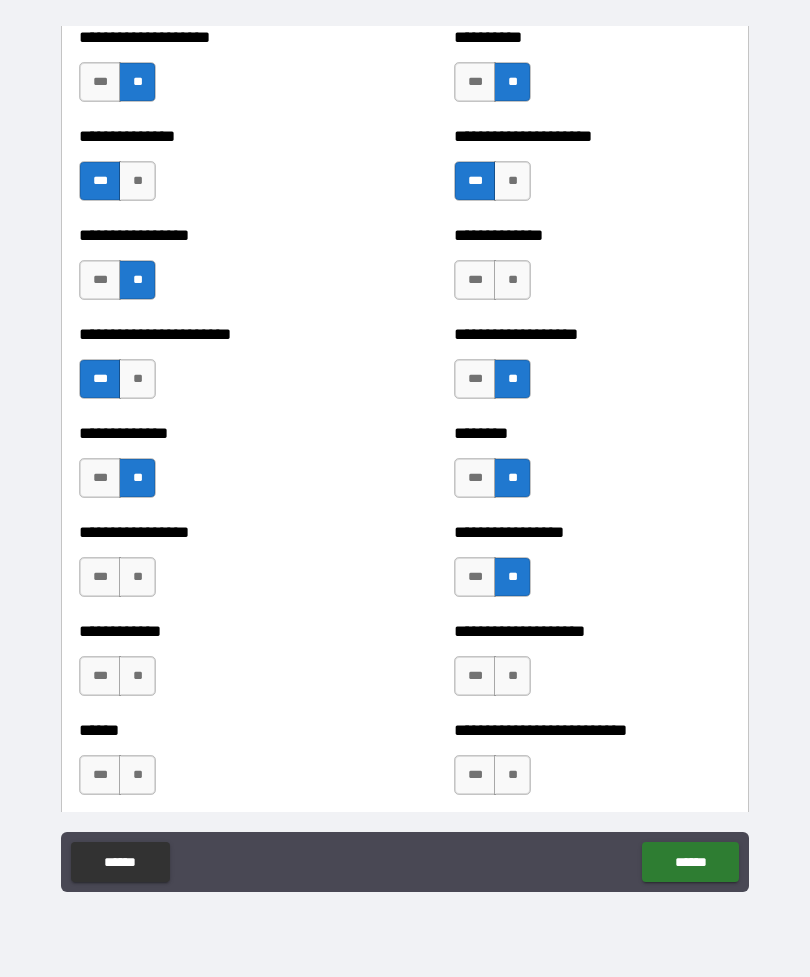 click on "**" at bounding box center [137, 577] 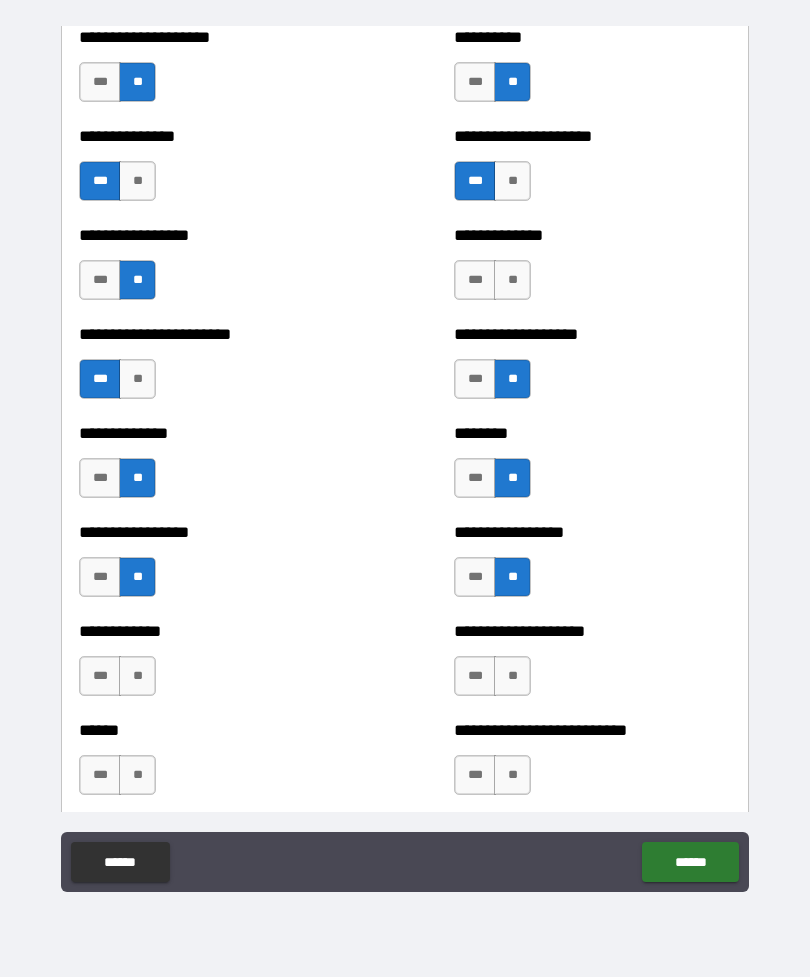 click on "**" at bounding box center (137, 676) 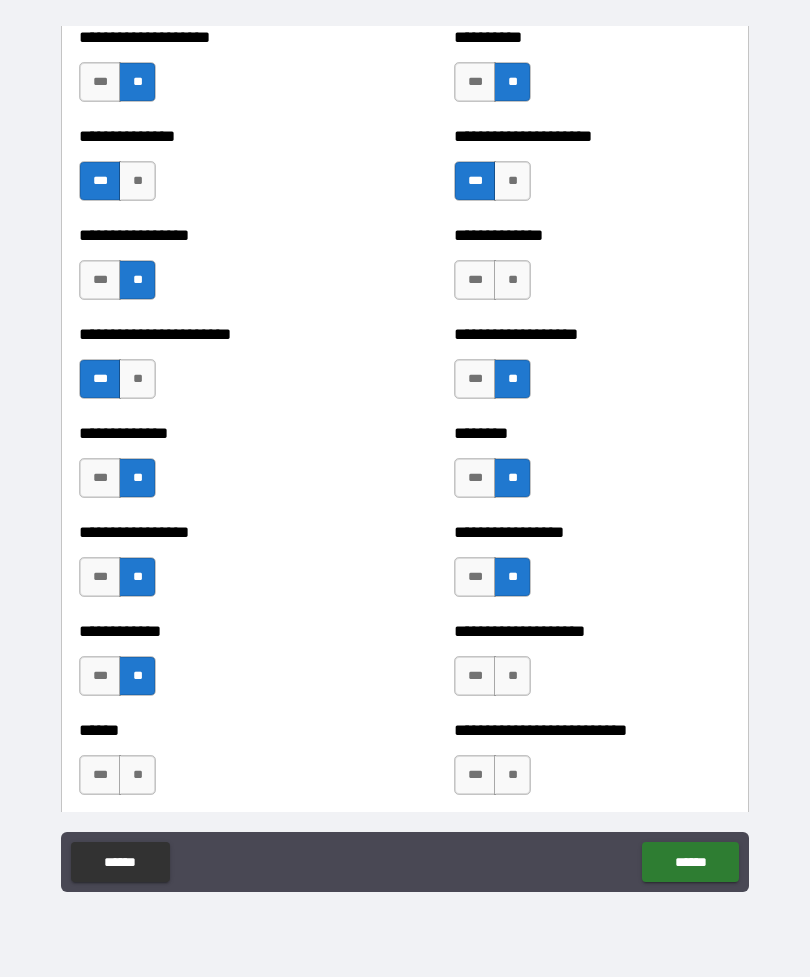 click on "**" at bounding box center (137, 775) 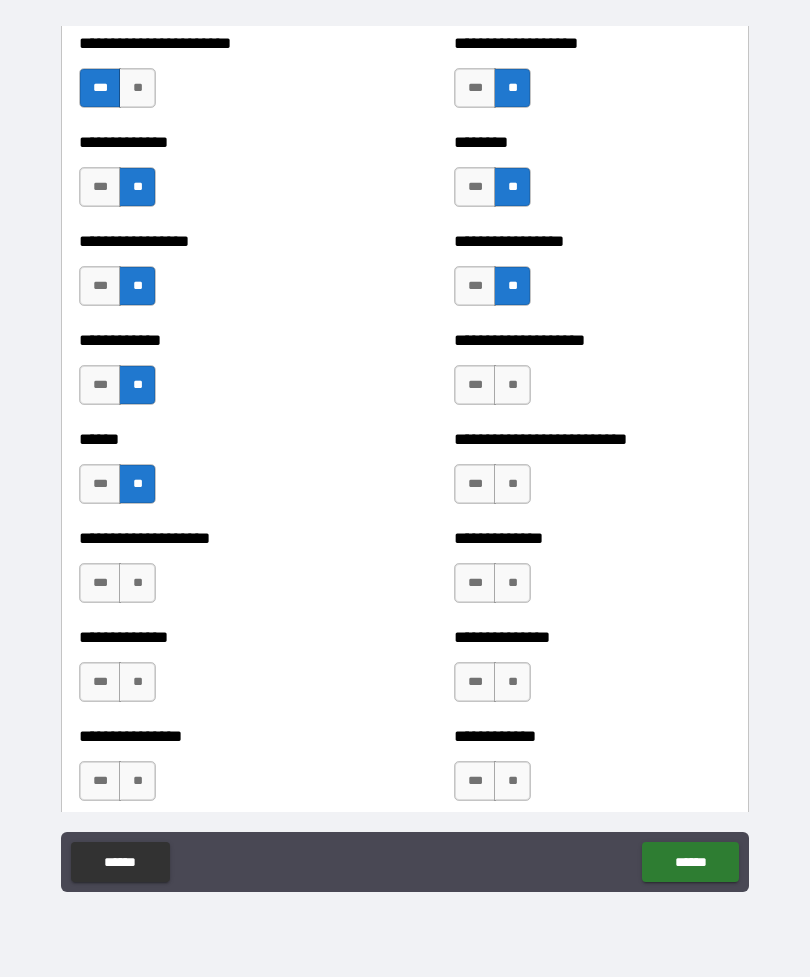 scroll, scrollTop: 3738, scrollLeft: 0, axis: vertical 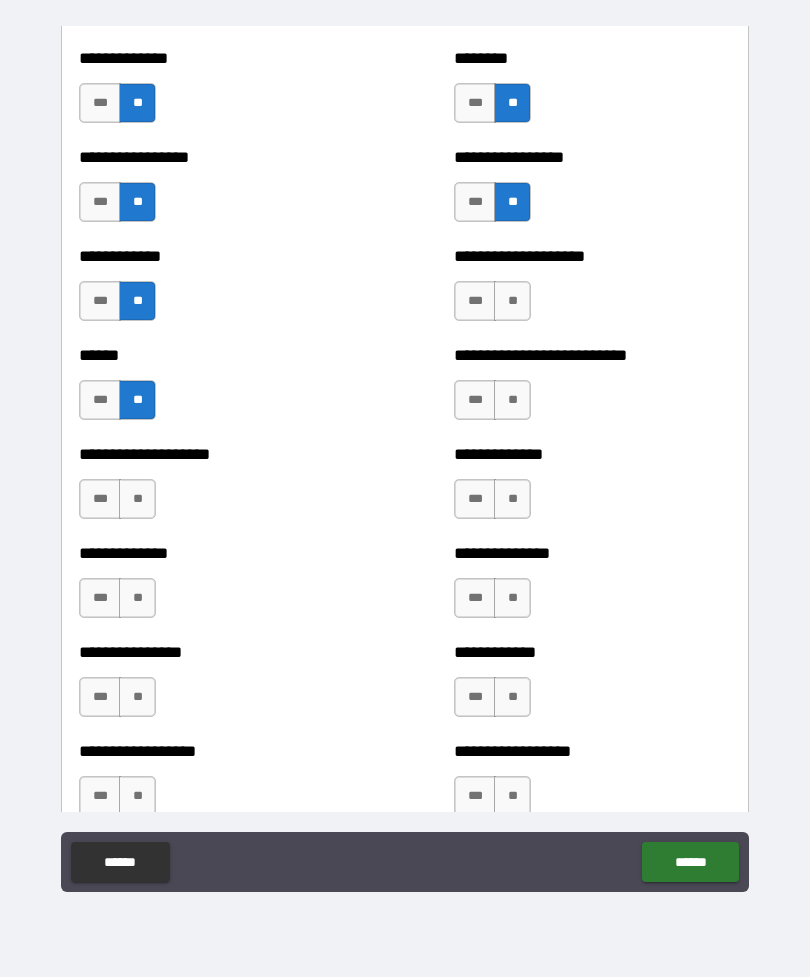 click on "**" at bounding box center [512, 301] 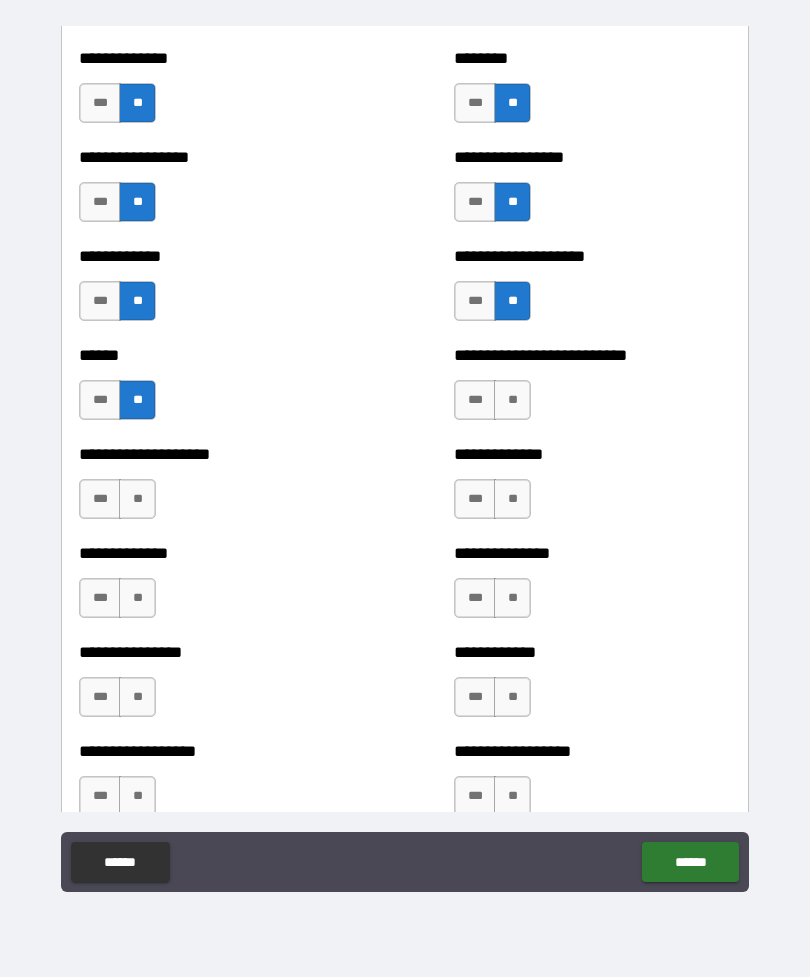 click on "***" at bounding box center [475, 400] 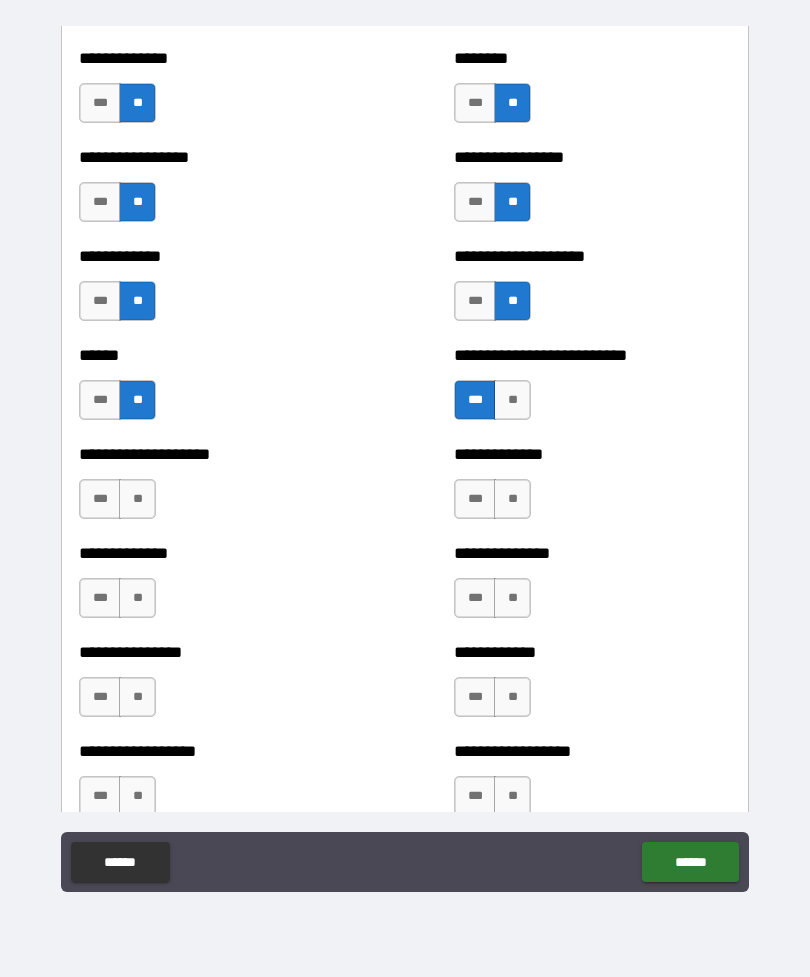 click on "**" at bounding box center (512, 499) 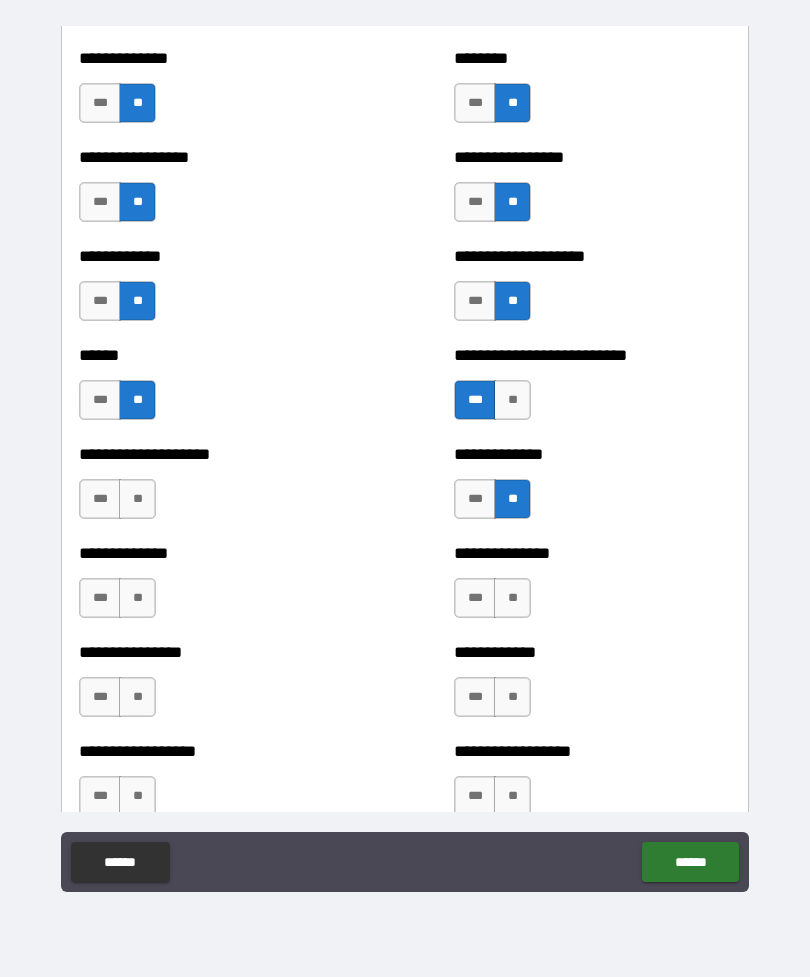click on "**" at bounding box center [512, 598] 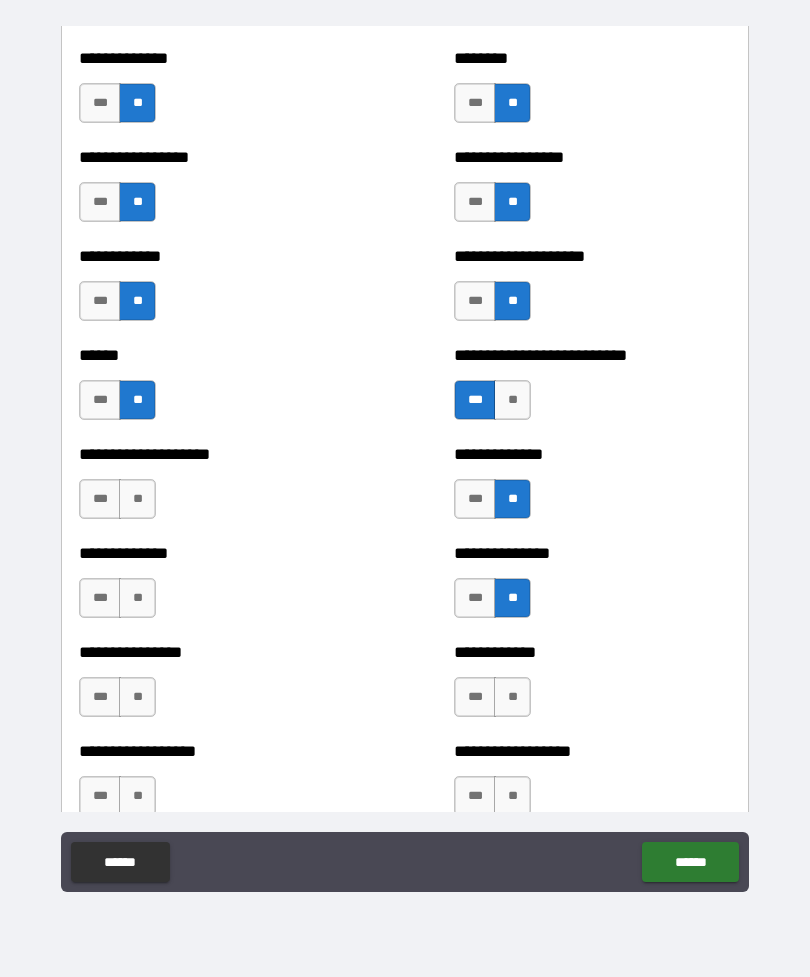 click on "**" at bounding box center [512, 697] 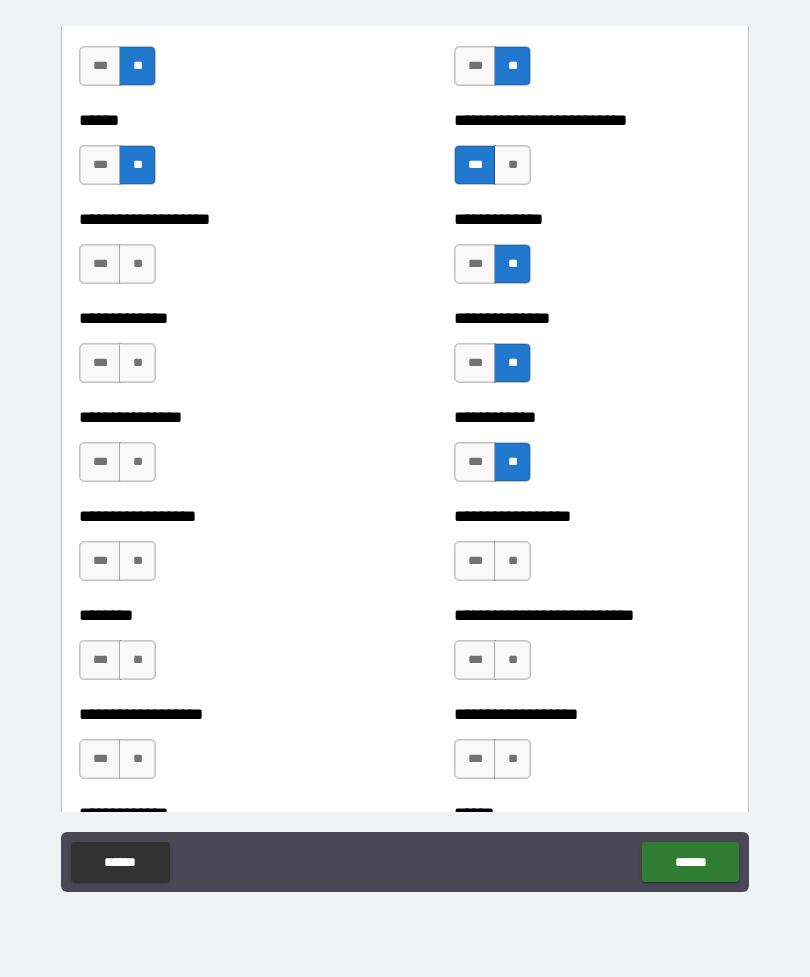 scroll, scrollTop: 3969, scrollLeft: 0, axis: vertical 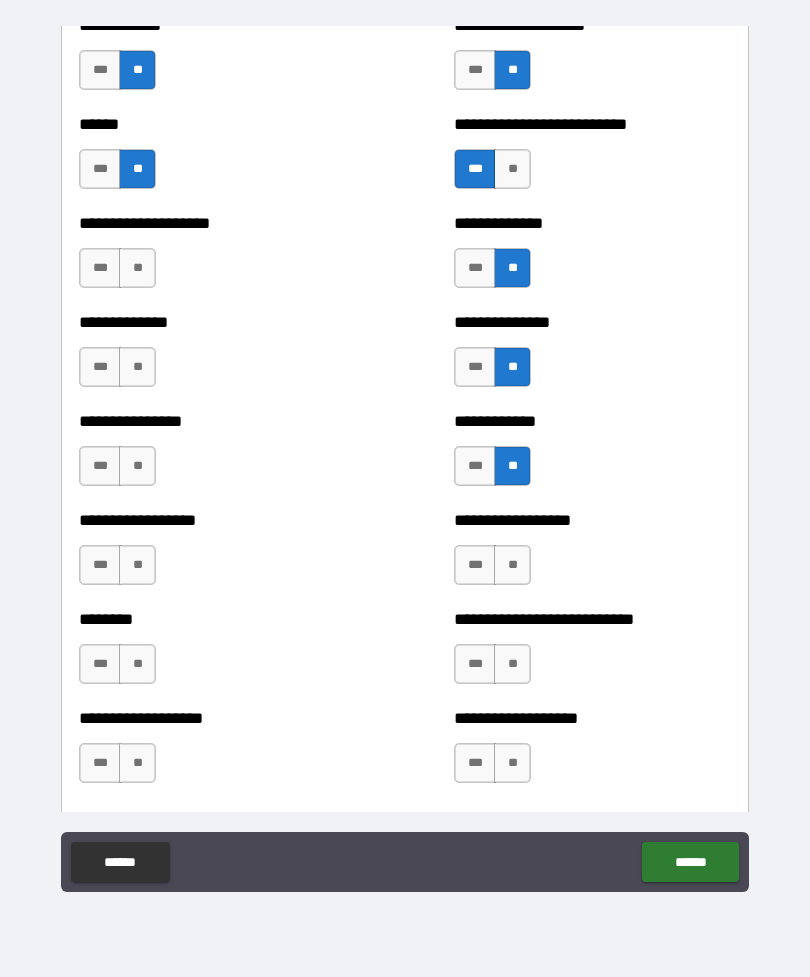 click on "**" at bounding box center (512, 565) 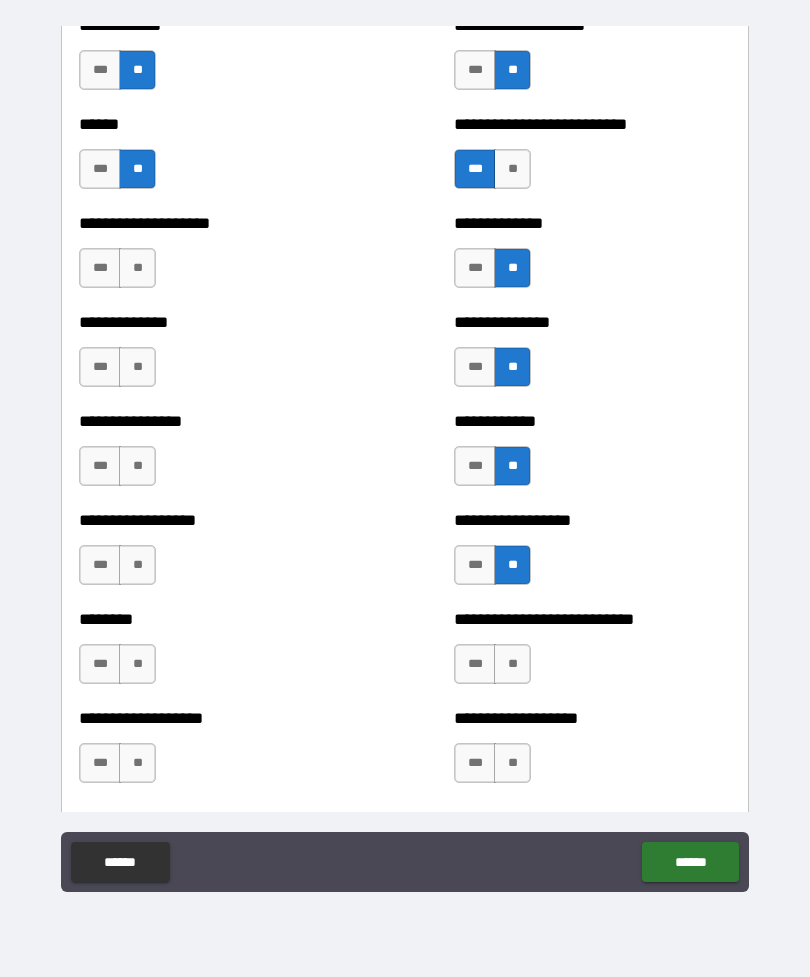 click on "***" at bounding box center (100, 268) 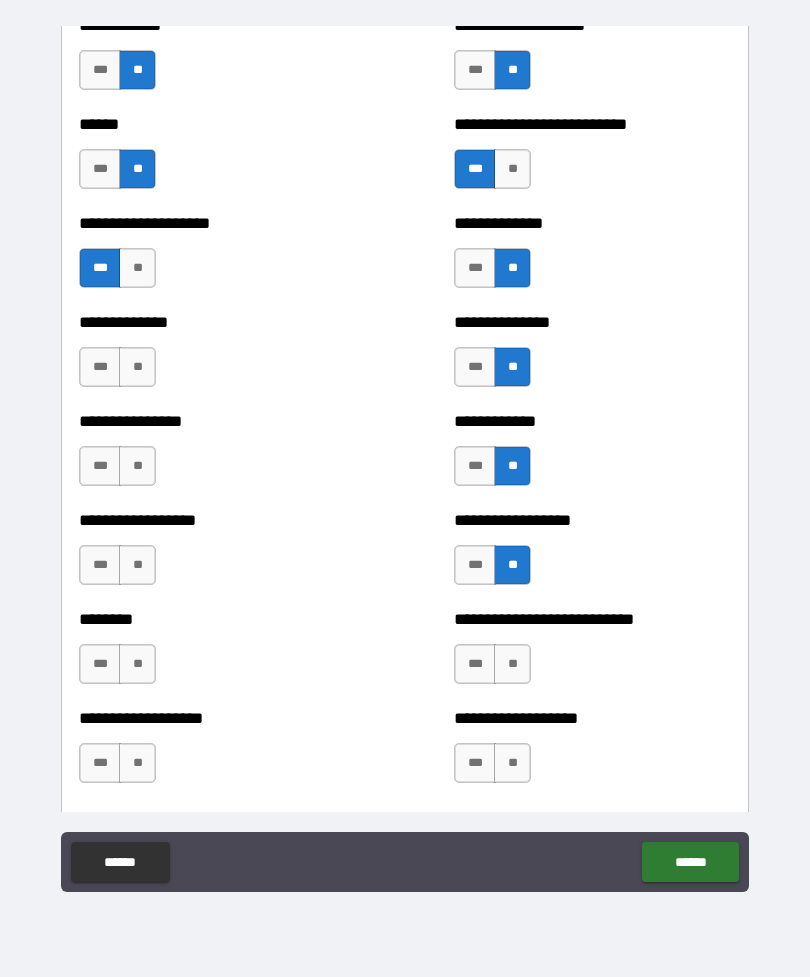 click on "**" at bounding box center [137, 367] 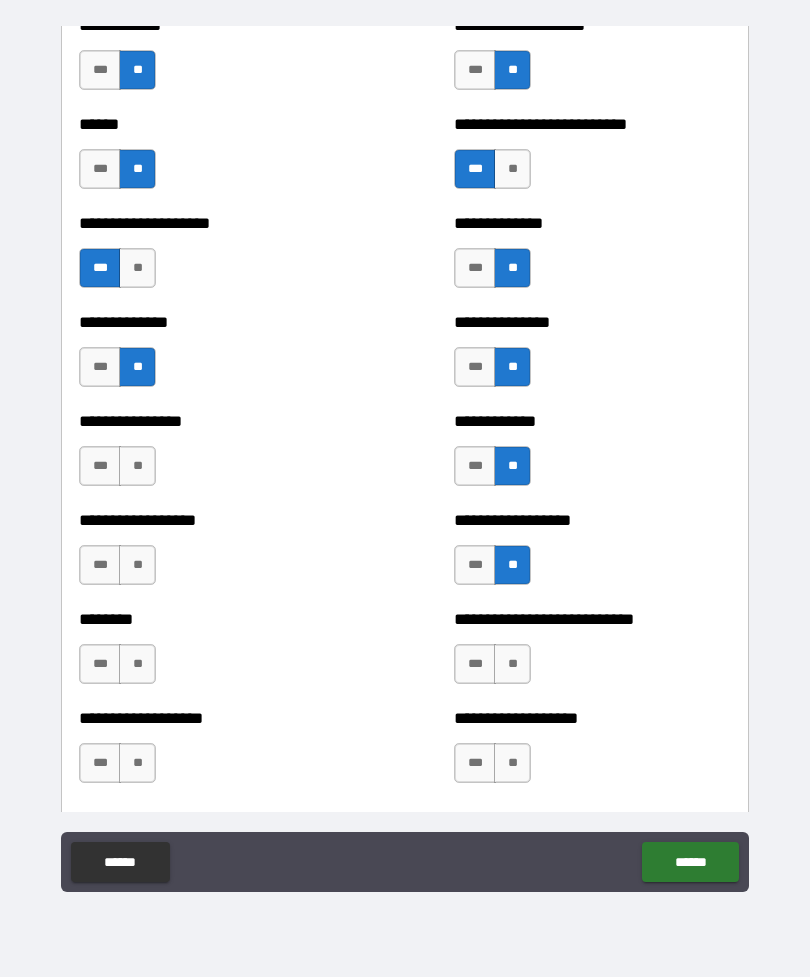 click on "**" at bounding box center (137, 466) 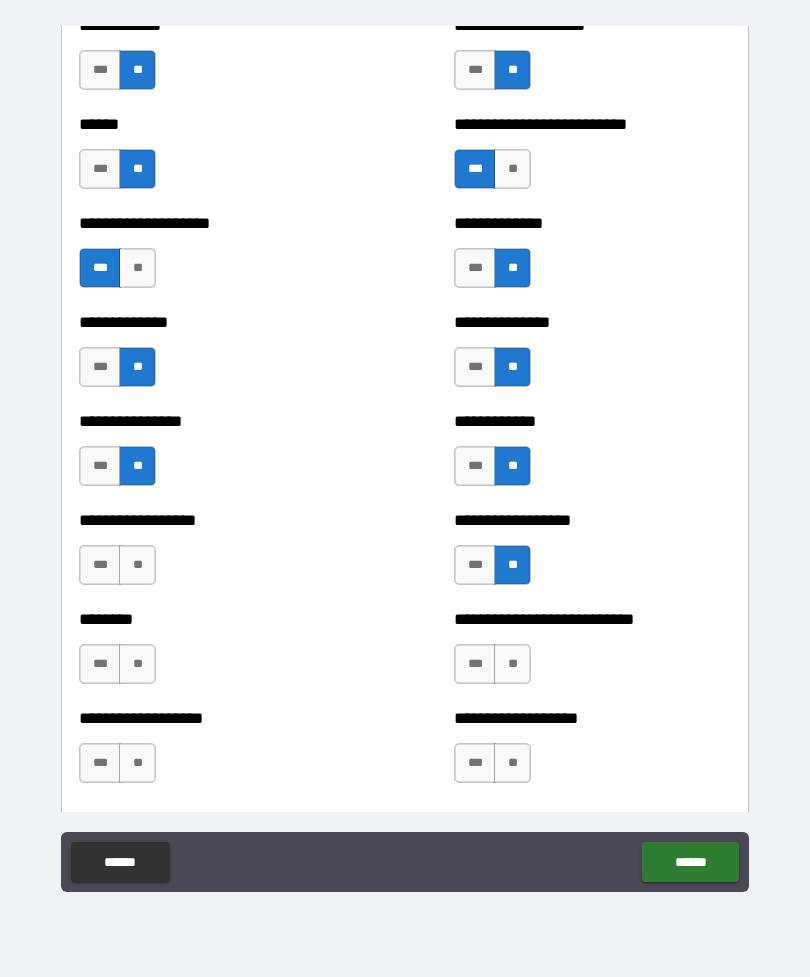 click on "**" at bounding box center [137, 565] 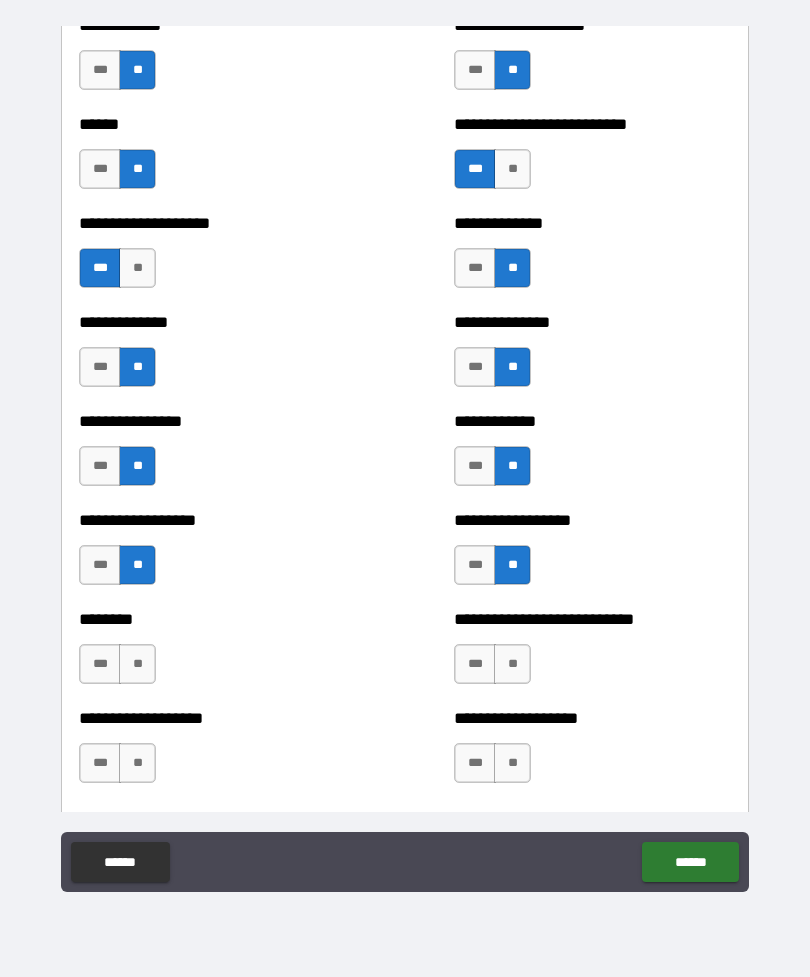click on "**" at bounding box center (137, 565) 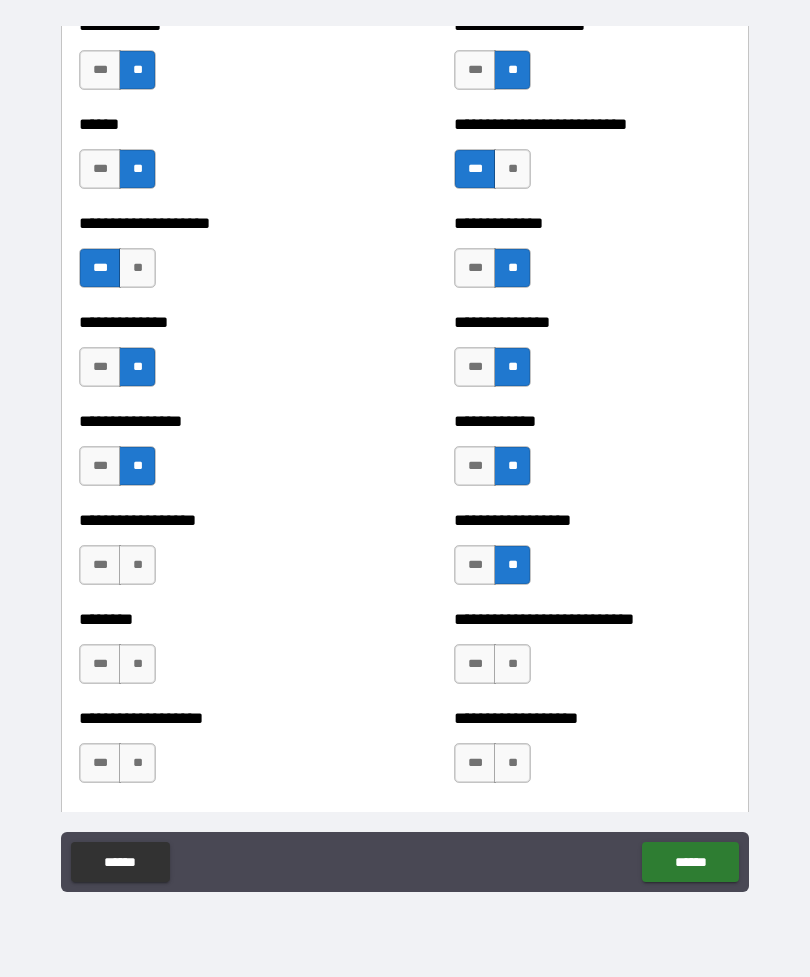 click on "**" at bounding box center [137, 664] 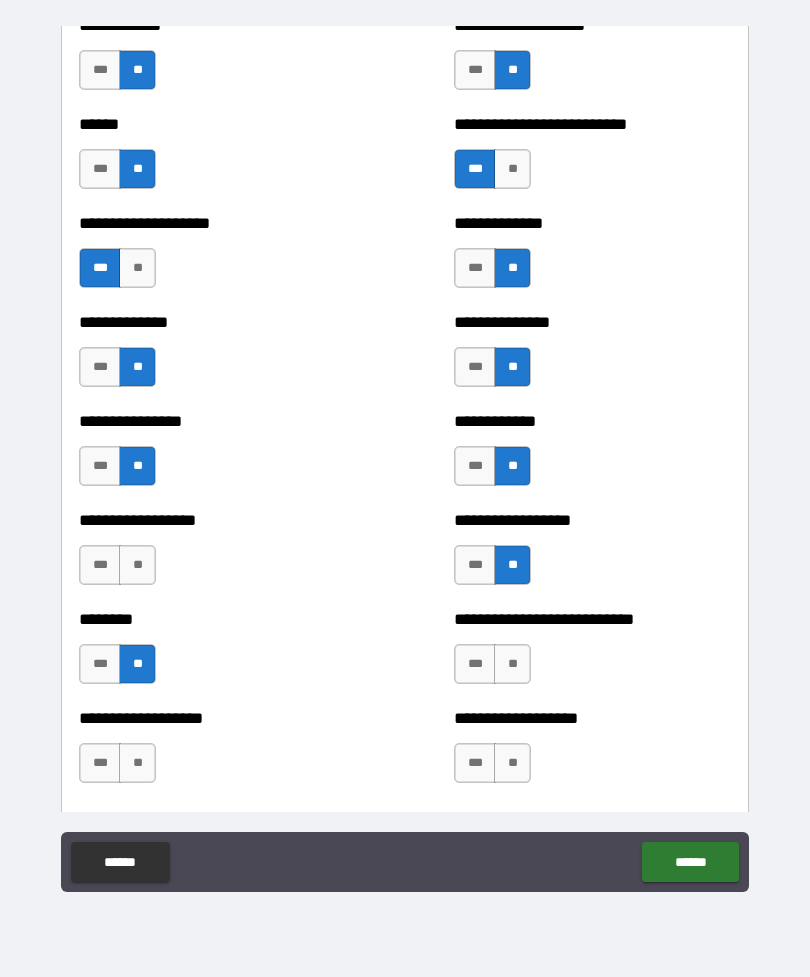 click on "**" at bounding box center [137, 763] 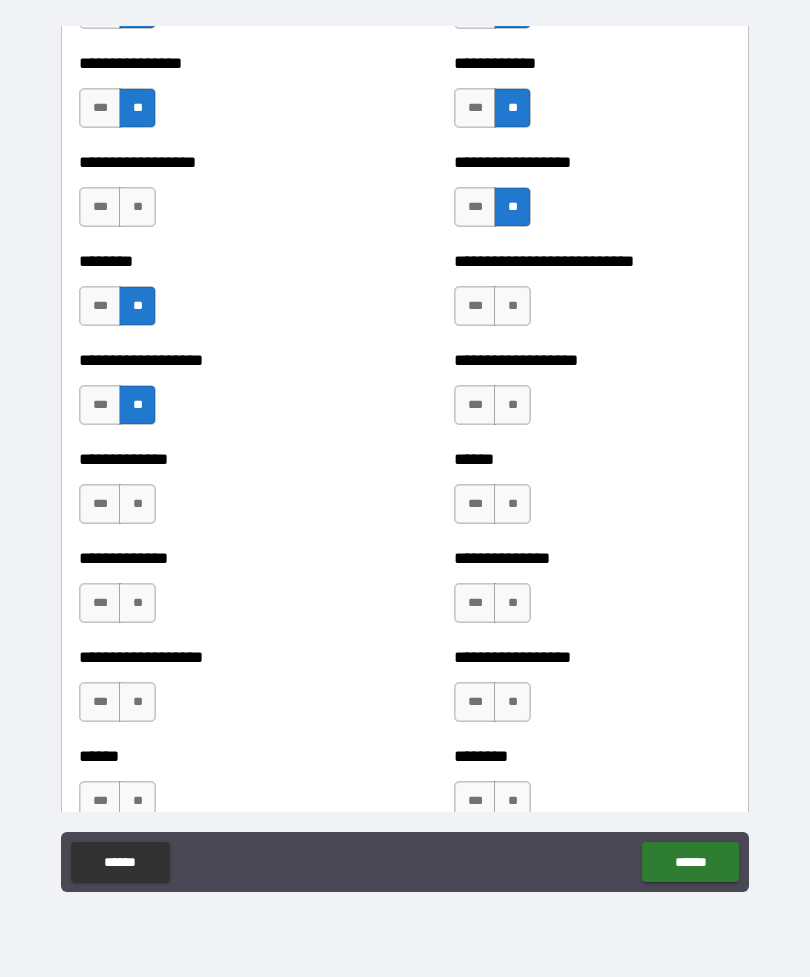 scroll, scrollTop: 4335, scrollLeft: 0, axis: vertical 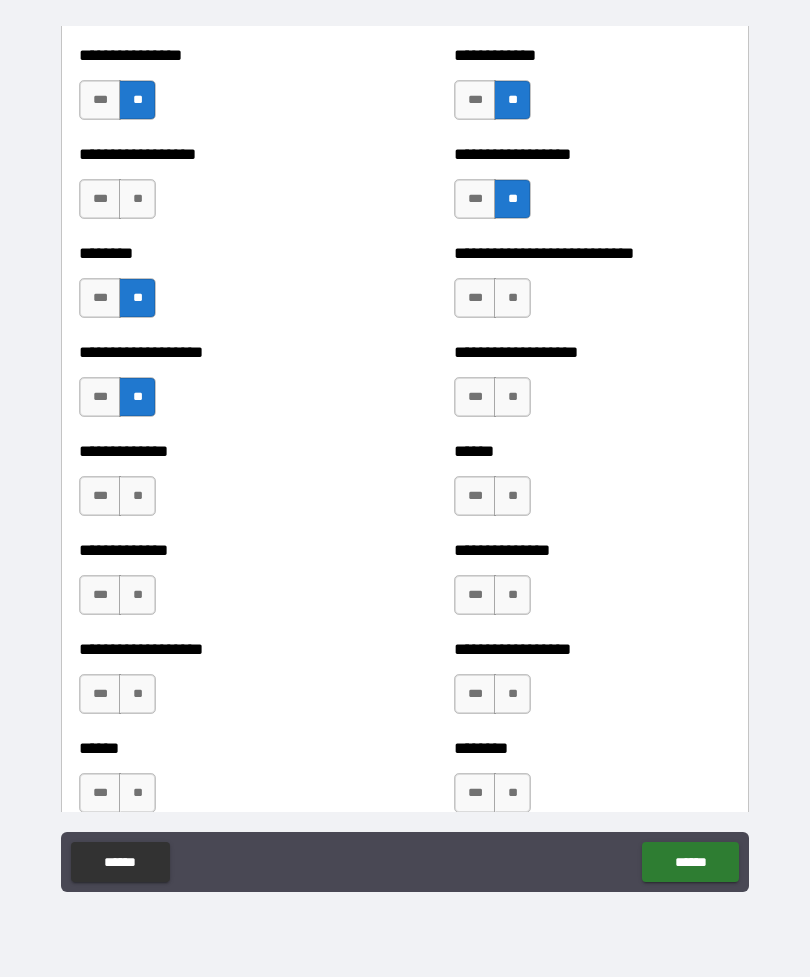 click on "**" at bounding box center (512, 298) 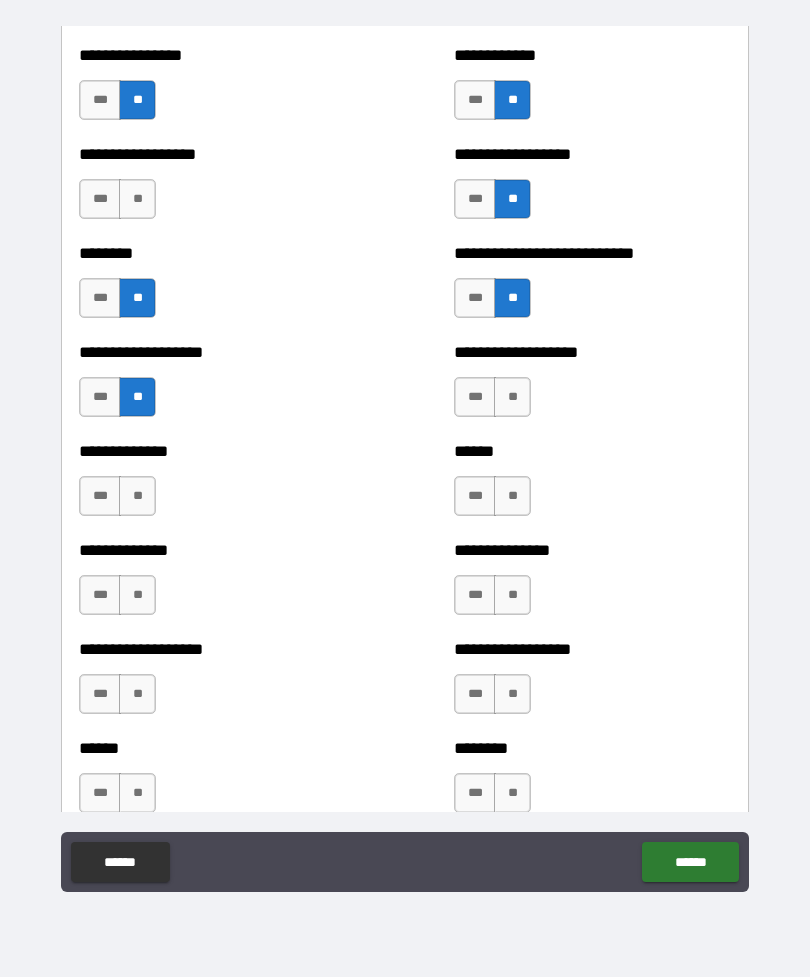 click on "**" at bounding box center (512, 397) 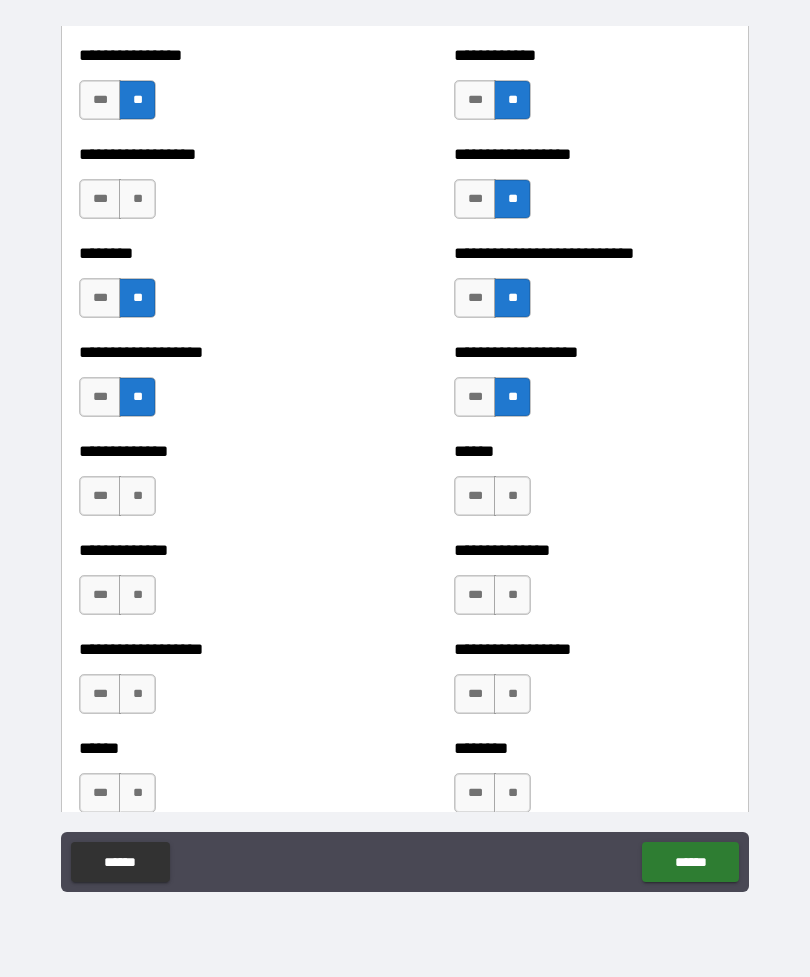 click on "**" at bounding box center [512, 496] 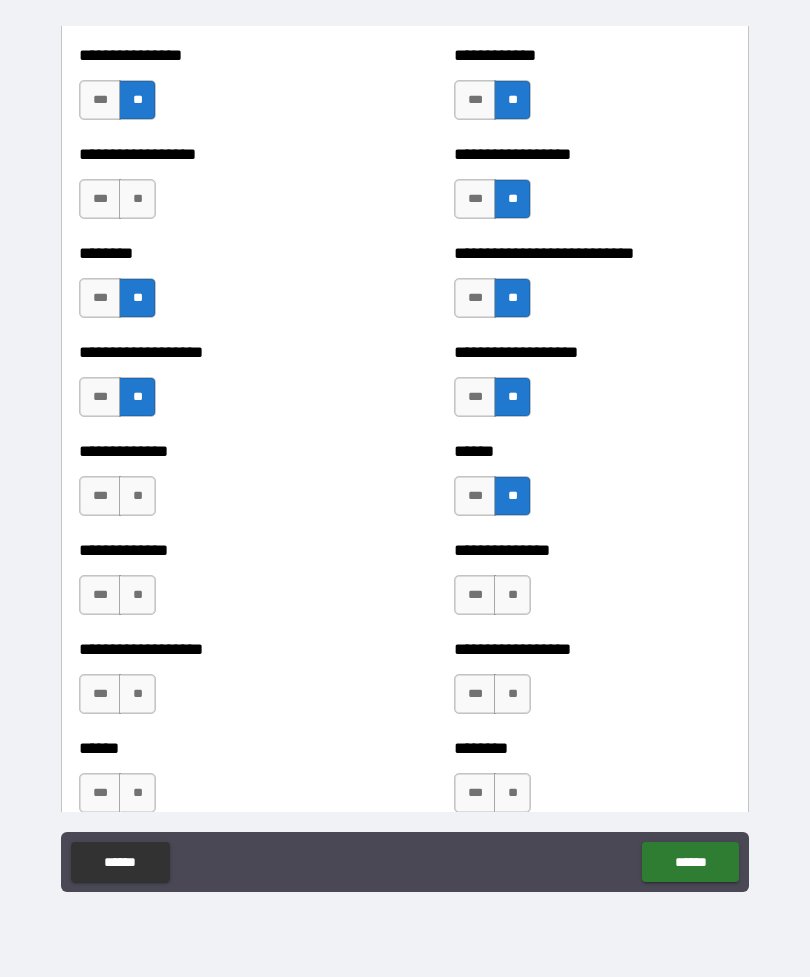 click on "**" at bounding box center (512, 595) 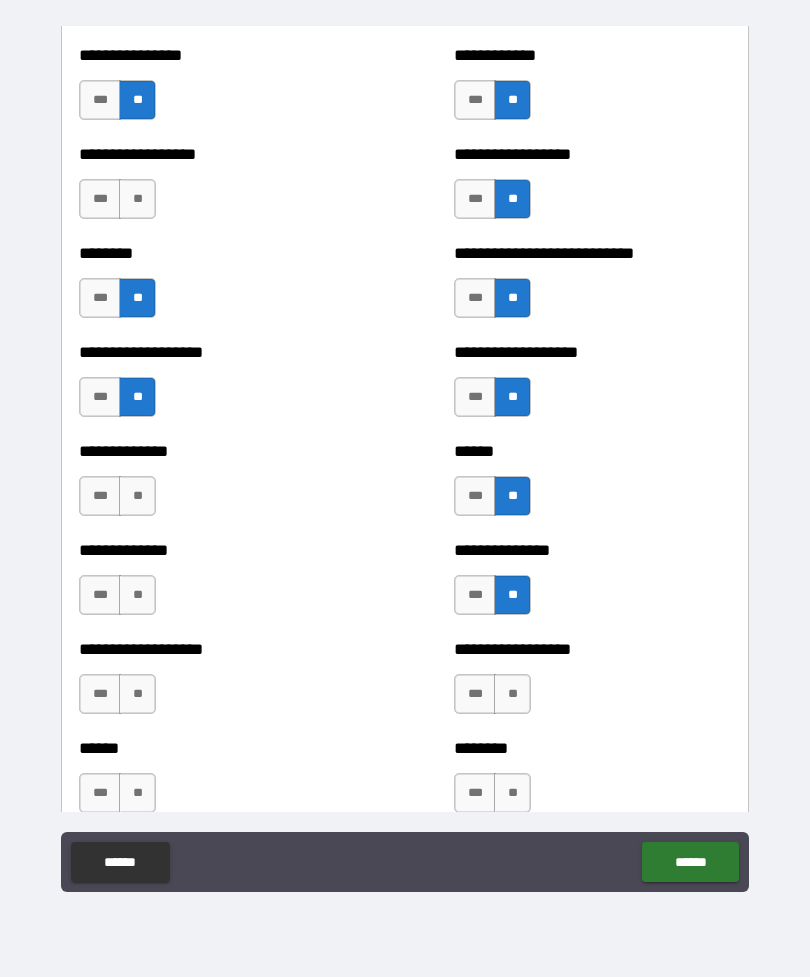 click on "**" at bounding box center (512, 694) 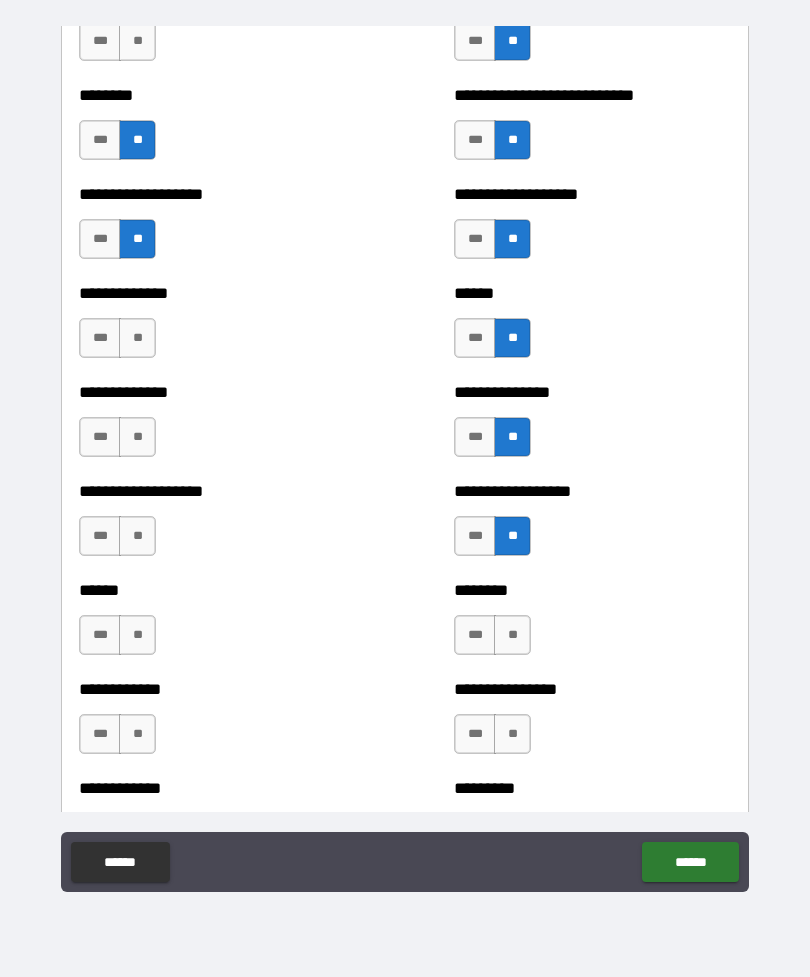 scroll, scrollTop: 4489, scrollLeft: 0, axis: vertical 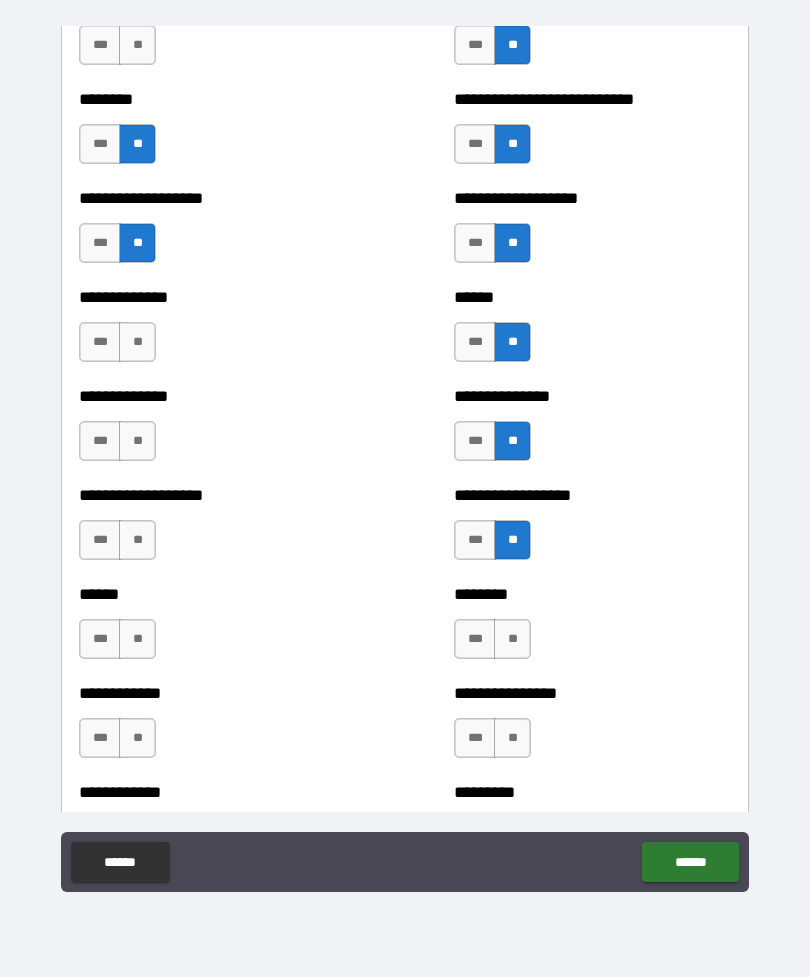 click on "**" at bounding box center [512, 639] 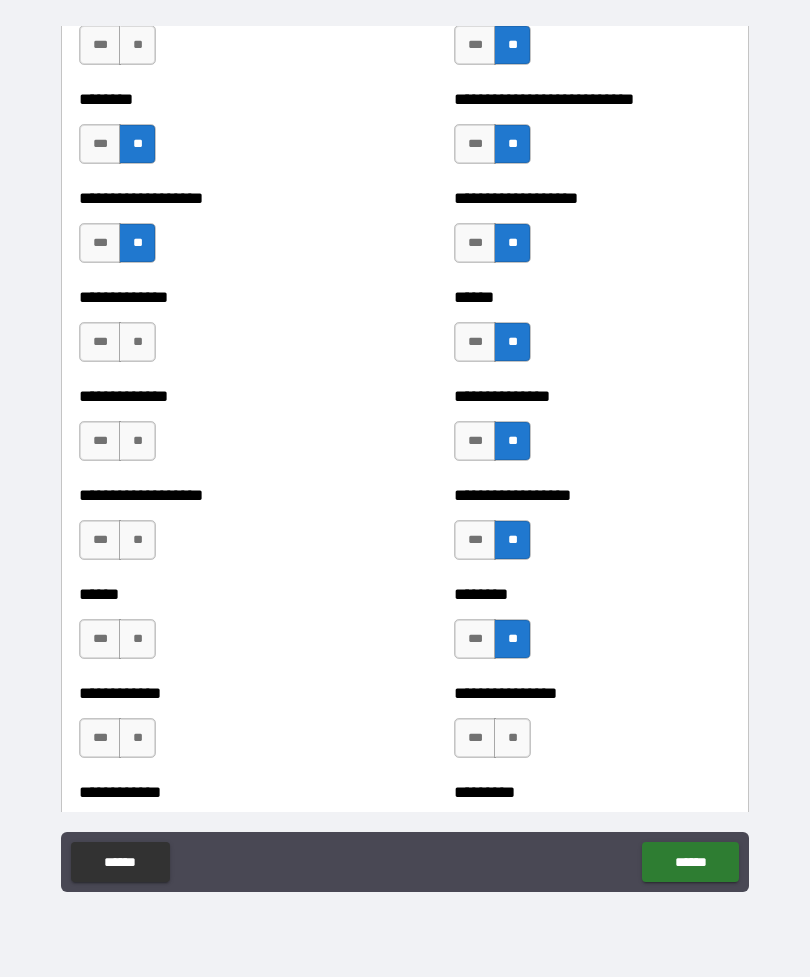 click on "**" at bounding box center (512, 738) 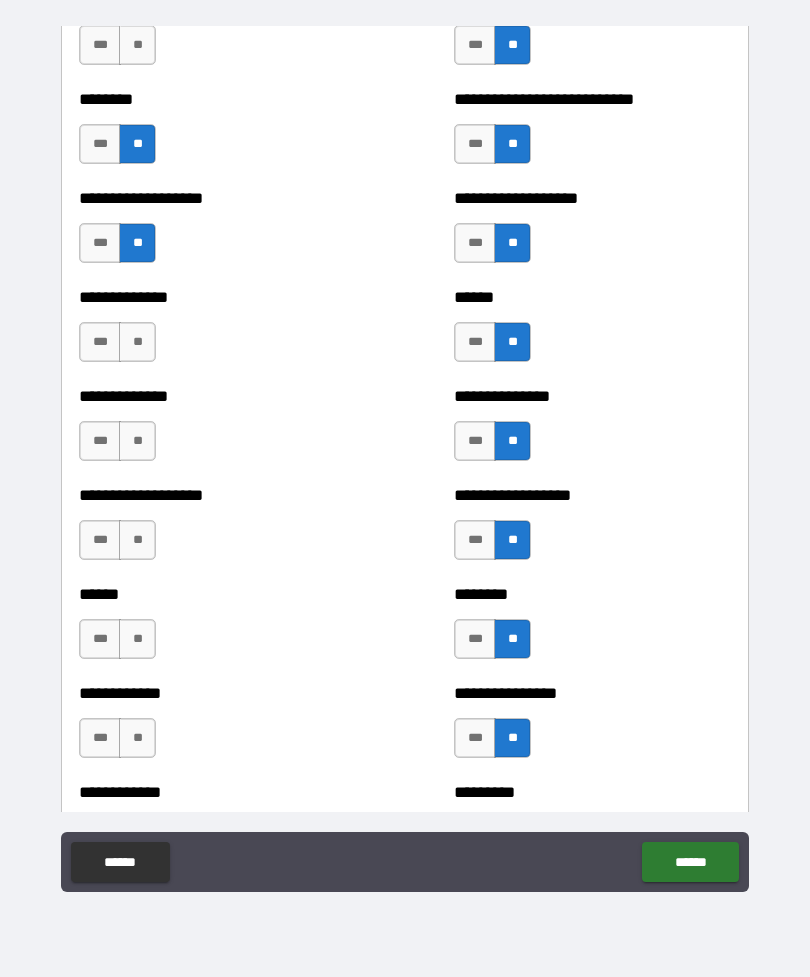 click on "**" at bounding box center [137, 342] 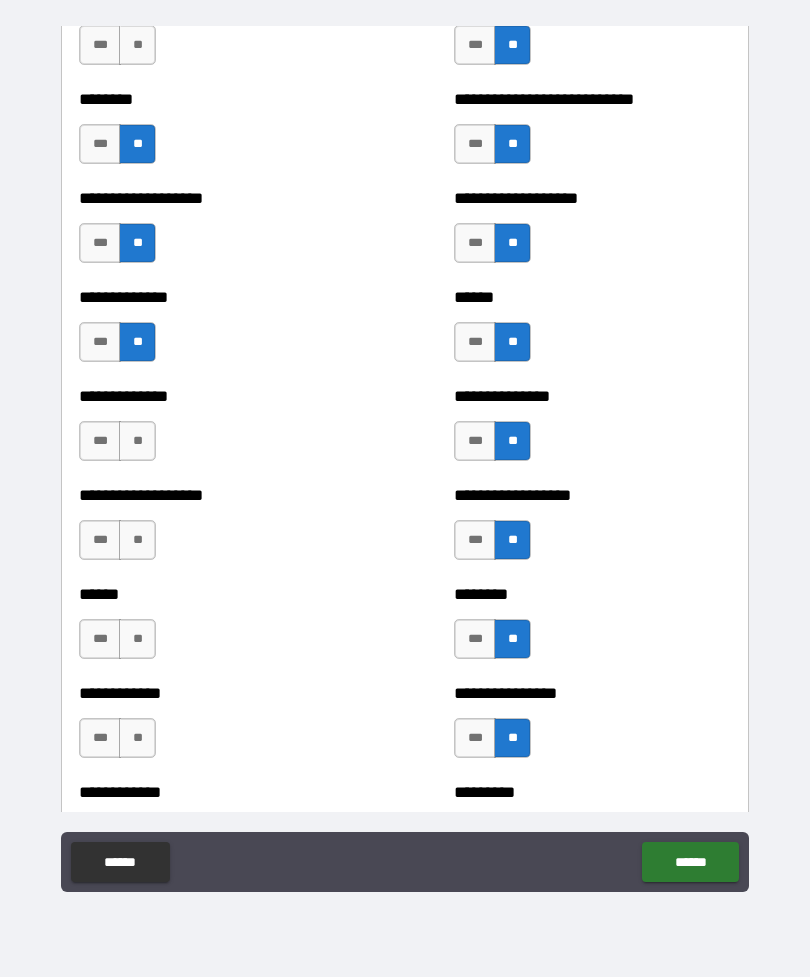 click on "**" at bounding box center (137, 441) 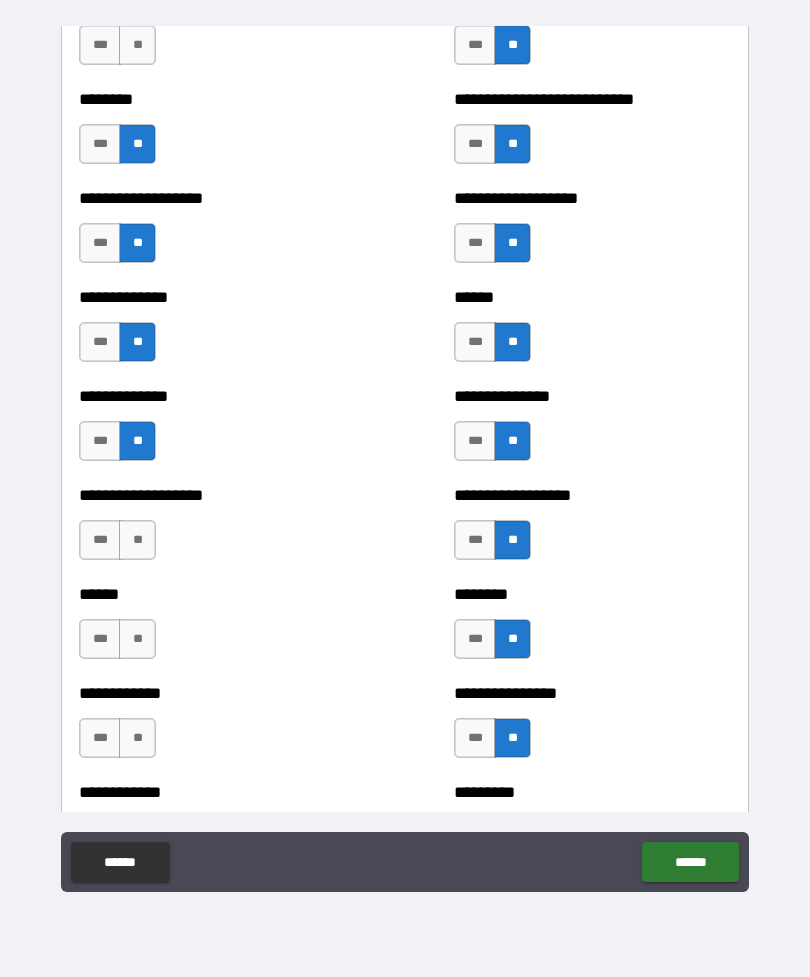 click on "**" at bounding box center [137, 540] 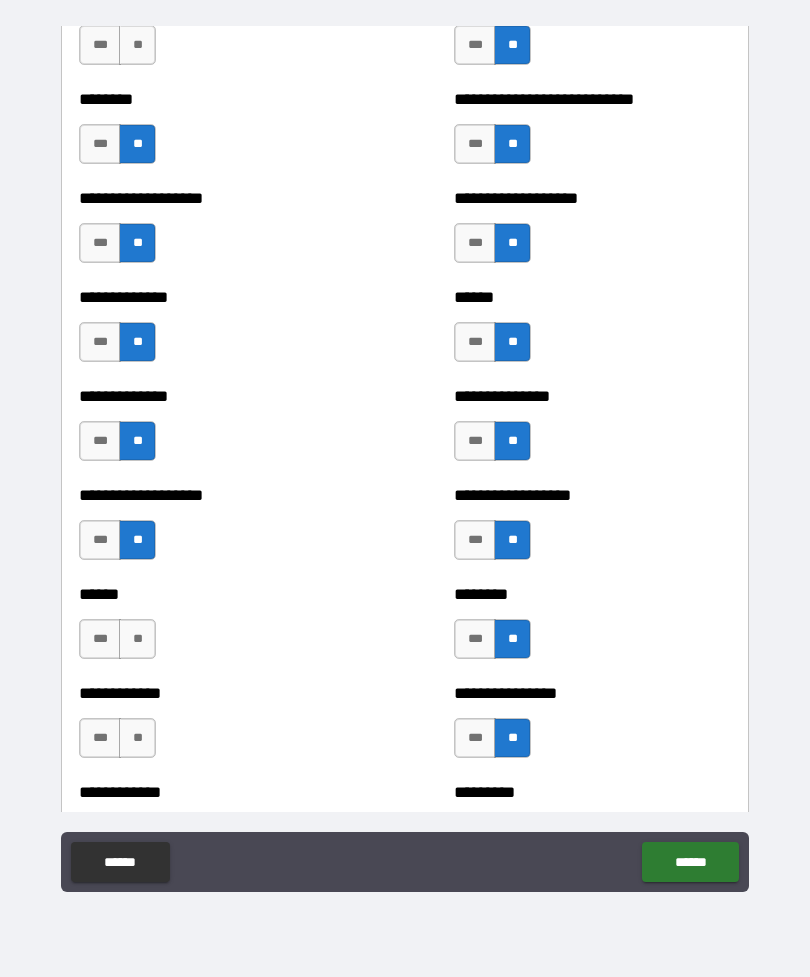 click on "**" at bounding box center (137, 639) 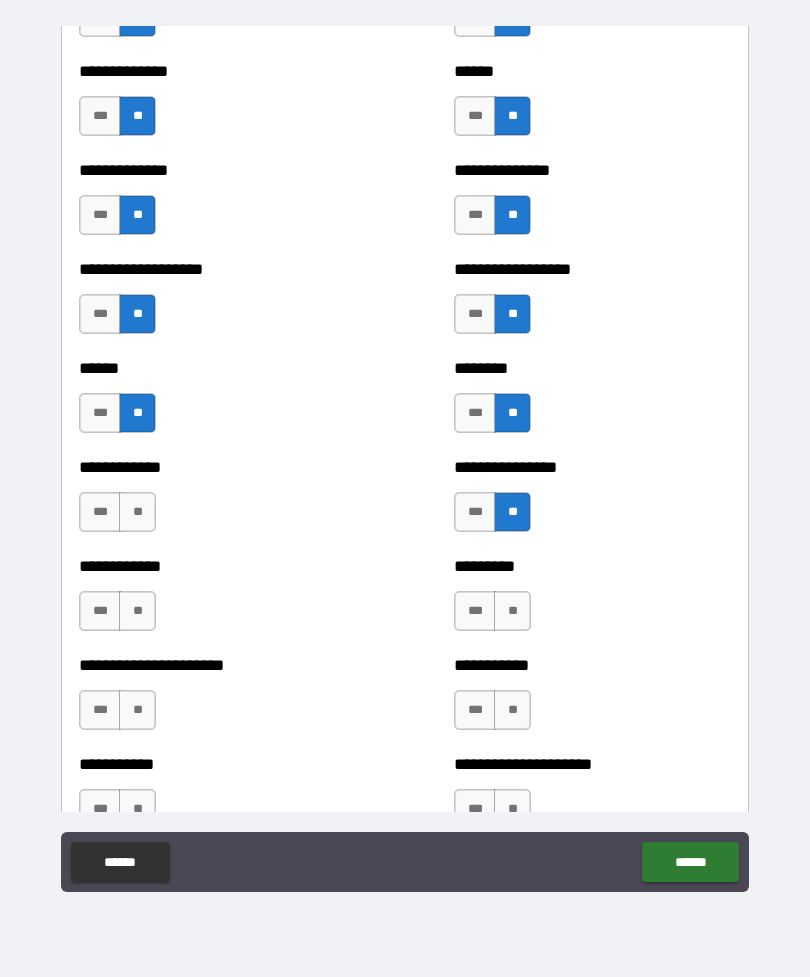 scroll, scrollTop: 4711, scrollLeft: 0, axis: vertical 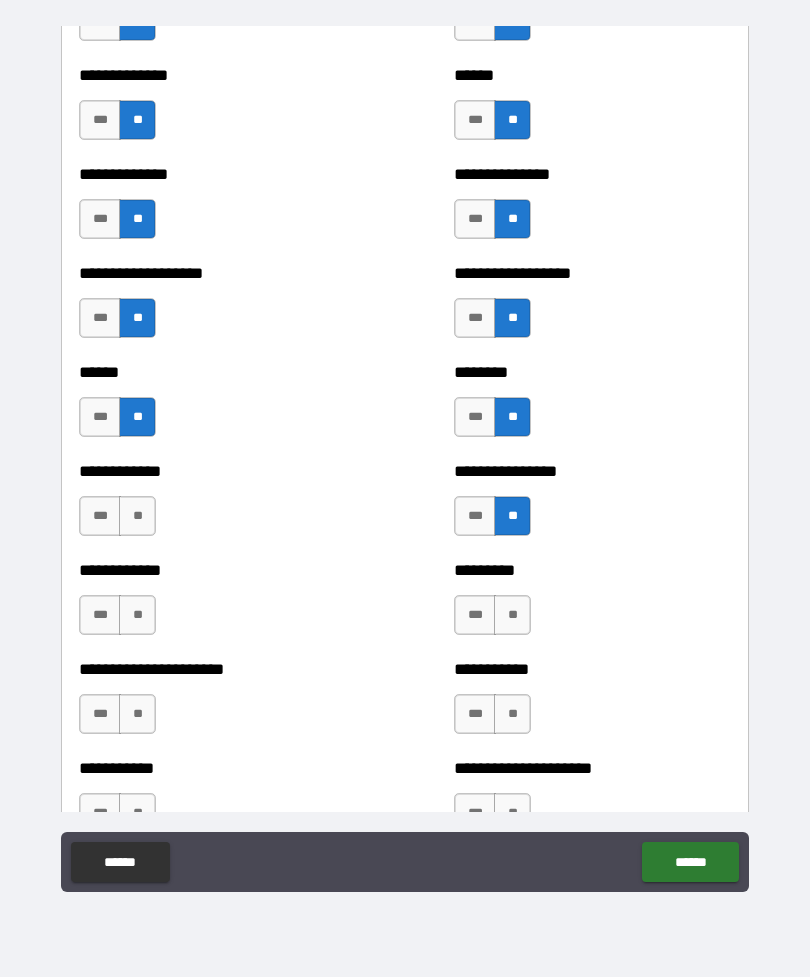 click on "**" at bounding box center (137, 516) 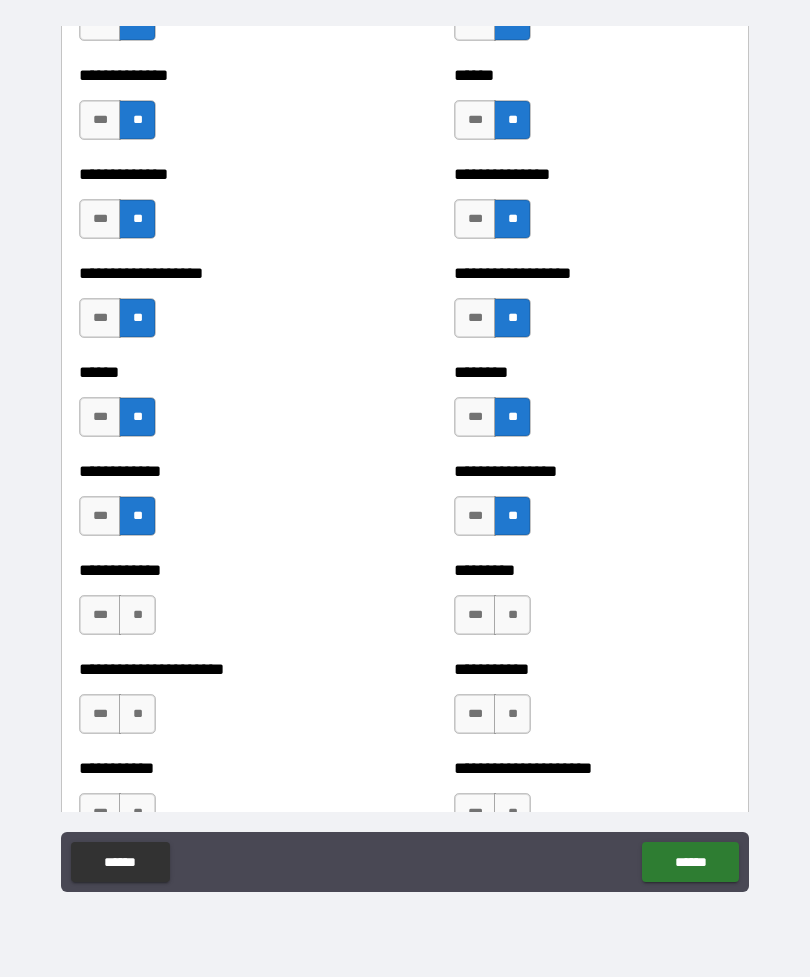 click on "**" at bounding box center [137, 714] 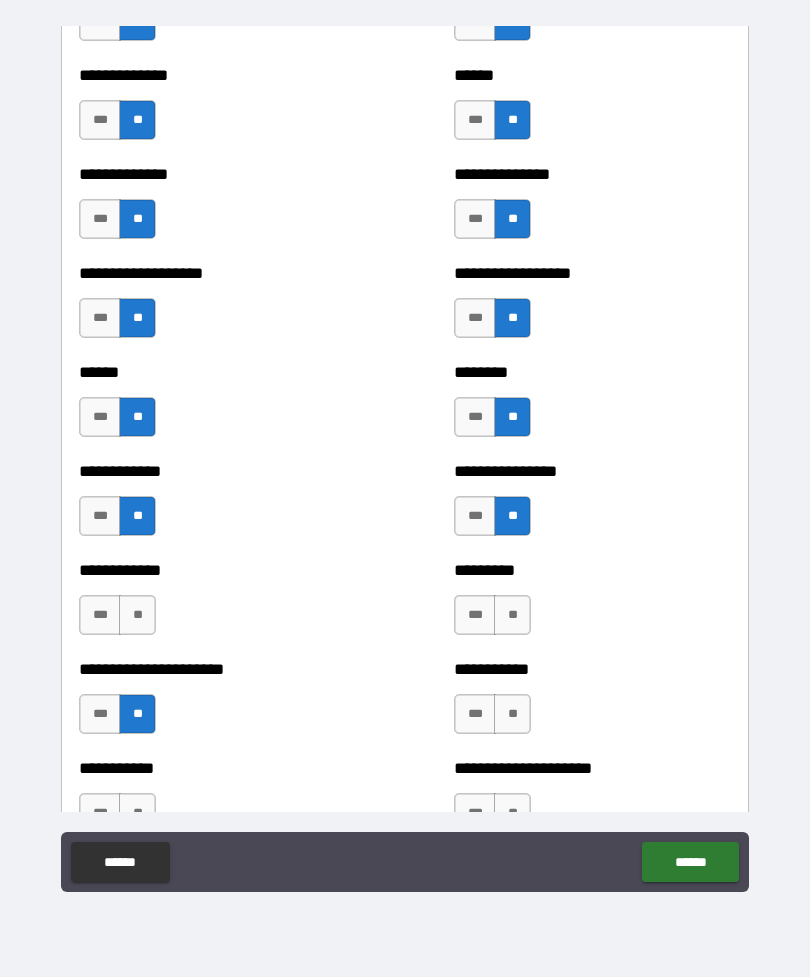 click on "**" at bounding box center [137, 615] 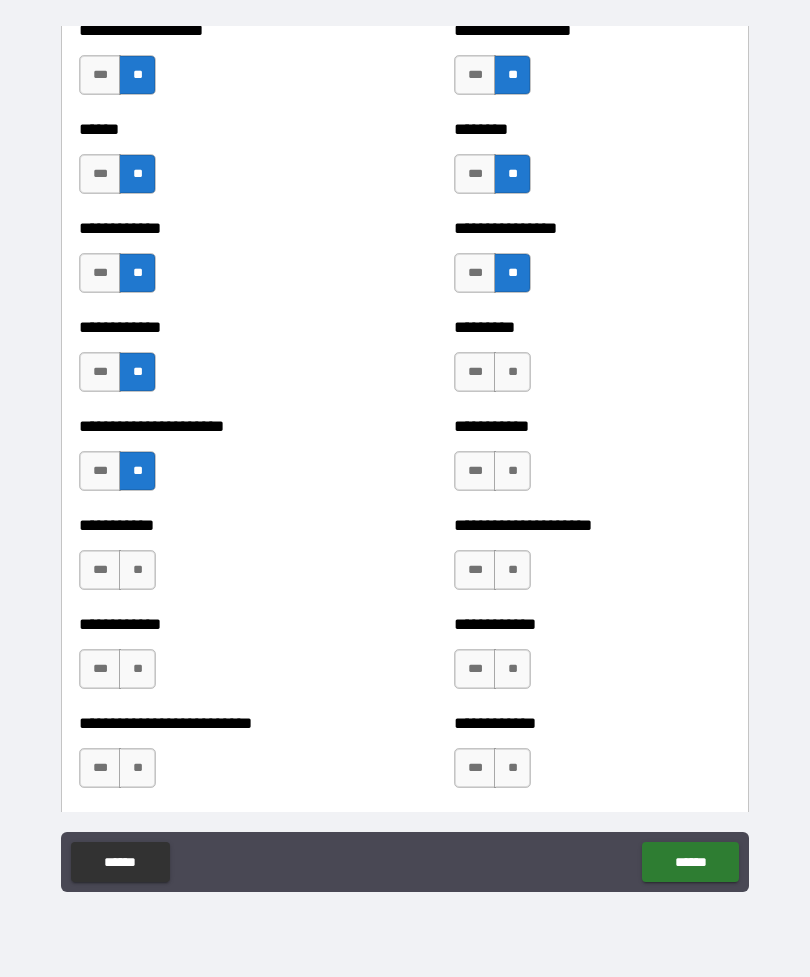 scroll, scrollTop: 4955, scrollLeft: 0, axis: vertical 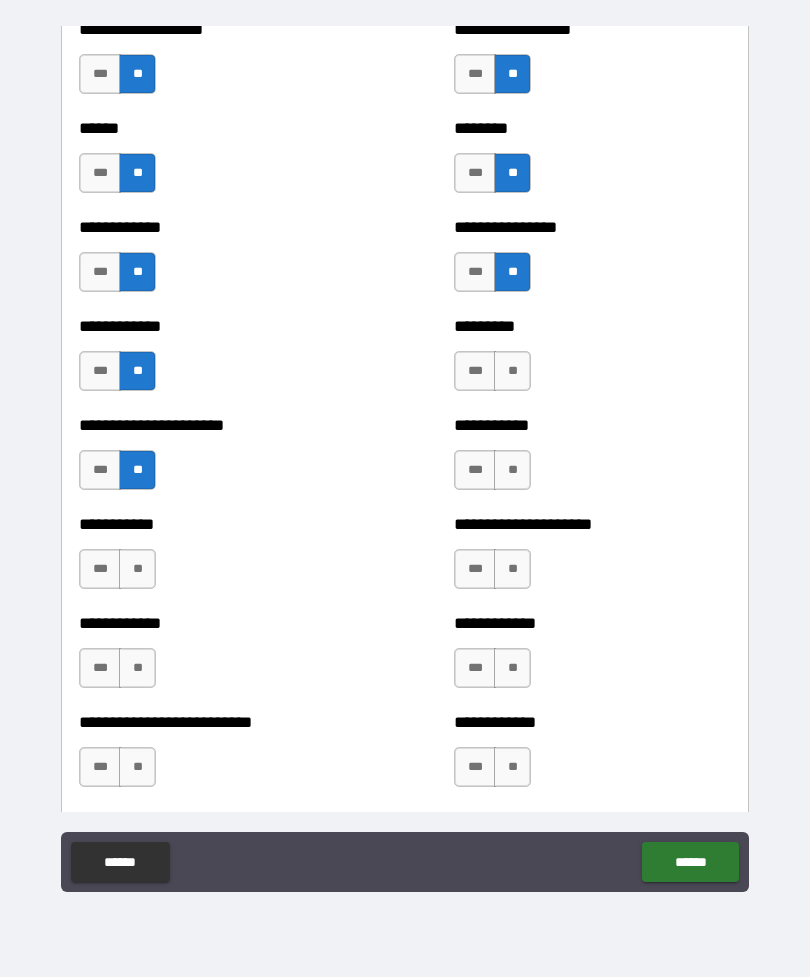 click on "**" at bounding box center (137, 569) 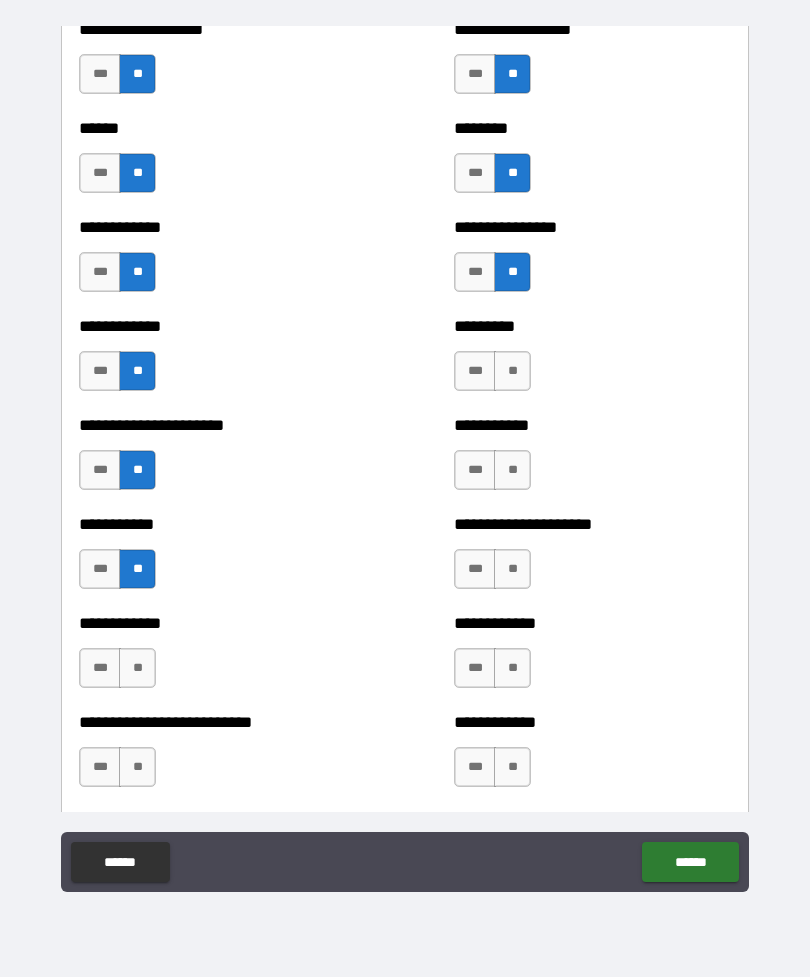 click on "**" at bounding box center (137, 668) 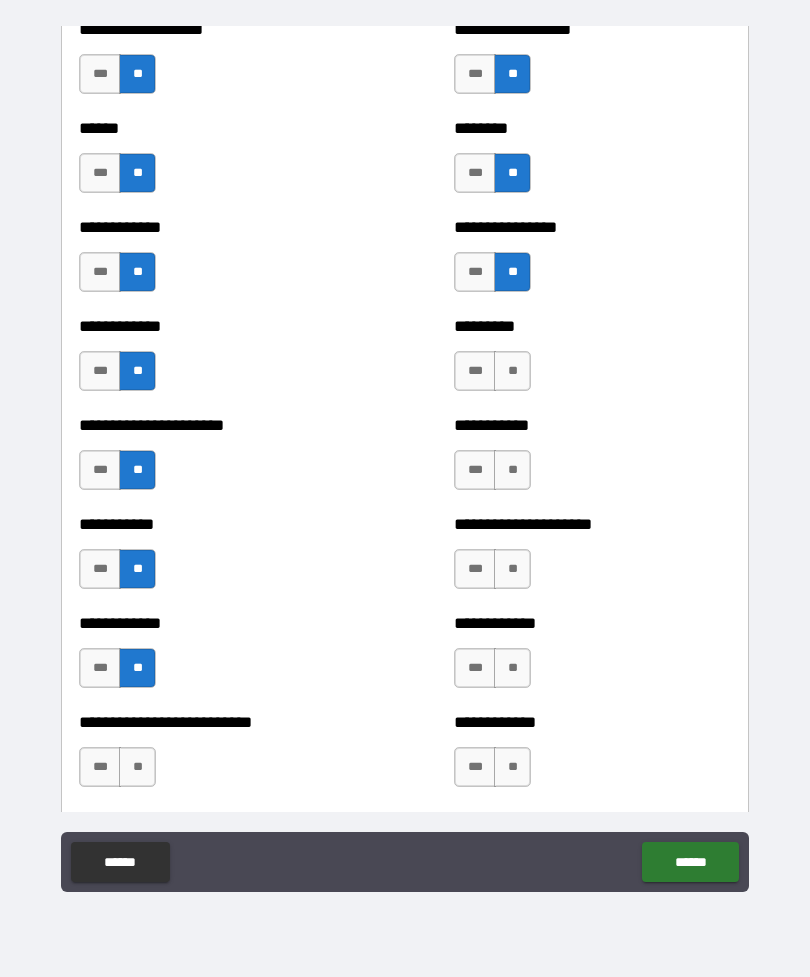 click on "**" at bounding box center [137, 767] 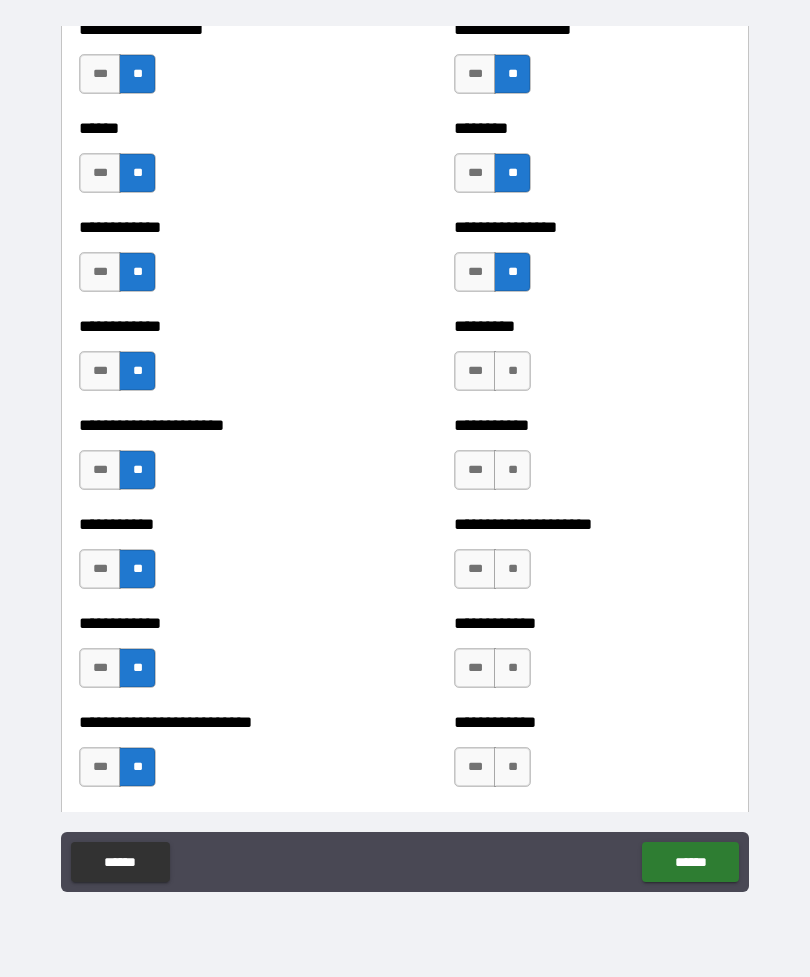 click on "**" at bounding box center (512, 371) 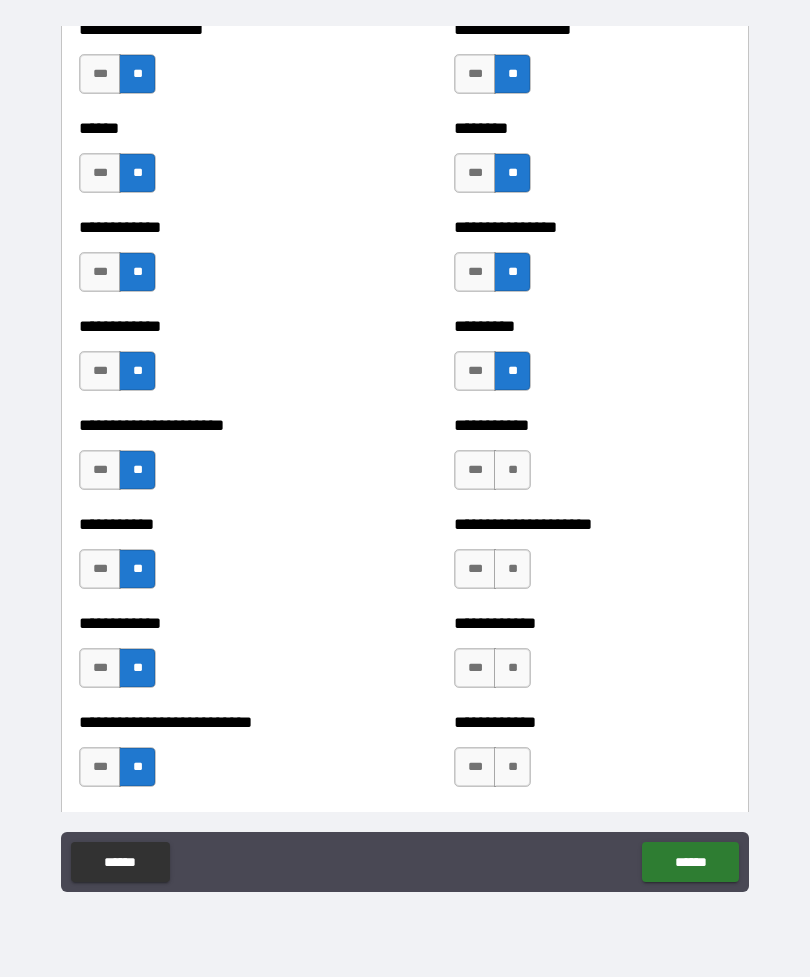 click on "**" at bounding box center [512, 470] 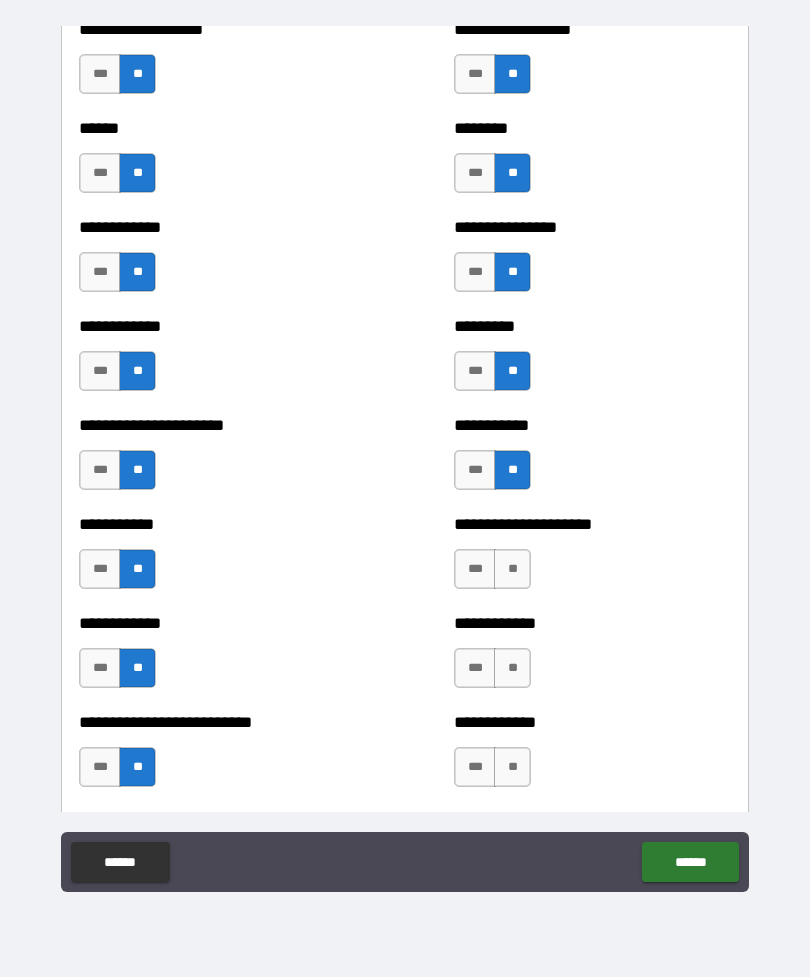 click on "**" at bounding box center (512, 569) 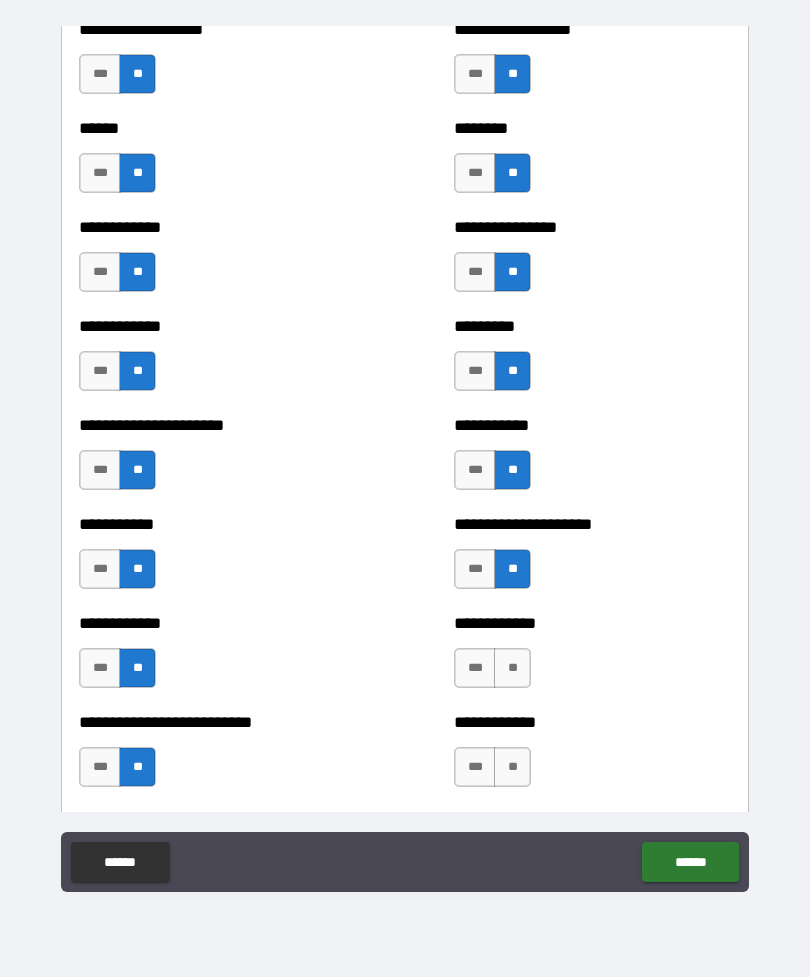click on "**" at bounding box center (512, 668) 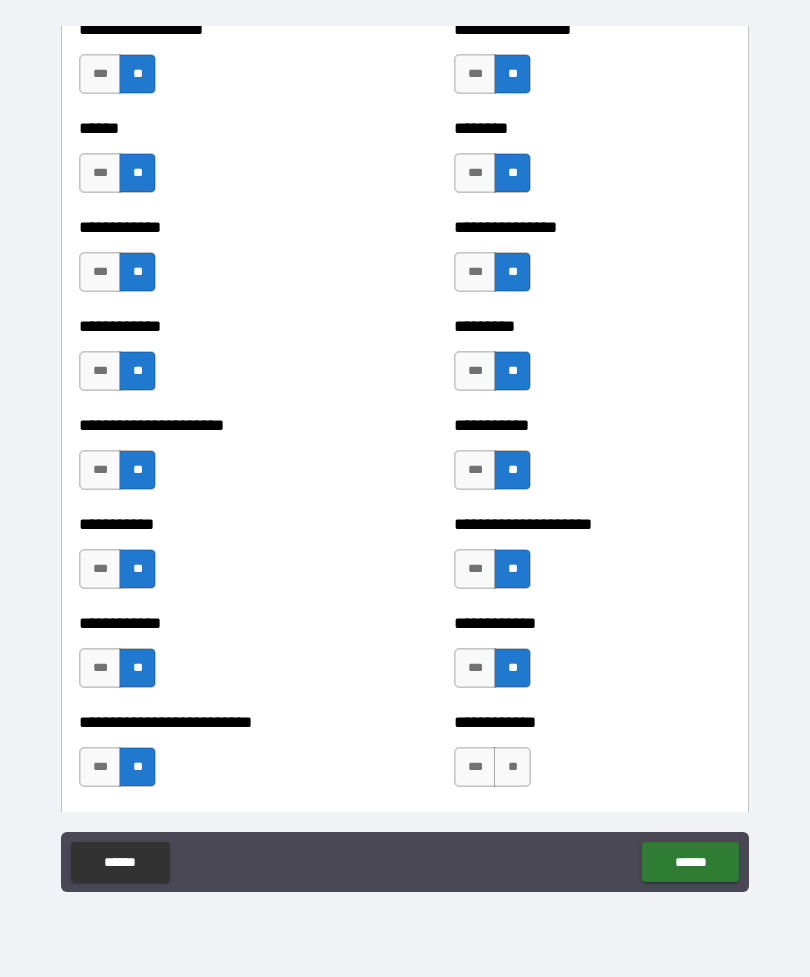 click on "**" at bounding box center [512, 767] 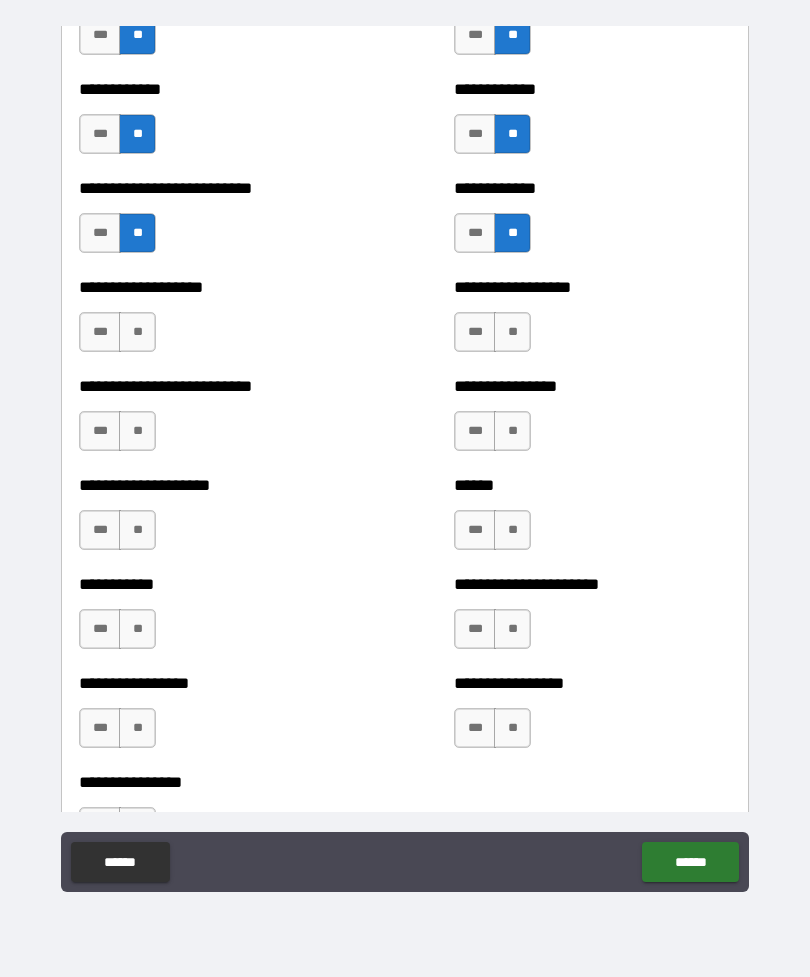scroll, scrollTop: 5483, scrollLeft: 0, axis: vertical 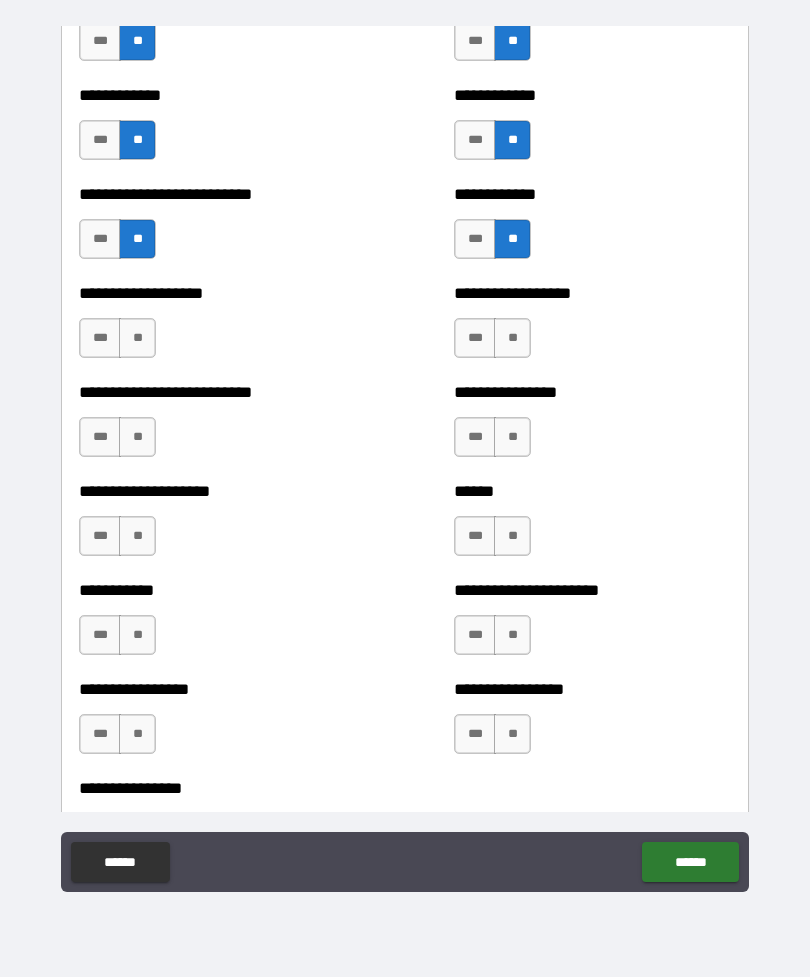 click on "**" at bounding box center [137, 338] 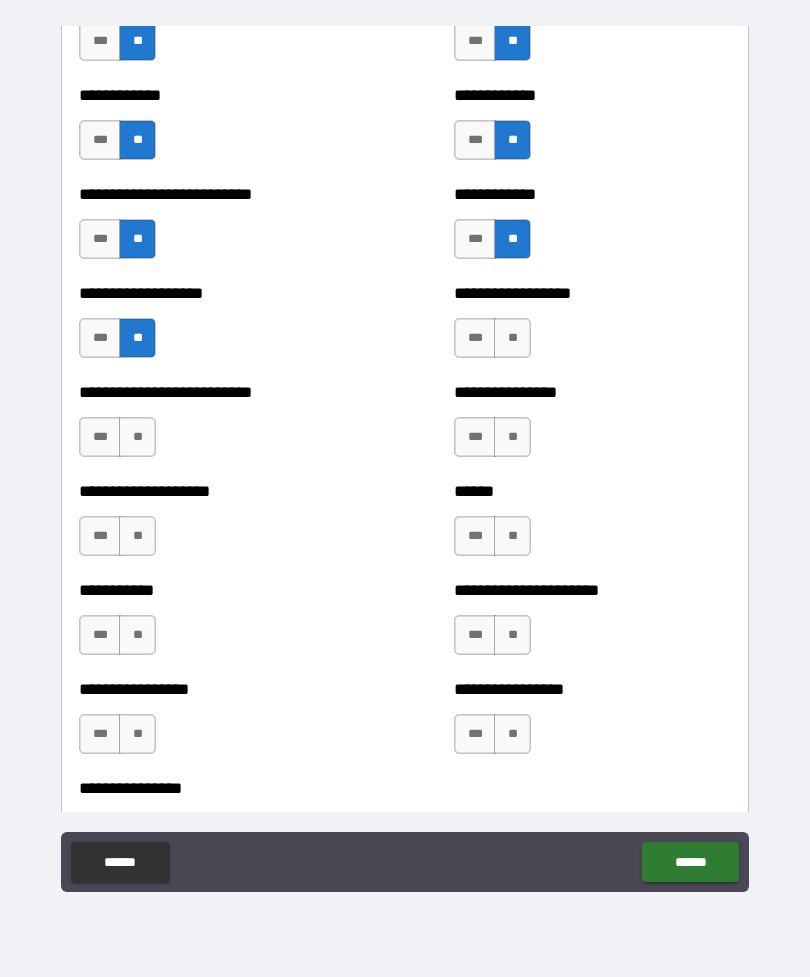 click on "**" at bounding box center (137, 437) 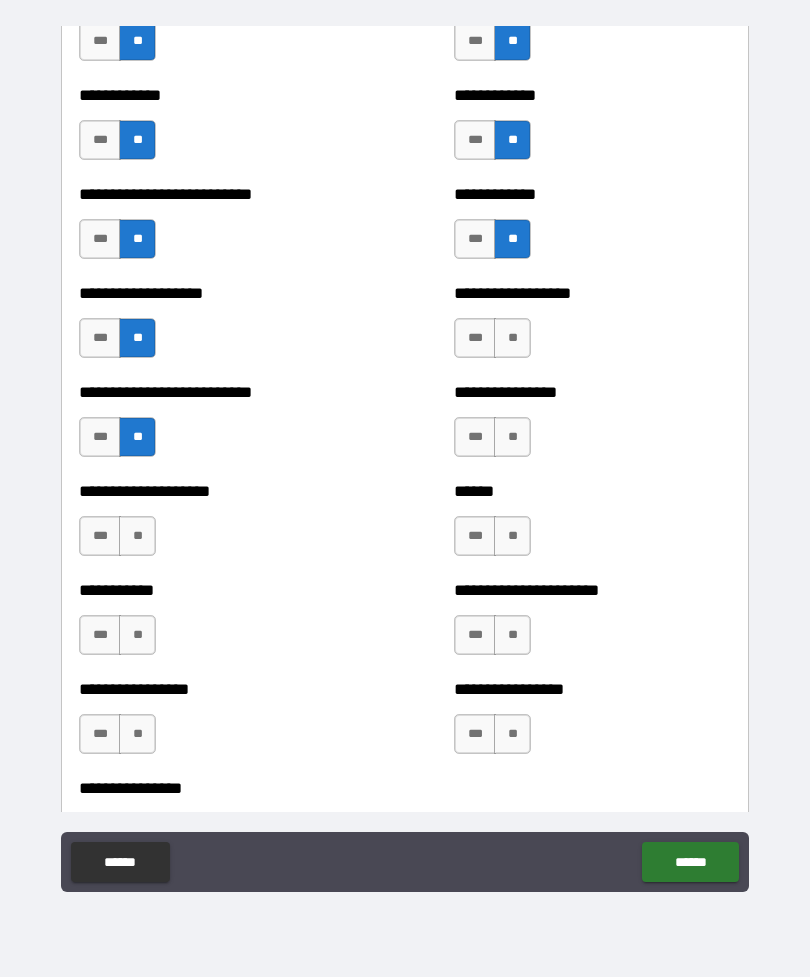 click on "**" at bounding box center (137, 536) 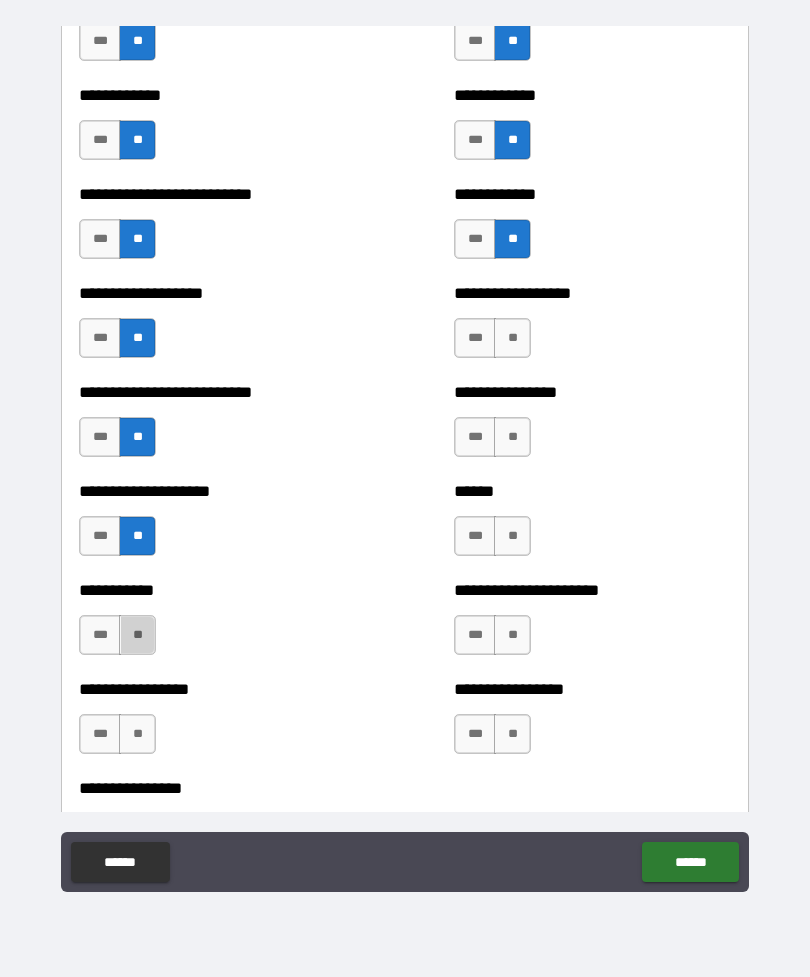click on "**" at bounding box center [137, 635] 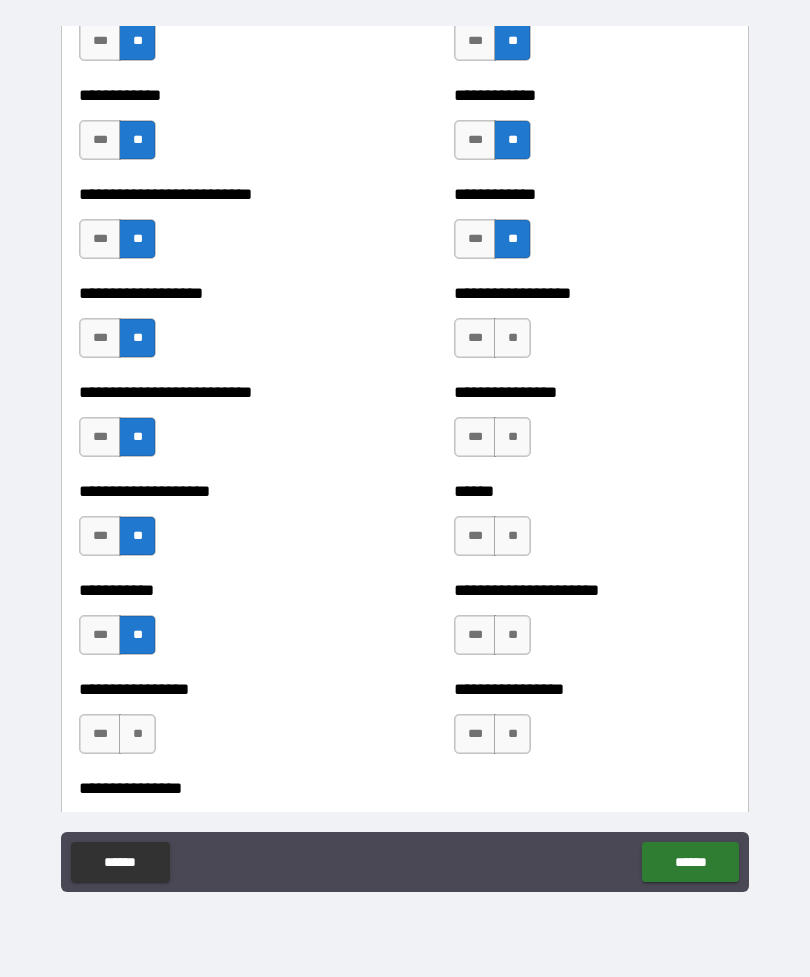 click on "**" at bounding box center (137, 734) 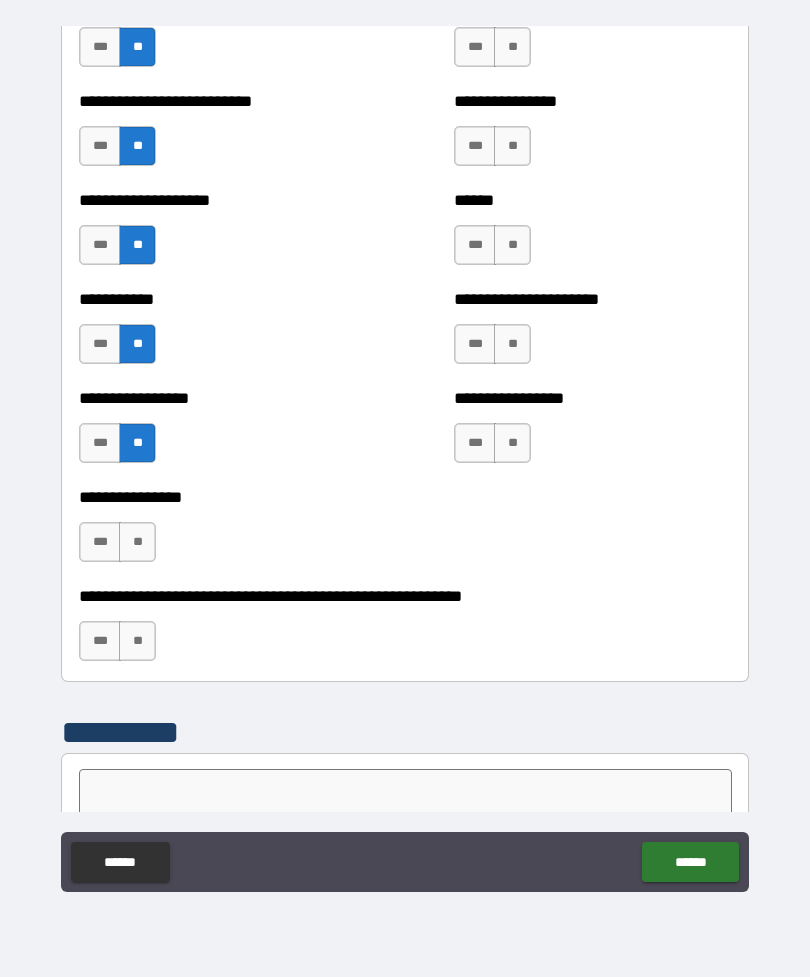 scroll, scrollTop: 5775, scrollLeft: 0, axis: vertical 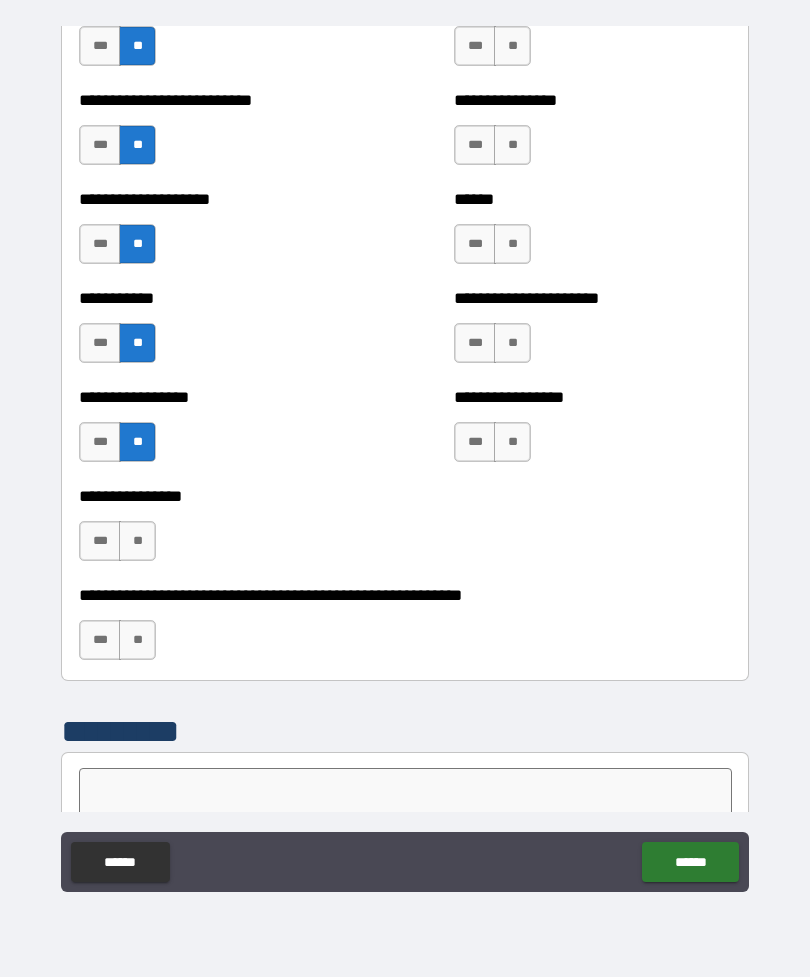 click on "**" at bounding box center (137, 541) 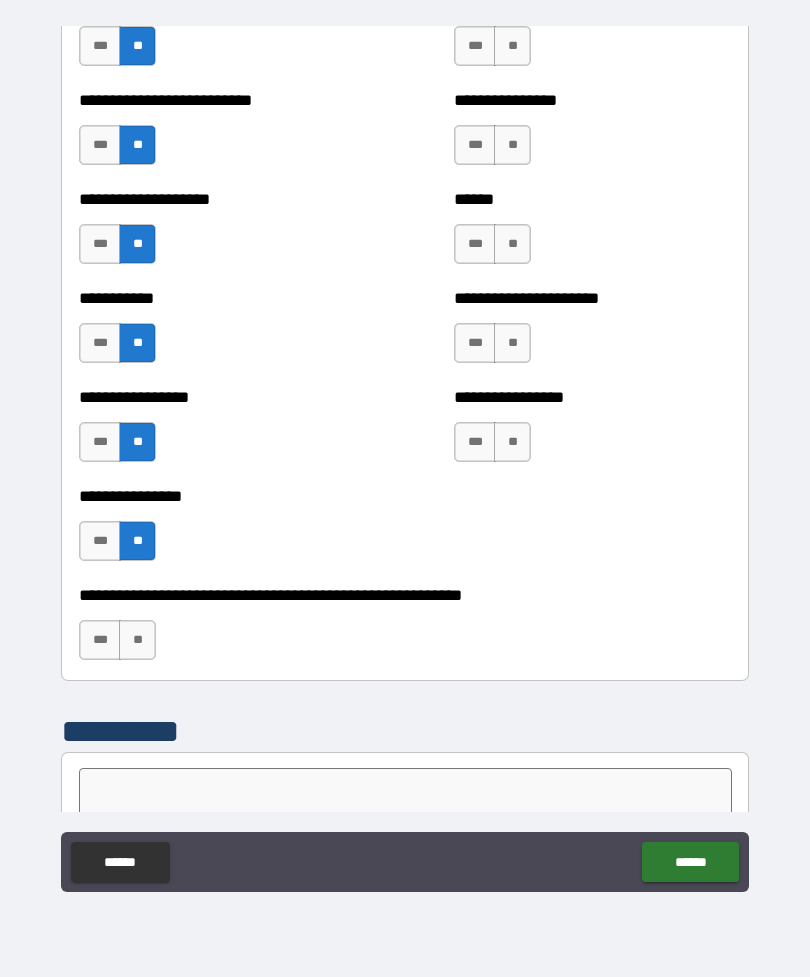 click on "**" at bounding box center (137, 640) 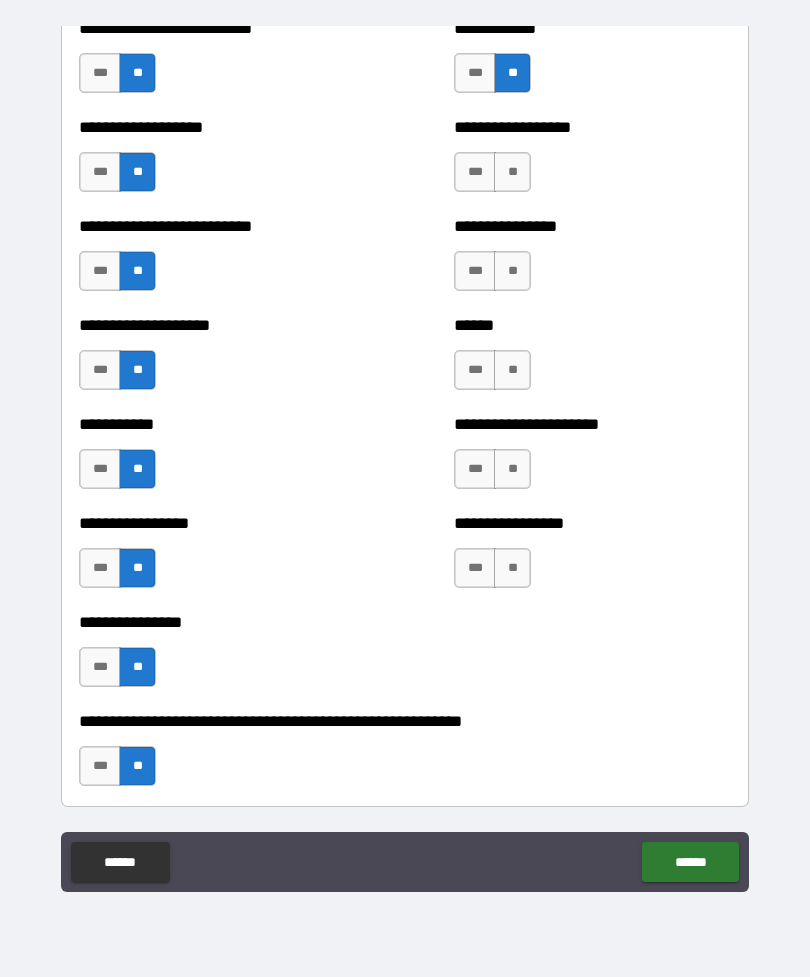 scroll, scrollTop: 5639, scrollLeft: 0, axis: vertical 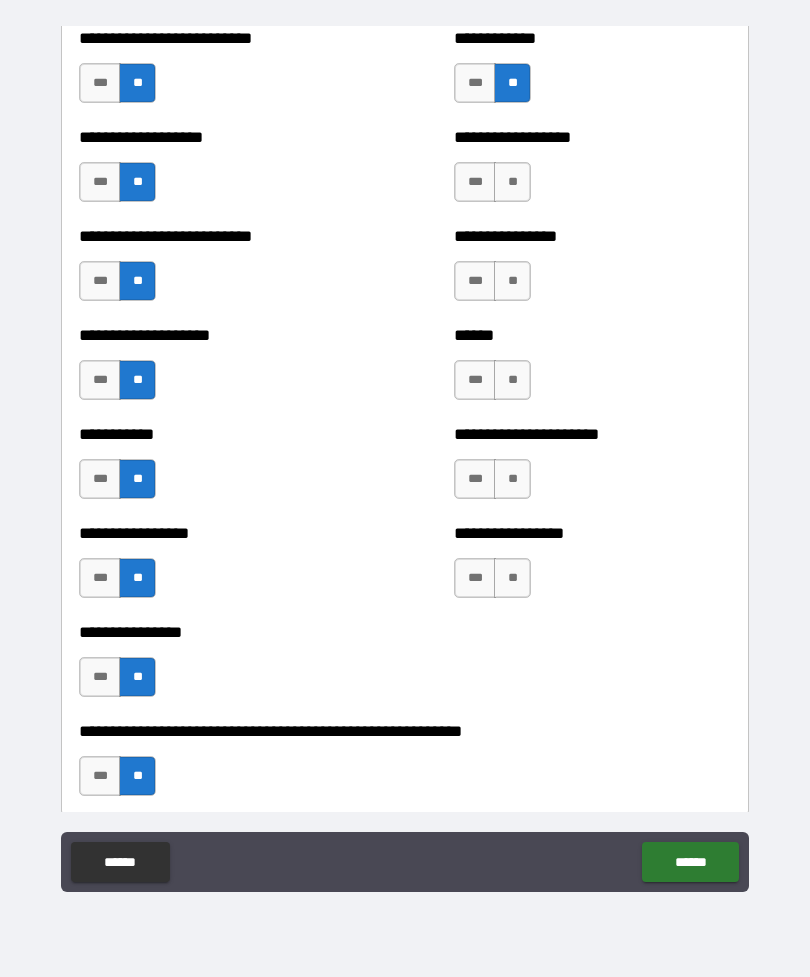 click on "**" at bounding box center (512, 182) 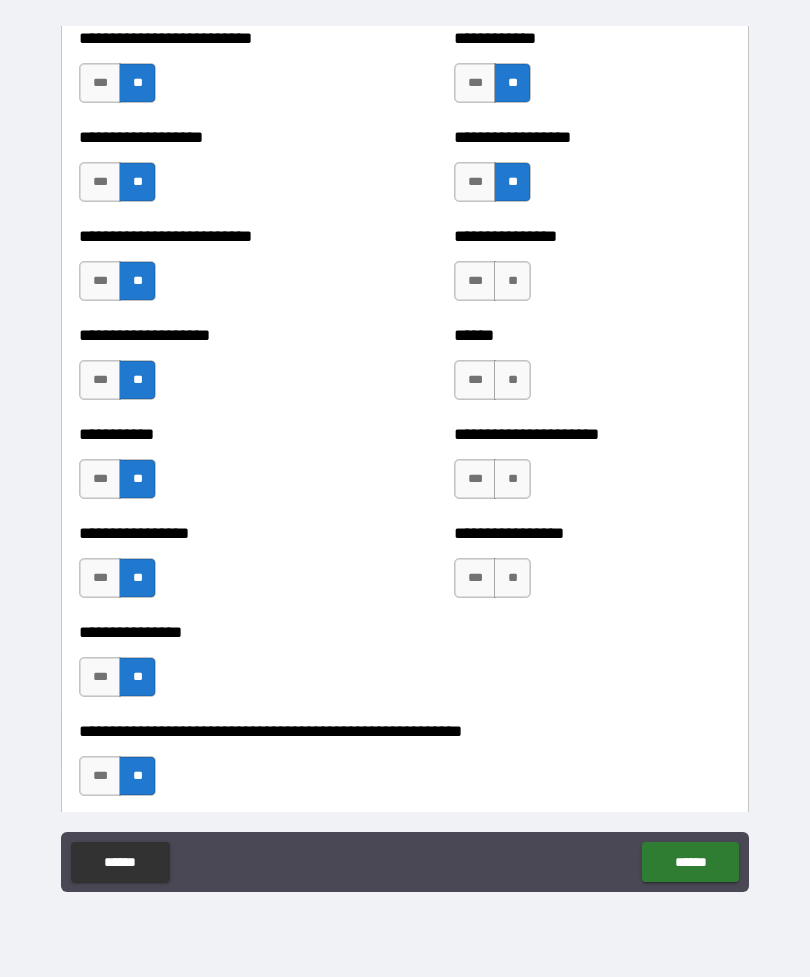 click on "**" at bounding box center (512, 281) 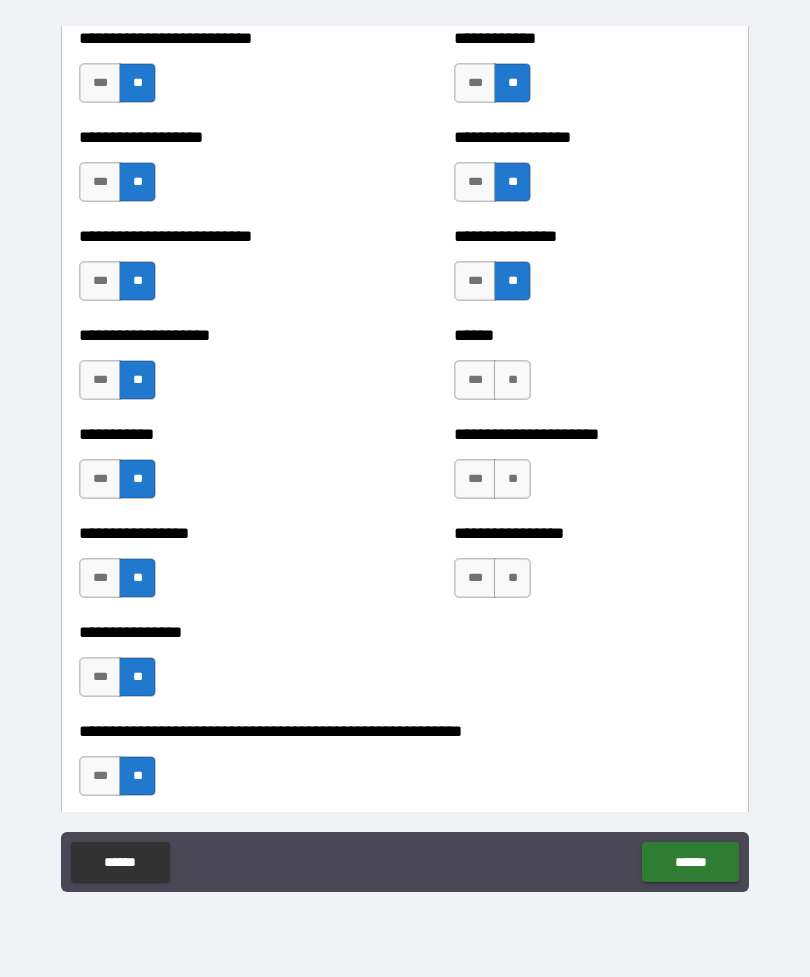 click on "**" at bounding box center (512, 380) 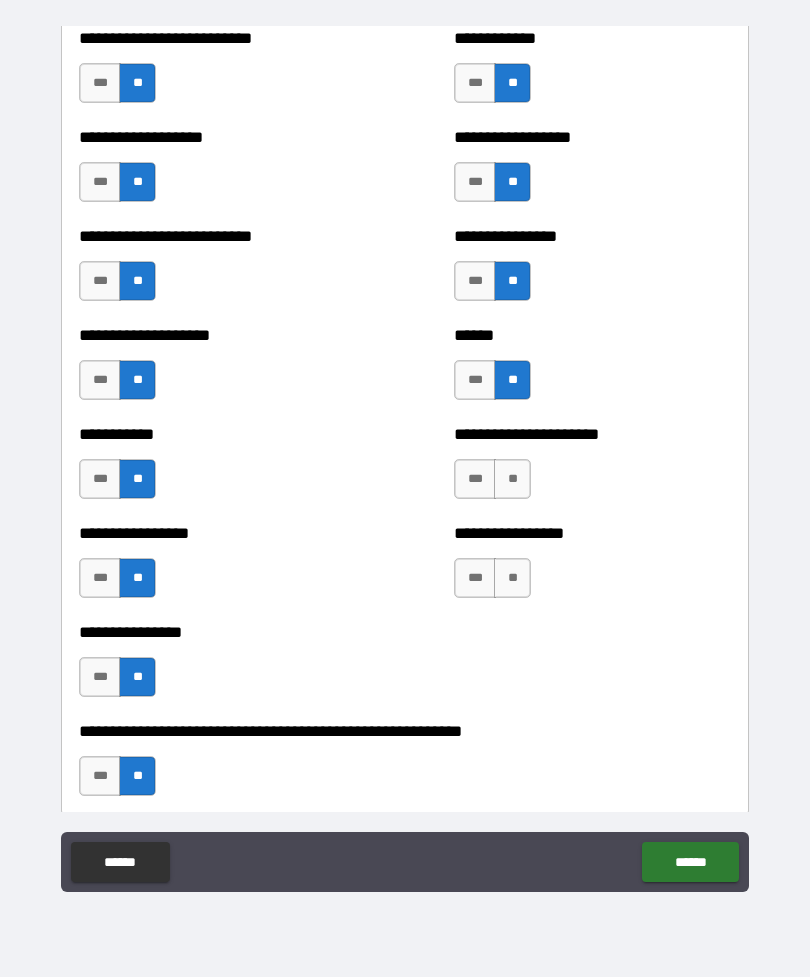 click on "***" at bounding box center [475, 479] 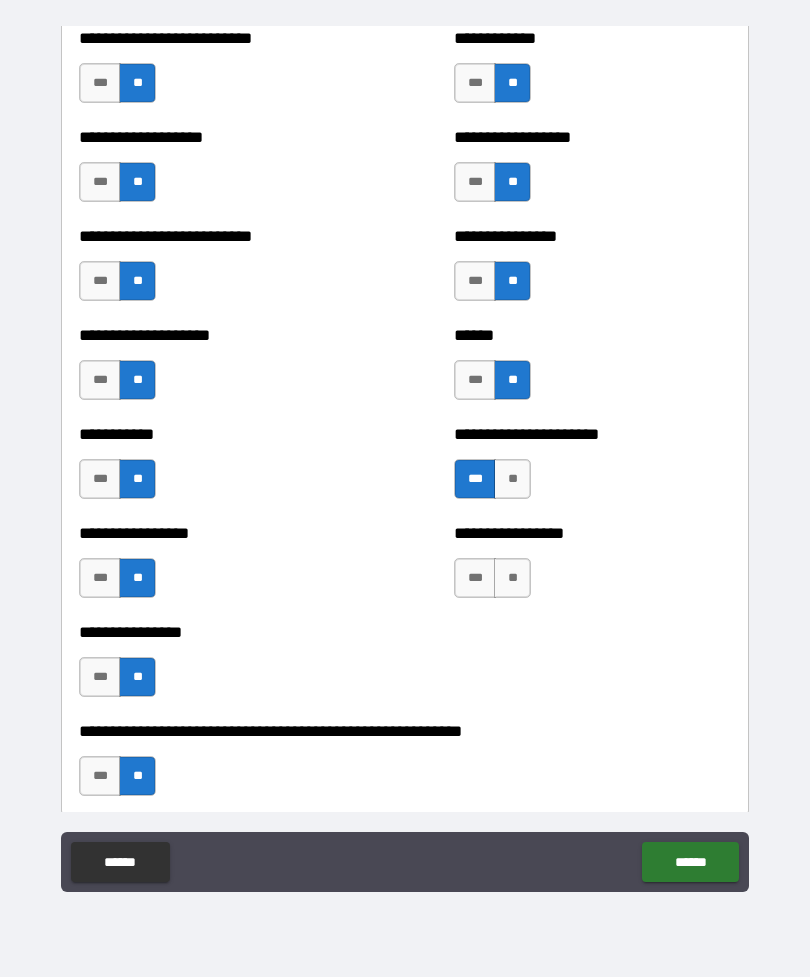 click on "**" at bounding box center [512, 578] 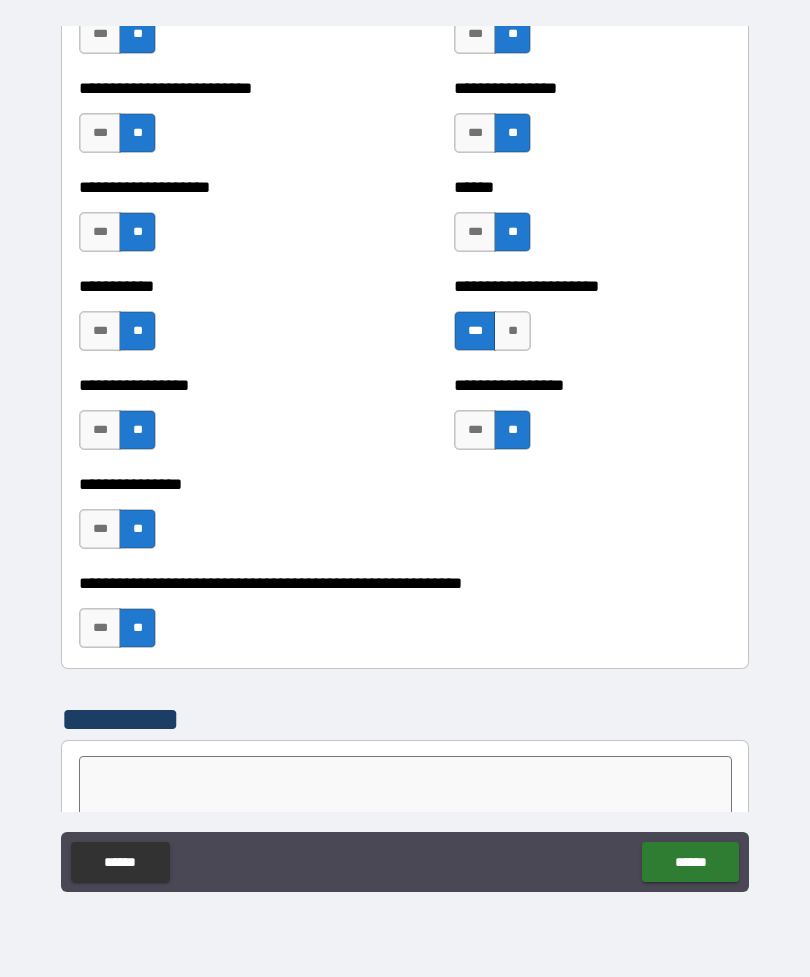 scroll, scrollTop: 5816, scrollLeft: 0, axis: vertical 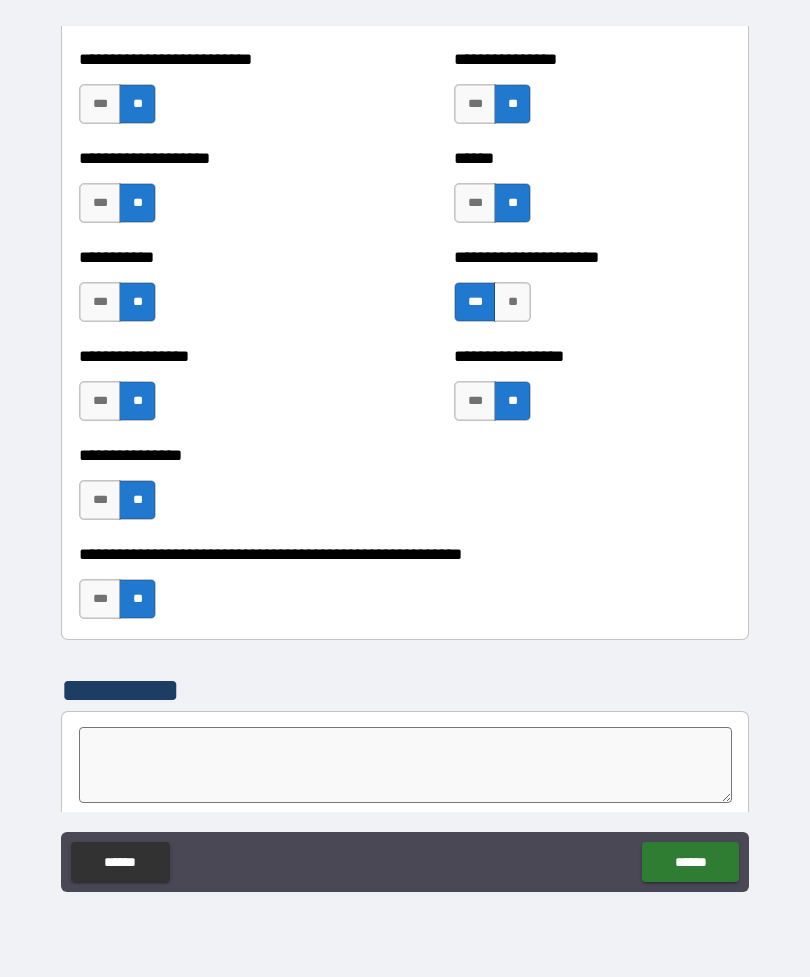 click on "**" at bounding box center [137, 599] 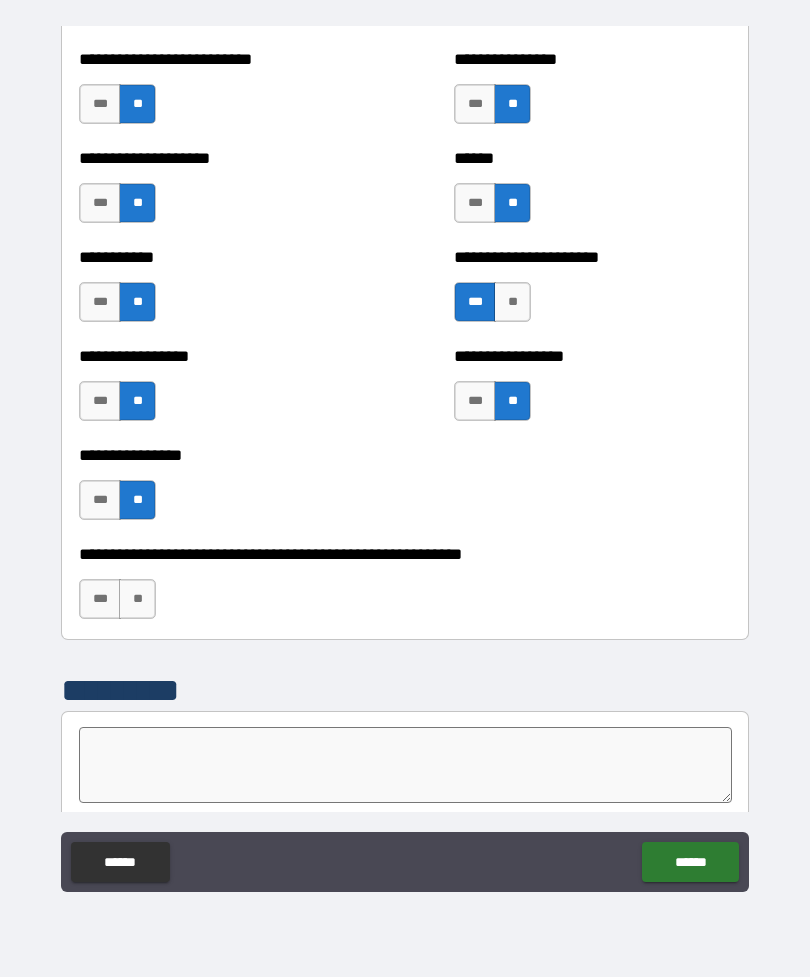 click on "**" at bounding box center [137, 599] 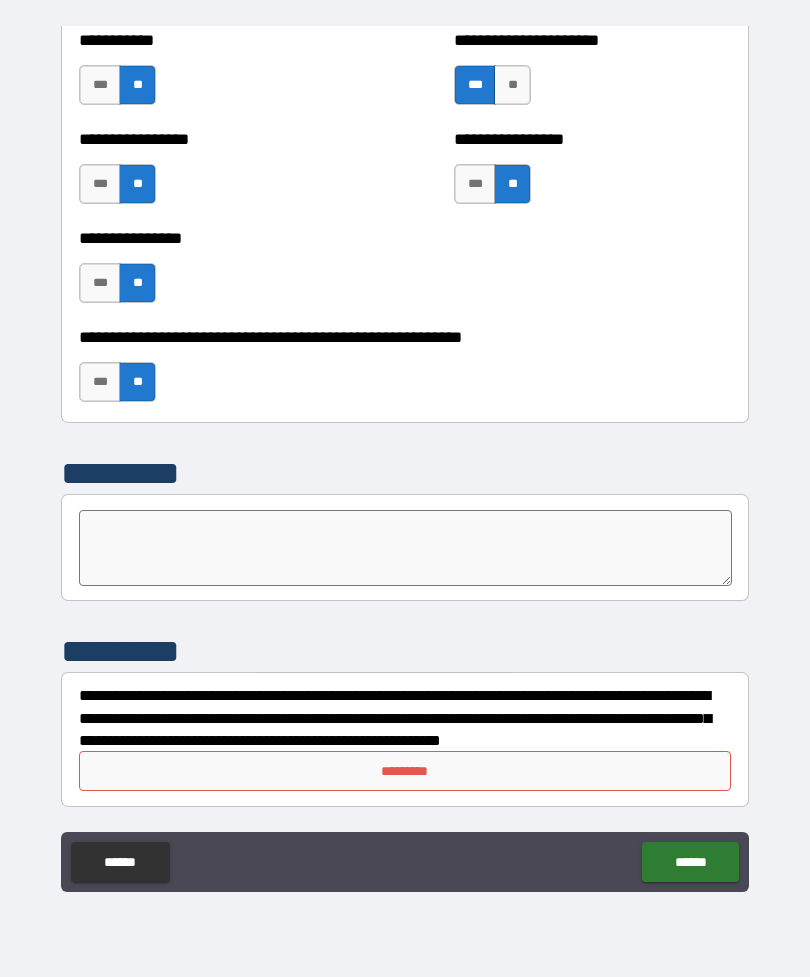 scroll, scrollTop: 6033, scrollLeft: 0, axis: vertical 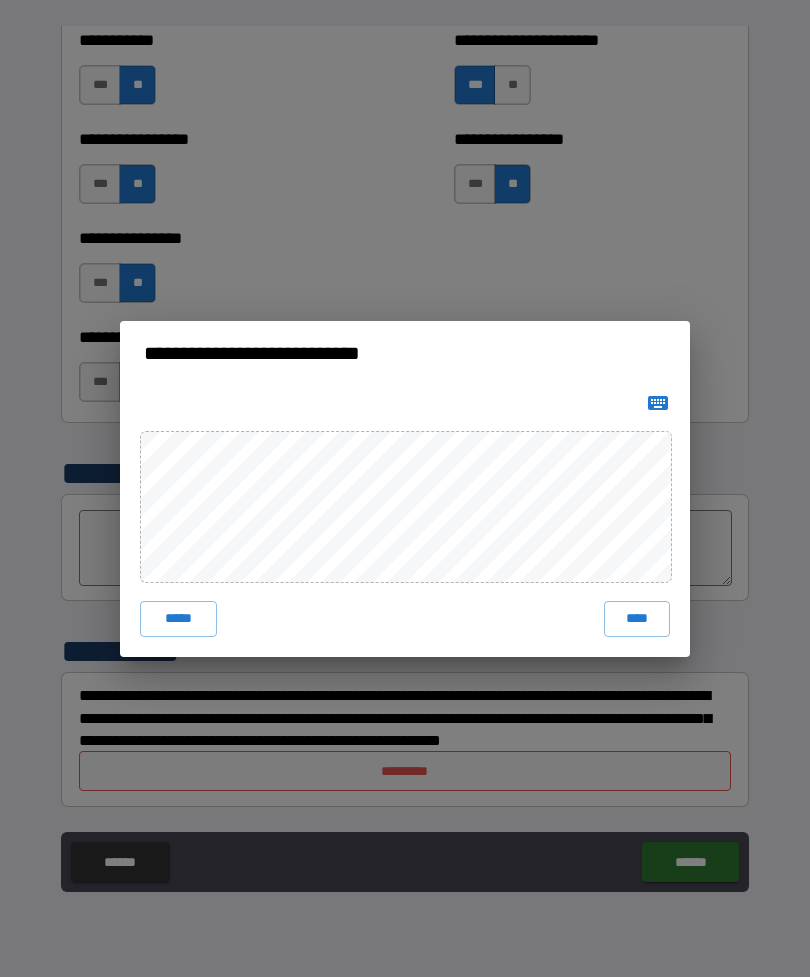 click on "****" at bounding box center [637, 619] 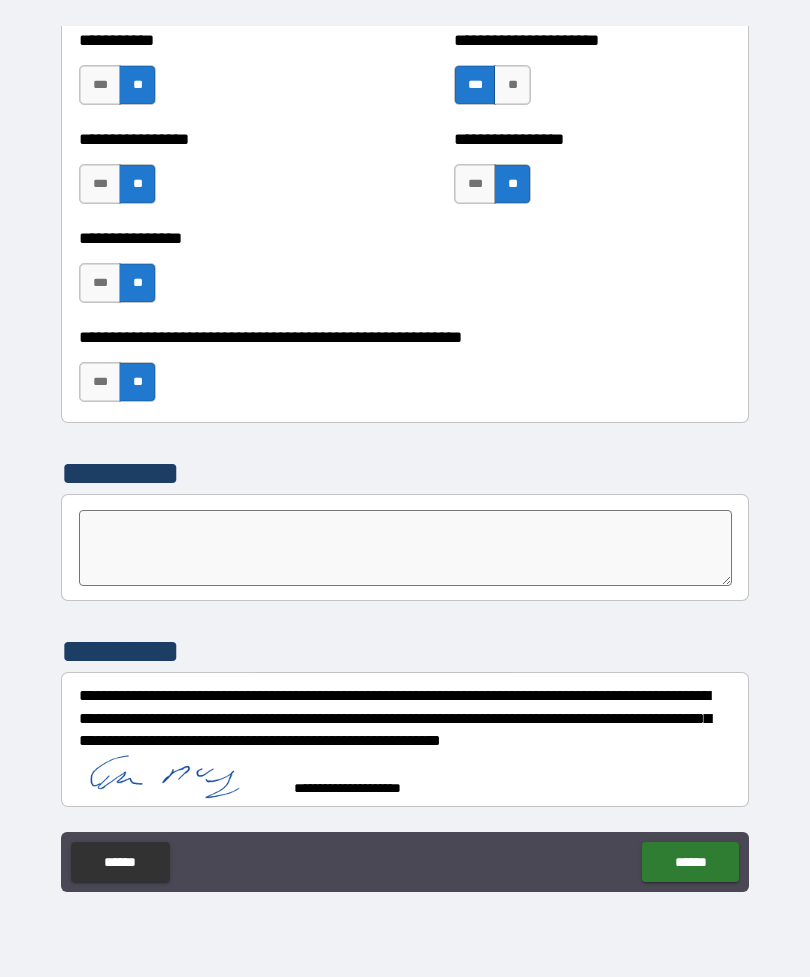scroll, scrollTop: 6023, scrollLeft: 0, axis: vertical 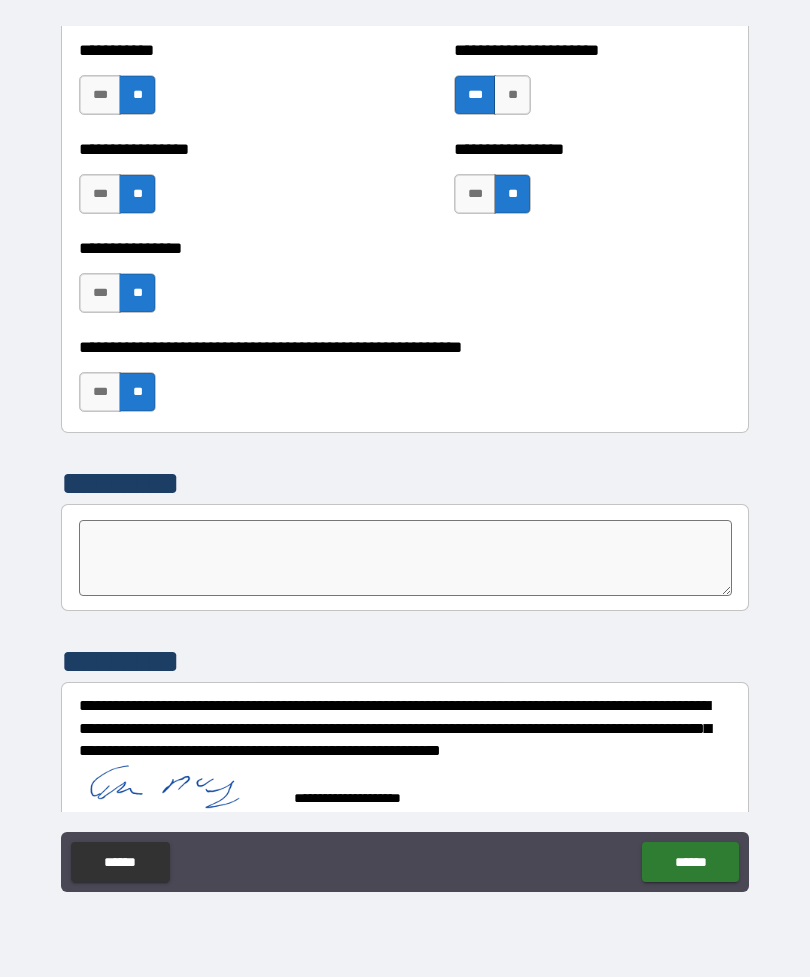 click on "******" at bounding box center (690, 862) 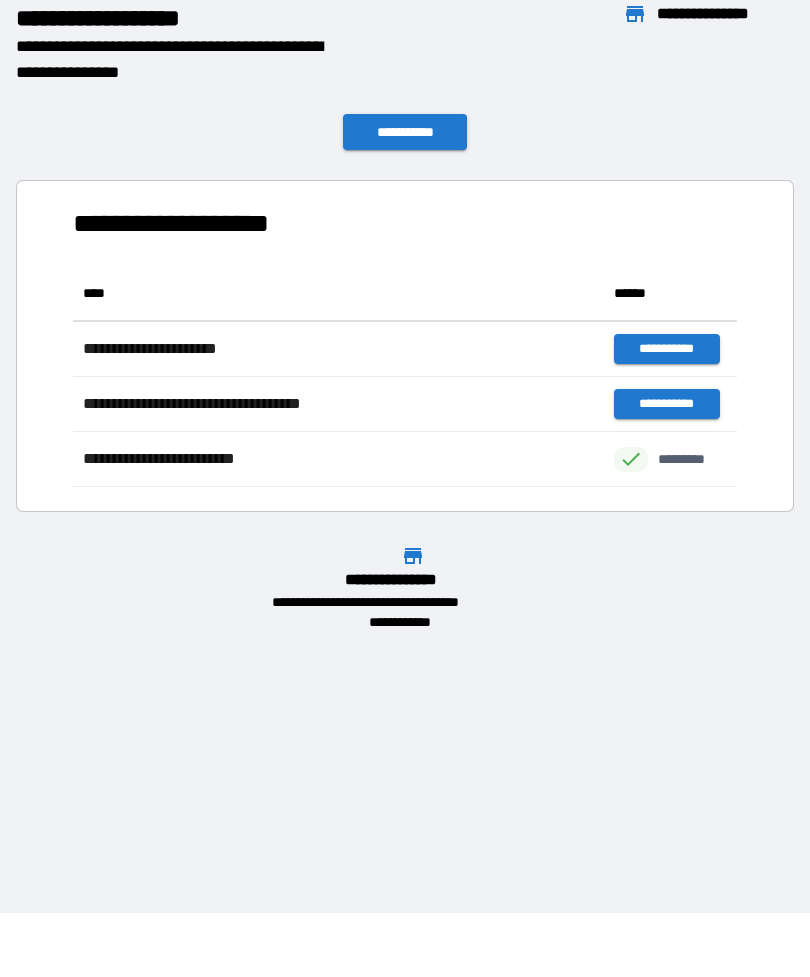scroll, scrollTop: 1, scrollLeft: 1, axis: both 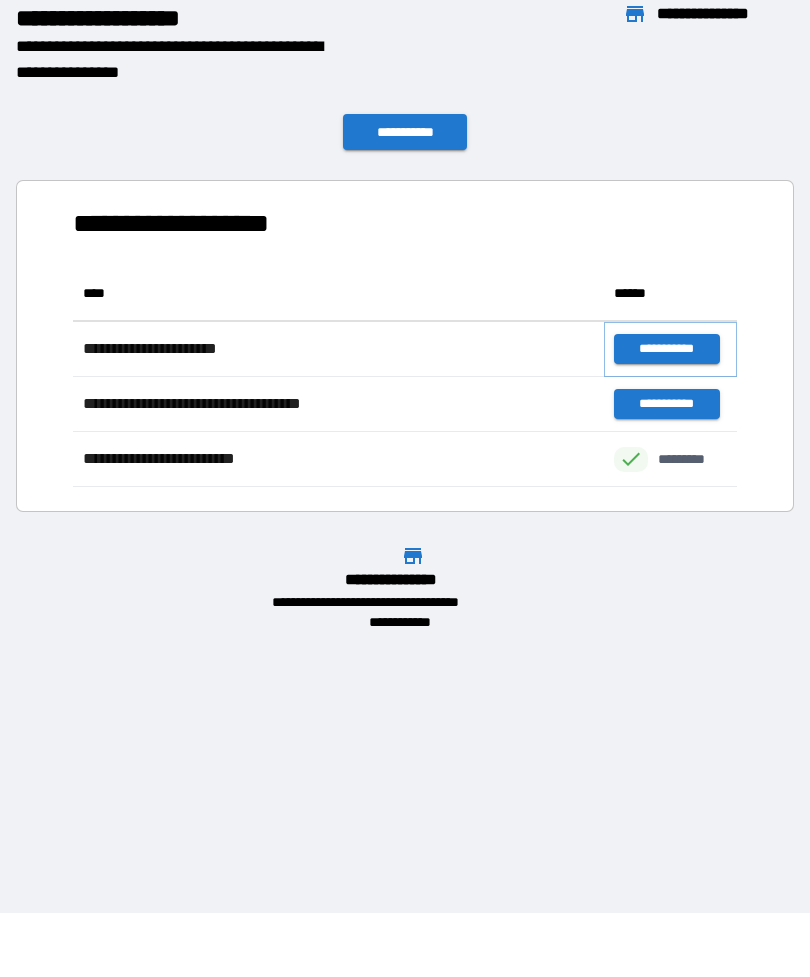 click on "**********" at bounding box center (666, 349) 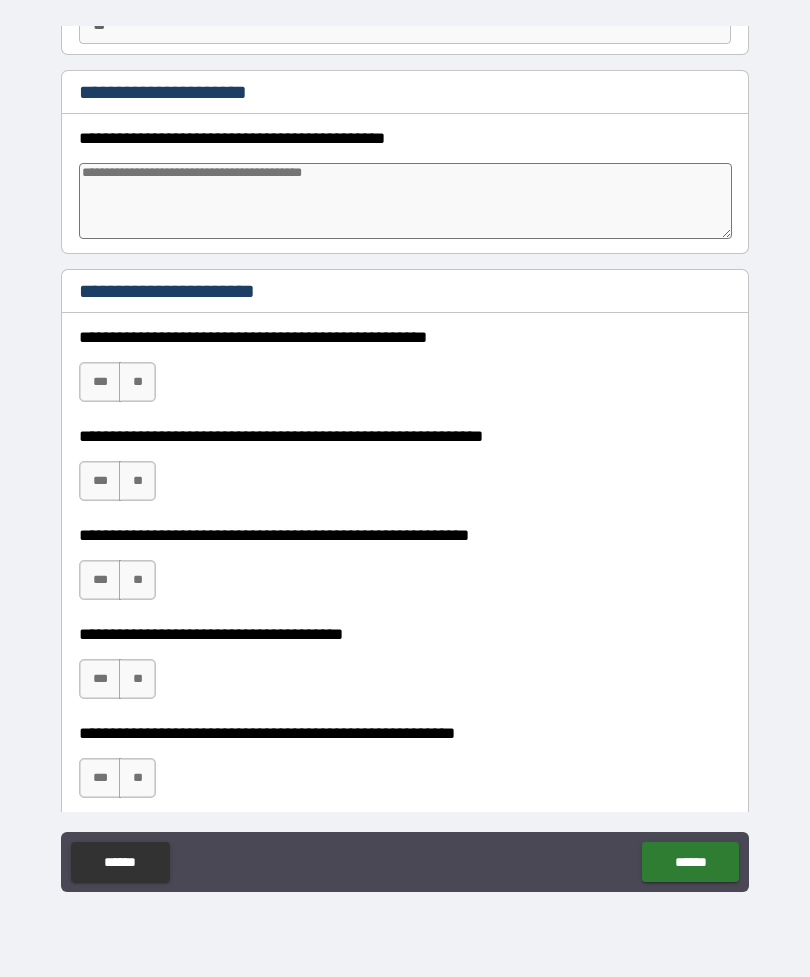 scroll, scrollTop: 221, scrollLeft: 0, axis: vertical 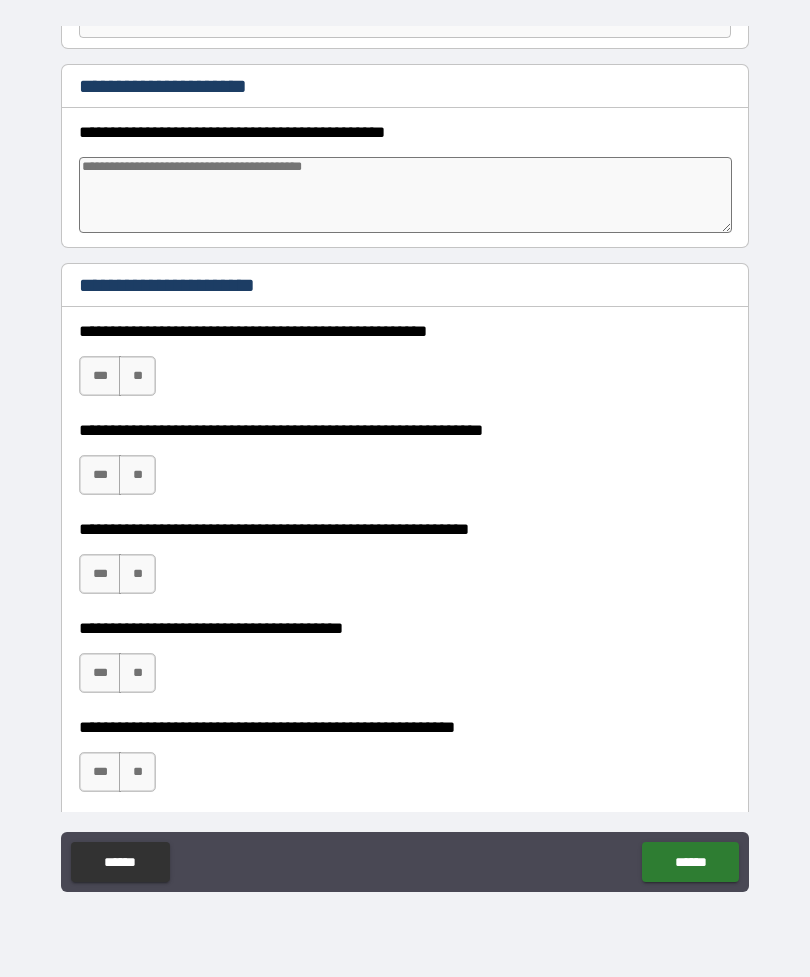 click on "**" at bounding box center (137, 376) 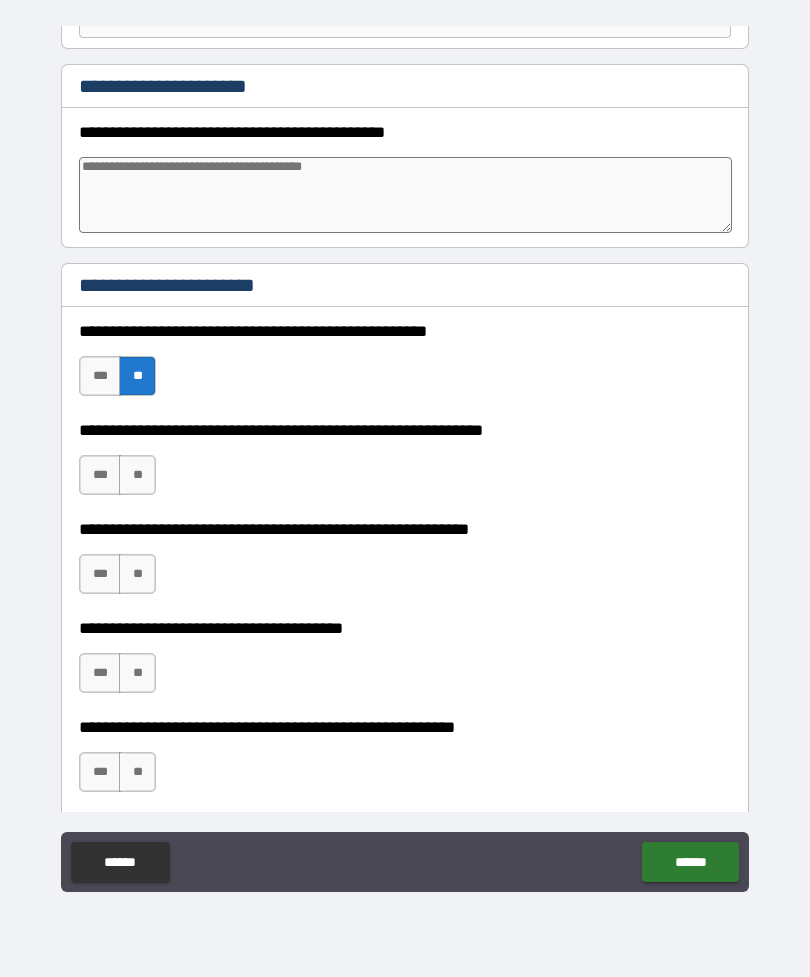 click on "**" at bounding box center [137, 475] 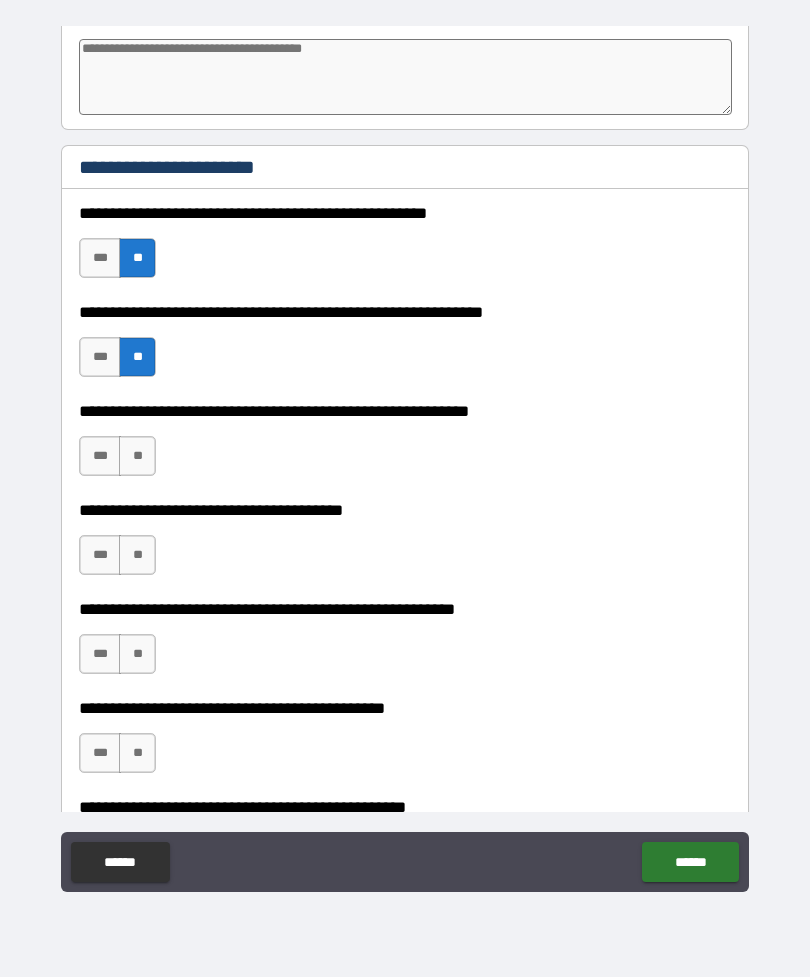 scroll, scrollTop: 362, scrollLeft: 0, axis: vertical 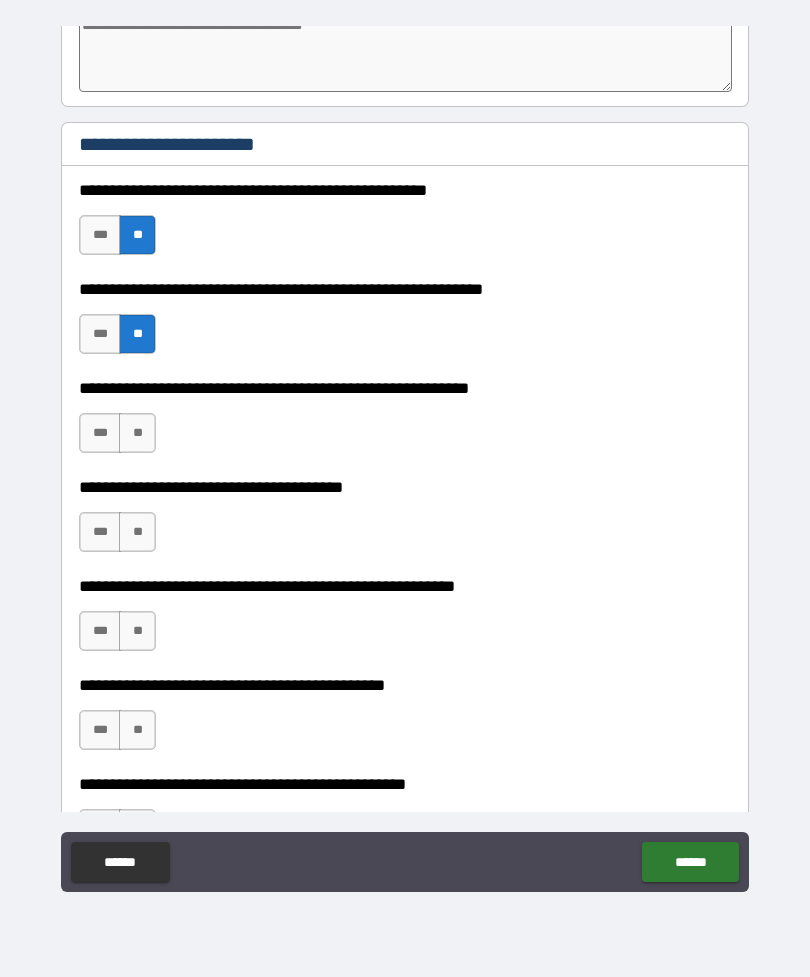 click on "**" at bounding box center (137, 433) 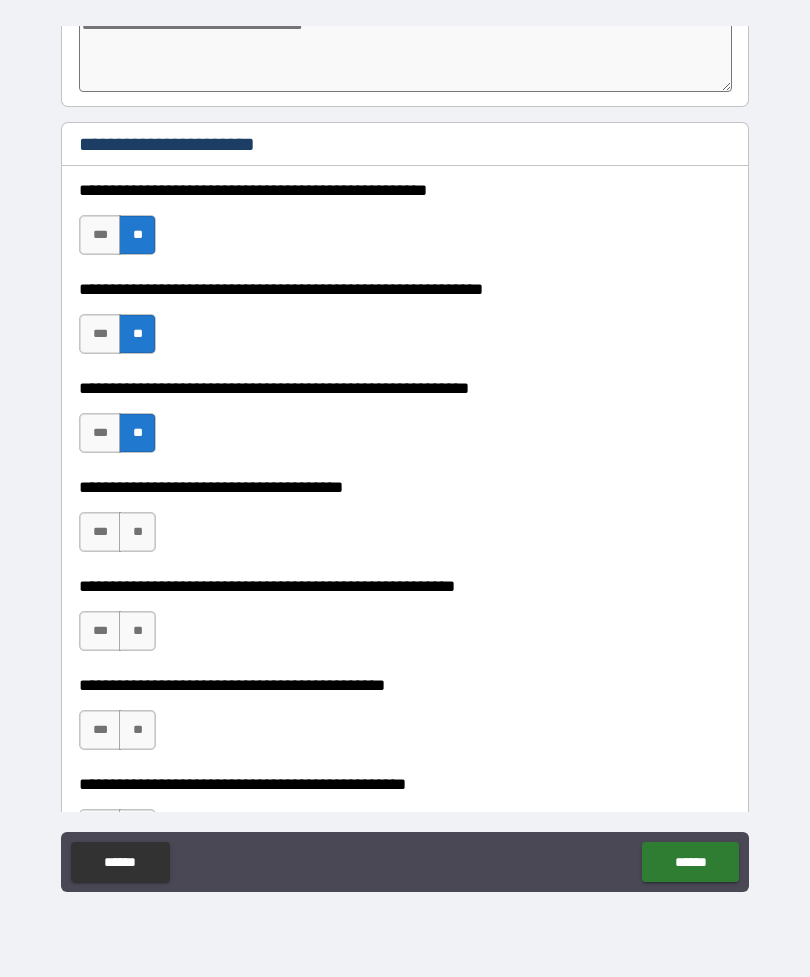 click on "**" at bounding box center (137, 532) 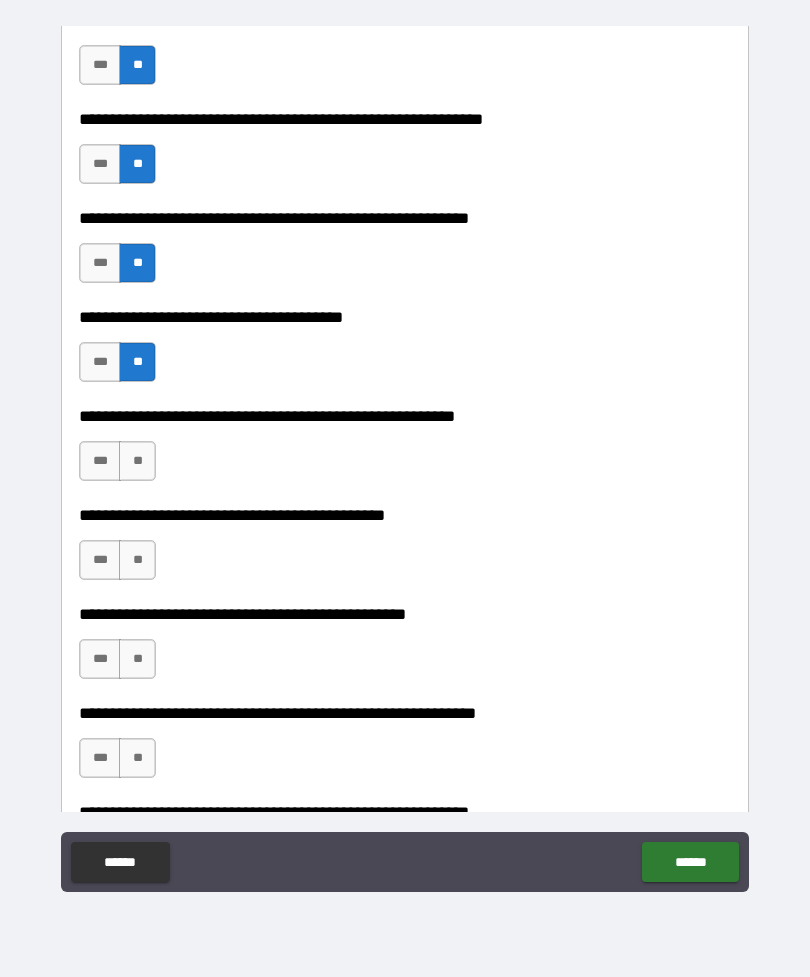 scroll, scrollTop: 538, scrollLeft: 0, axis: vertical 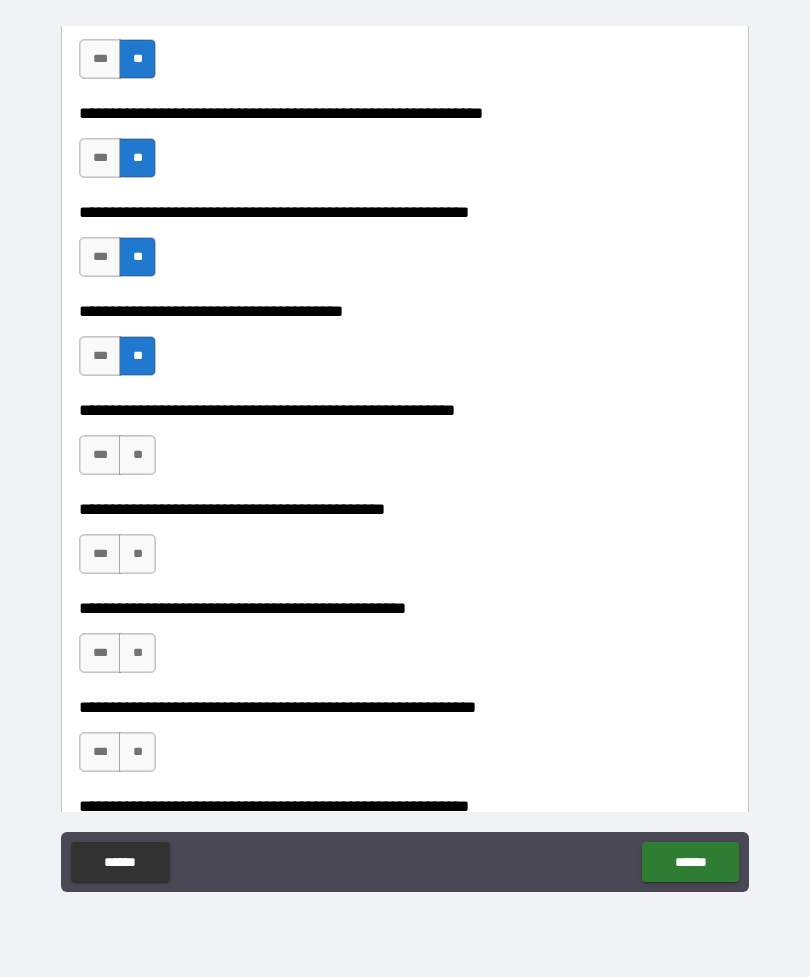 click on "**" at bounding box center (137, 455) 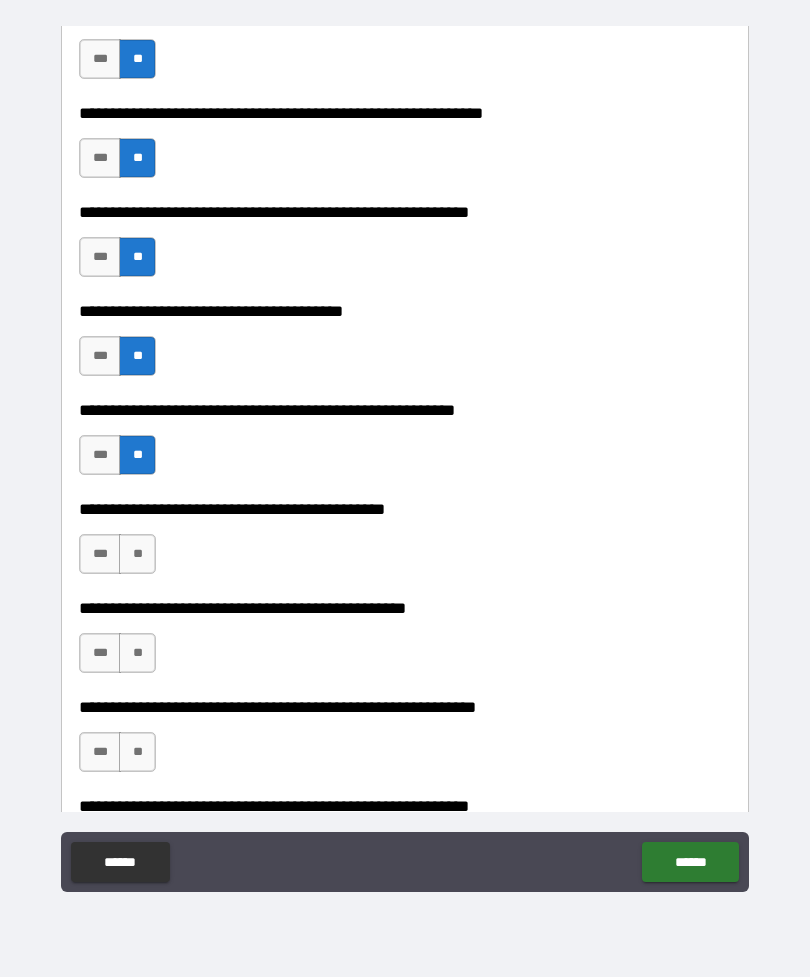 click on "**" at bounding box center [137, 554] 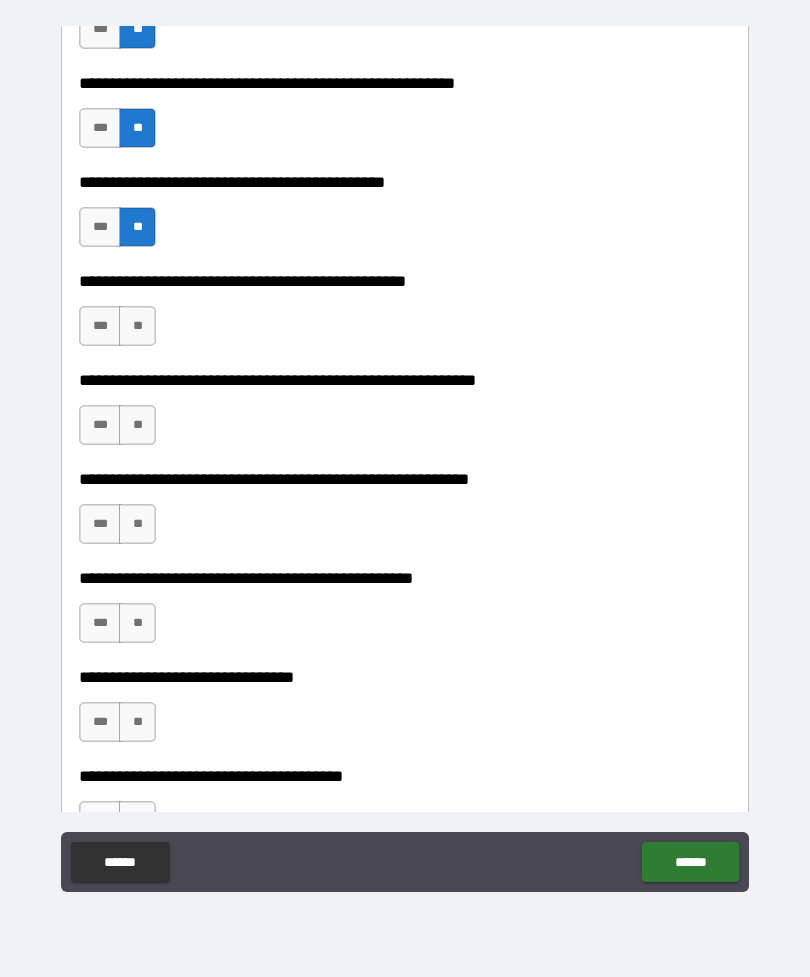 scroll, scrollTop: 860, scrollLeft: 0, axis: vertical 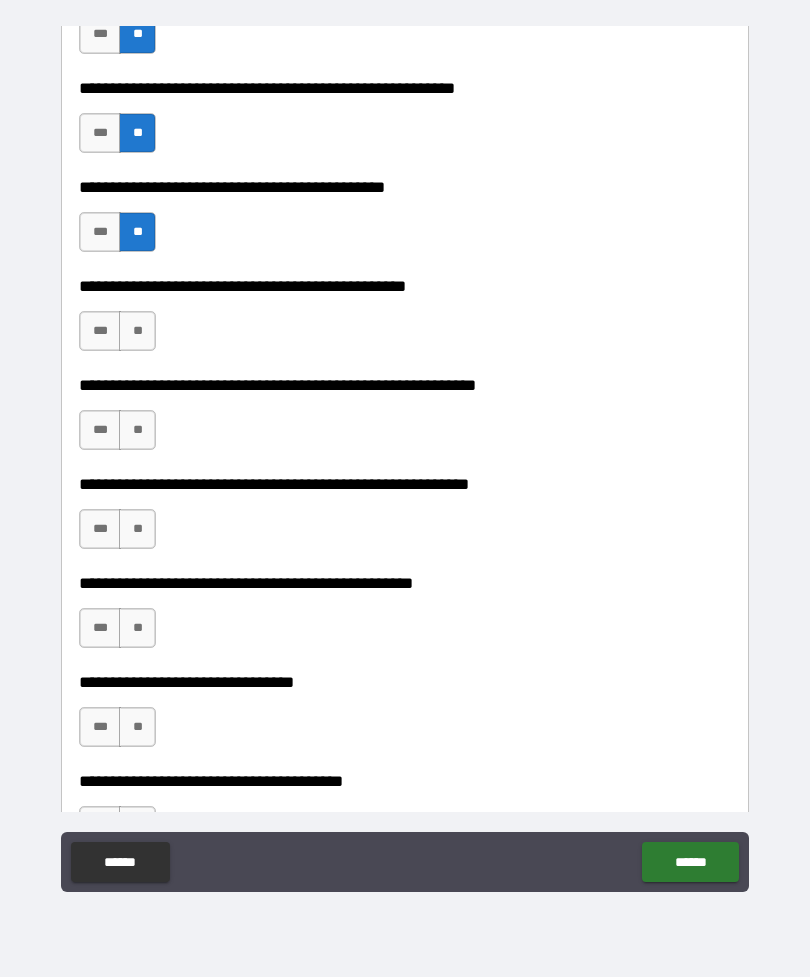 click on "**" at bounding box center (137, 331) 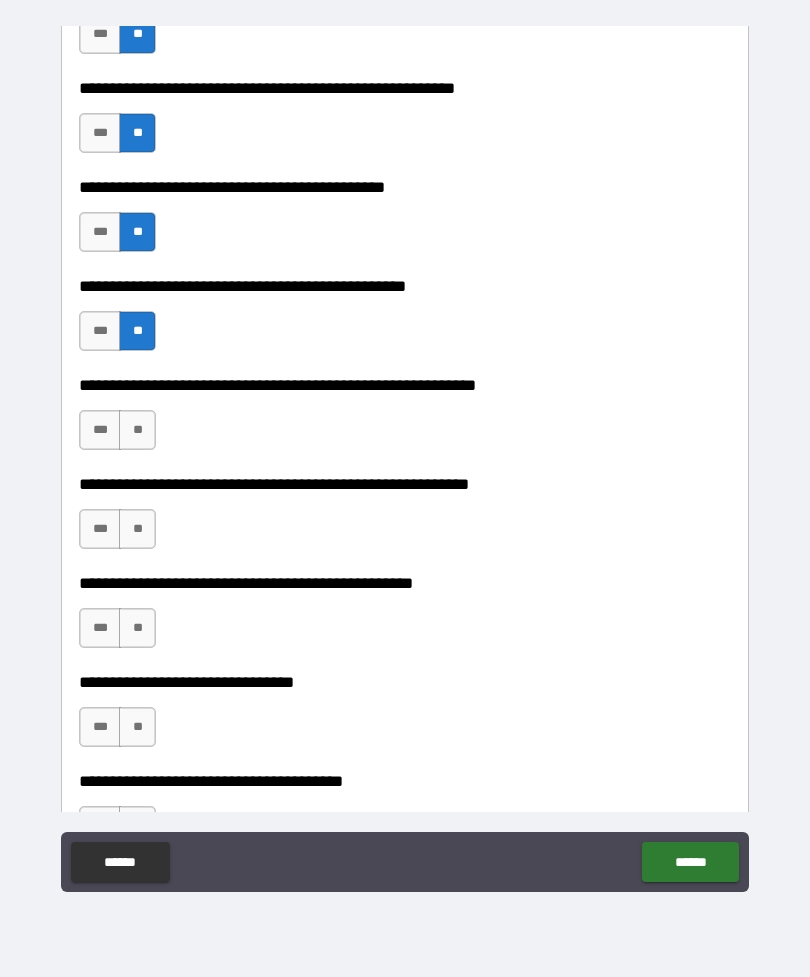 click on "**" at bounding box center [137, 430] 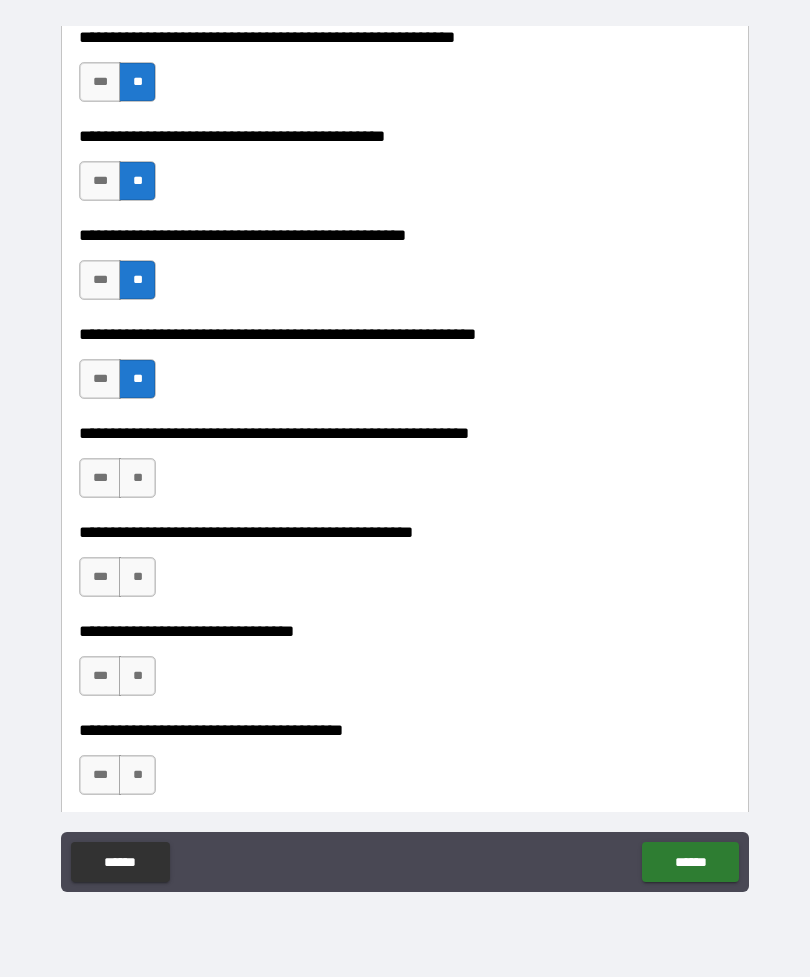 scroll, scrollTop: 988, scrollLeft: 0, axis: vertical 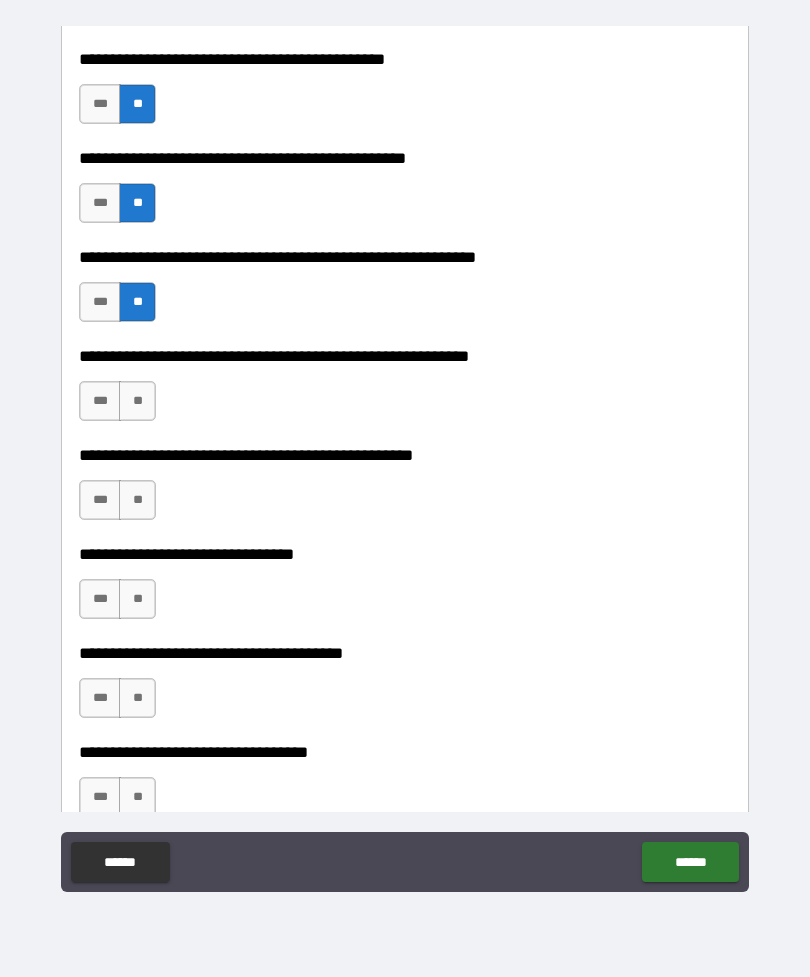click on "**" at bounding box center (137, 401) 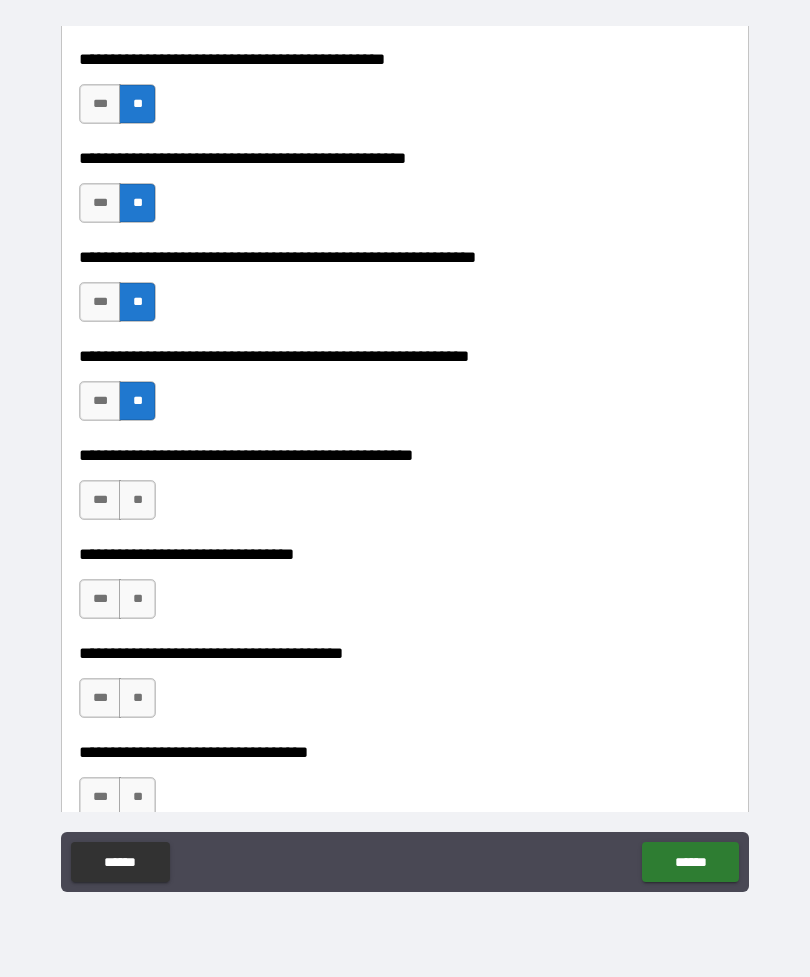 click on "**" at bounding box center [137, 500] 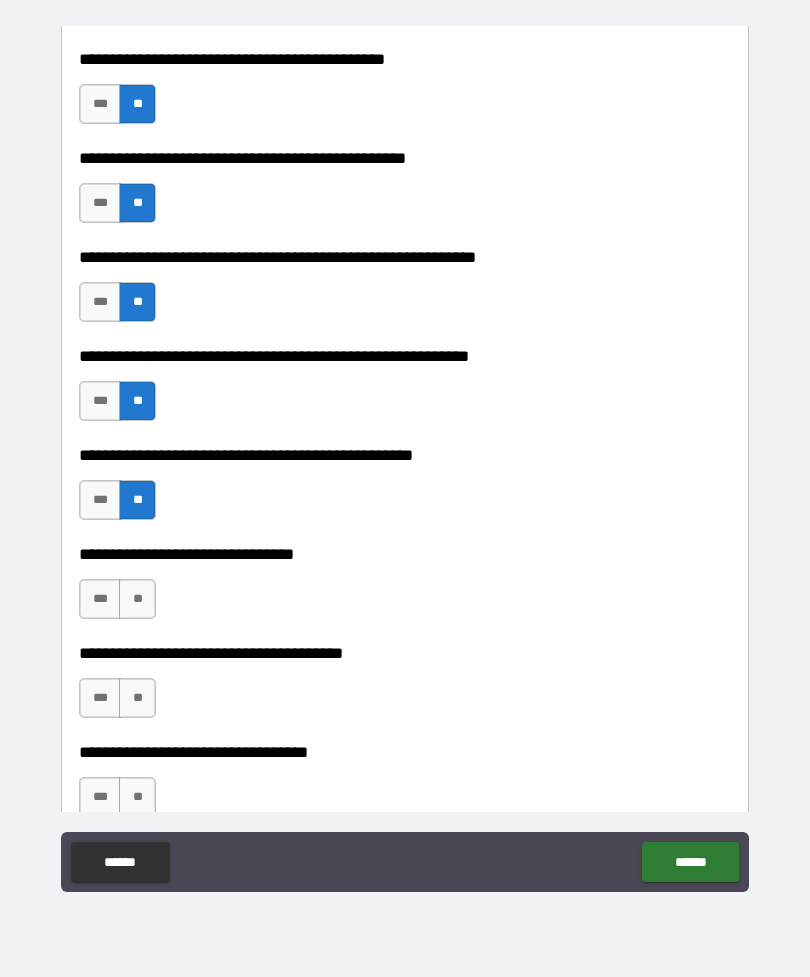 click on "**" at bounding box center [137, 599] 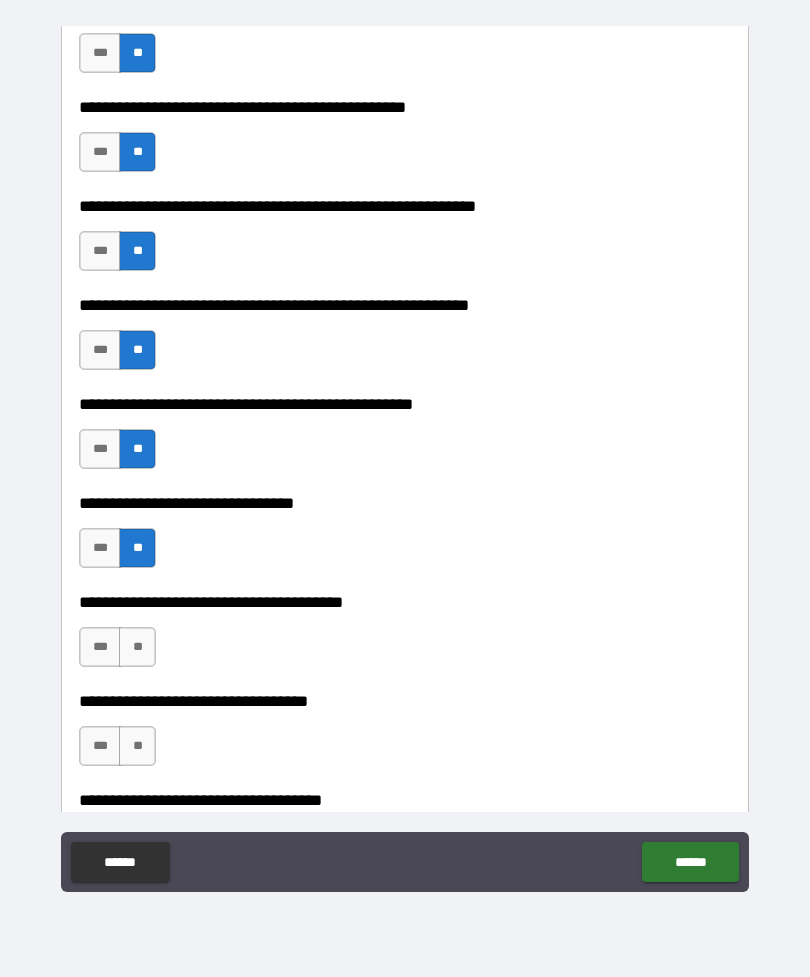 scroll, scrollTop: 1122, scrollLeft: 0, axis: vertical 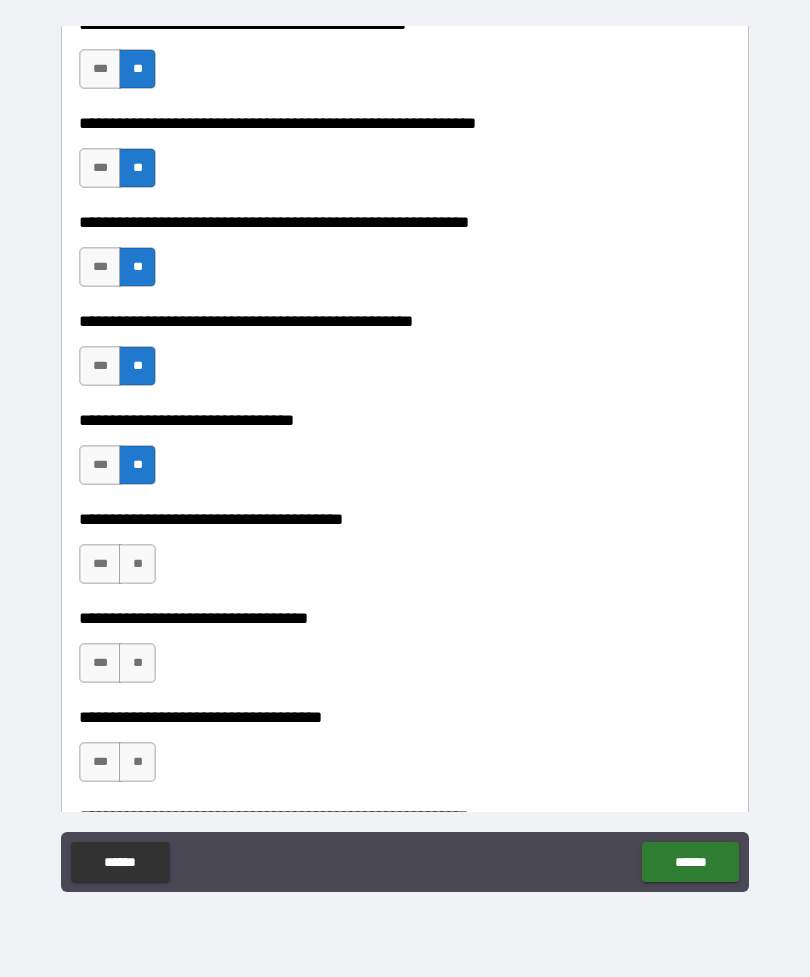 click on "**" at bounding box center (137, 564) 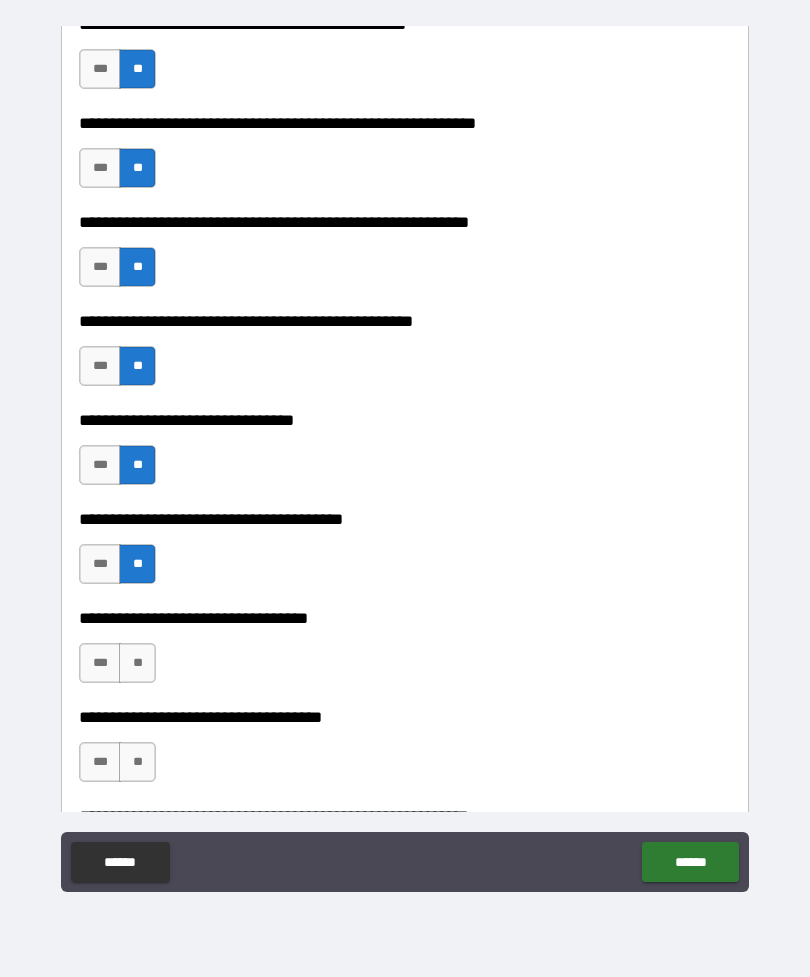 click on "**" at bounding box center [137, 663] 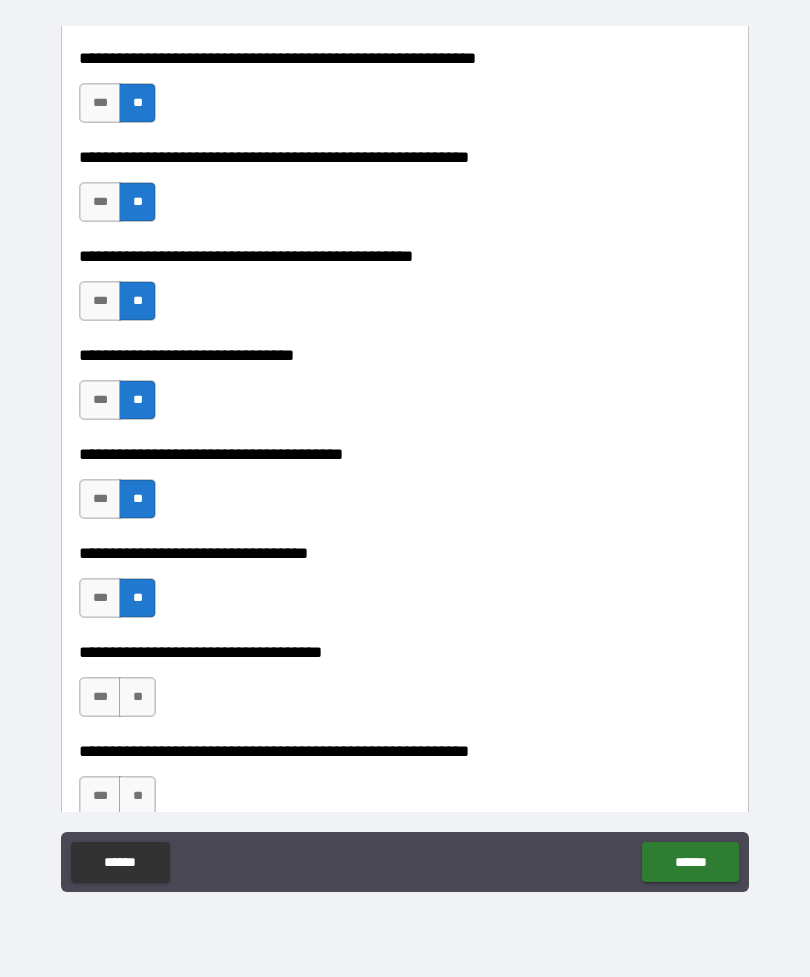 scroll, scrollTop: 1300, scrollLeft: 0, axis: vertical 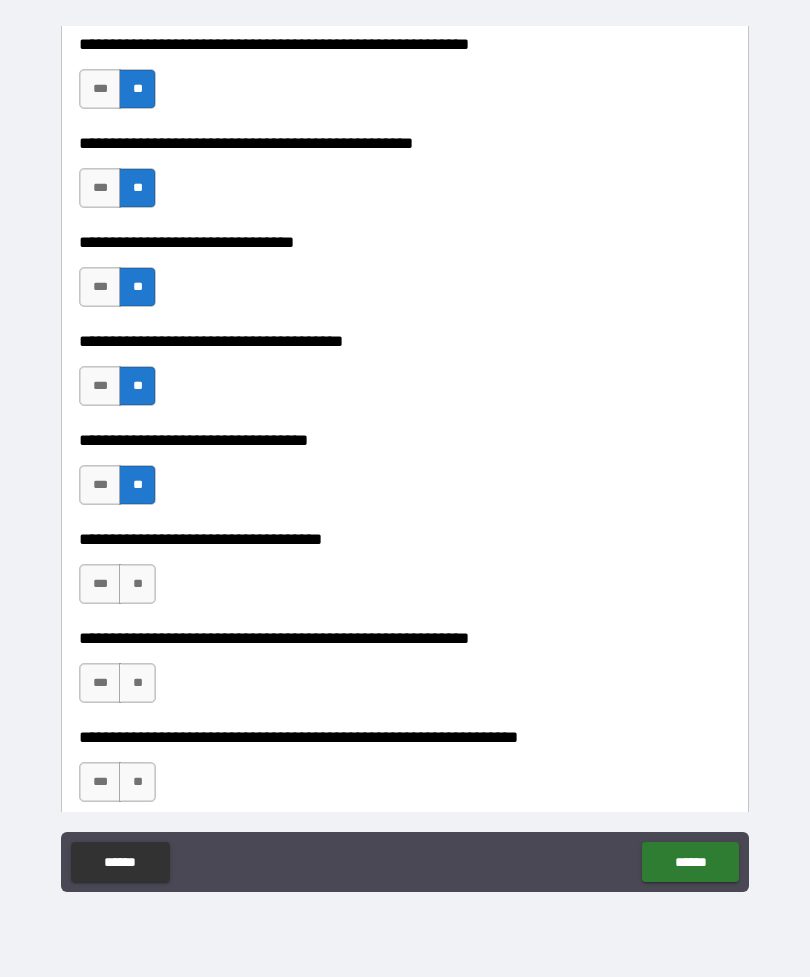 click on "**" at bounding box center [137, 584] 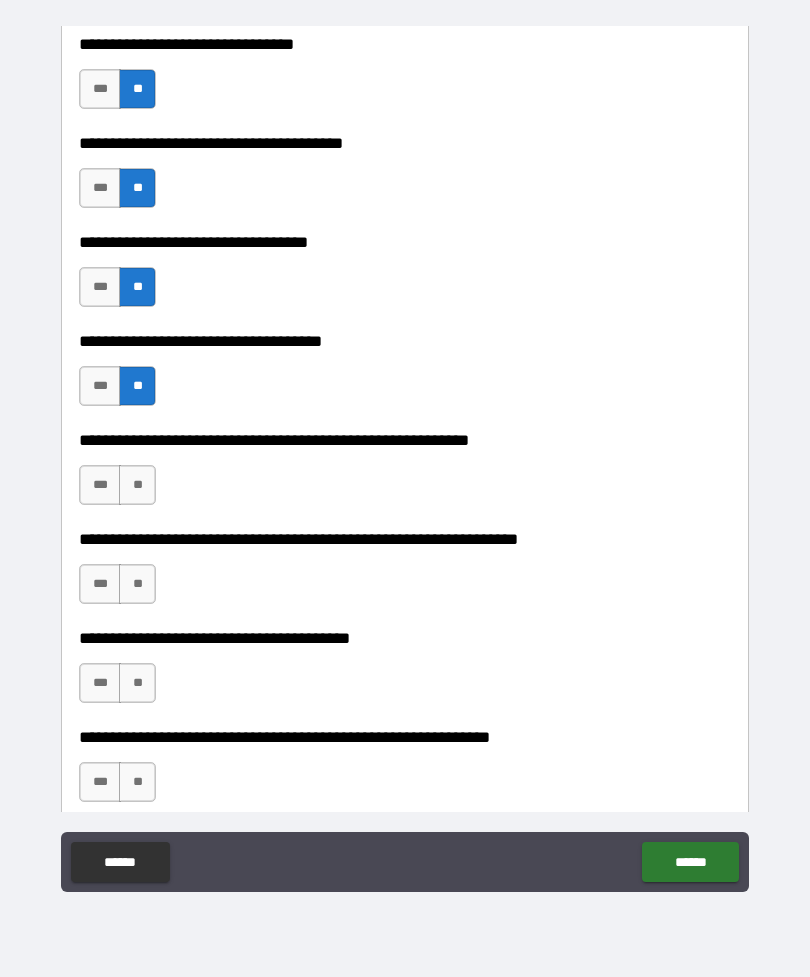 scroll, scrollTop: 1502, scrollLeft: 0, axis: vertical 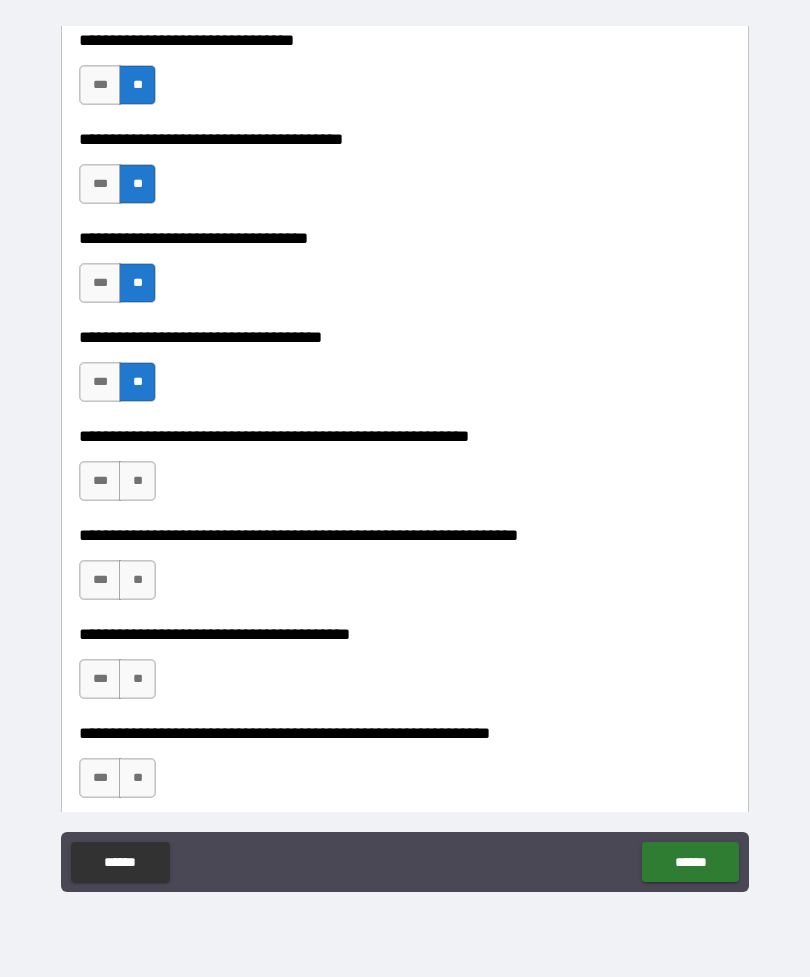 click on "**" at bounding box center [137, 481] 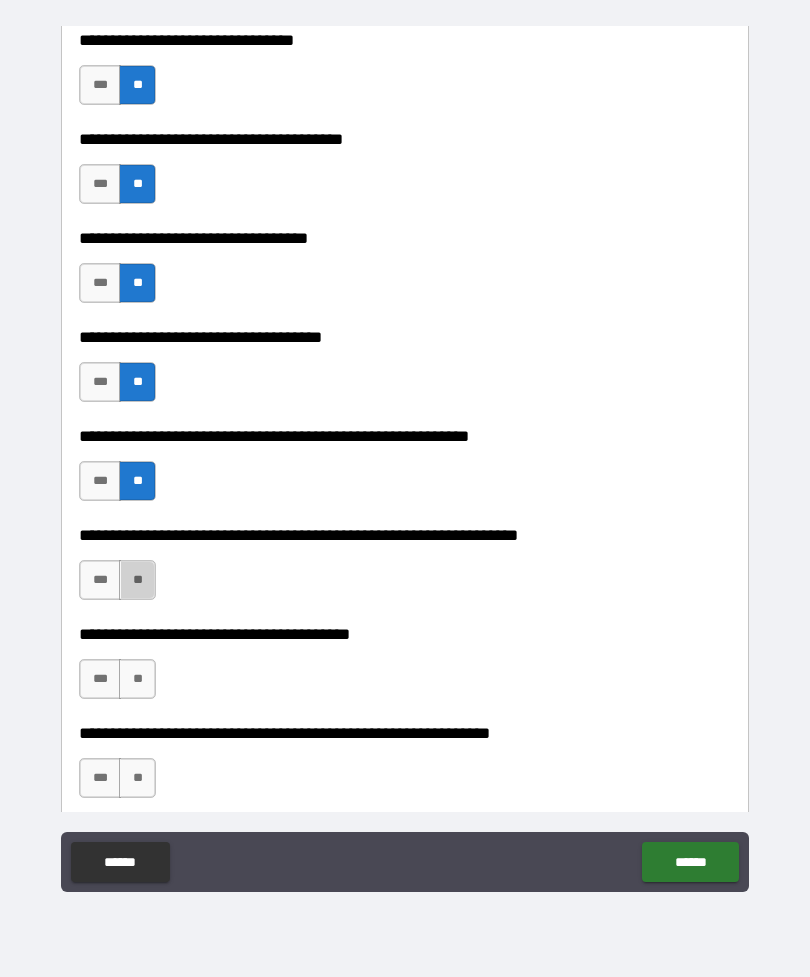 click on "**" at bounding box center [137, 580] 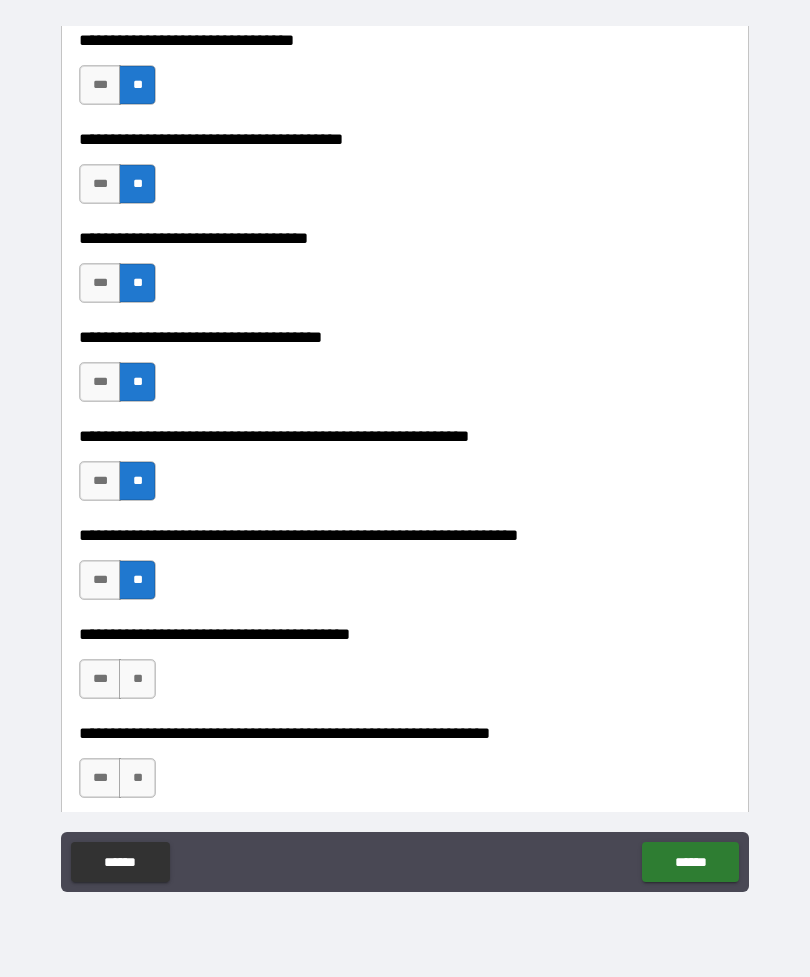 click on "**" at bounding box center (137, 679) 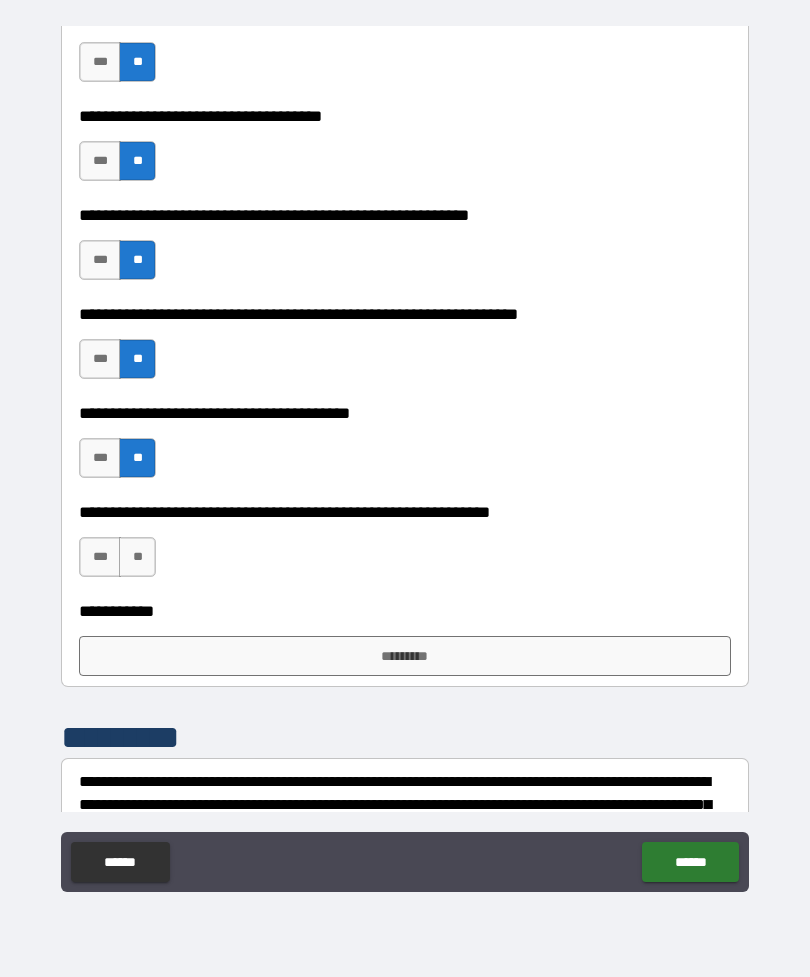 scroll, scrollTop: 1727, scrollLeft: 0, axis: vertical 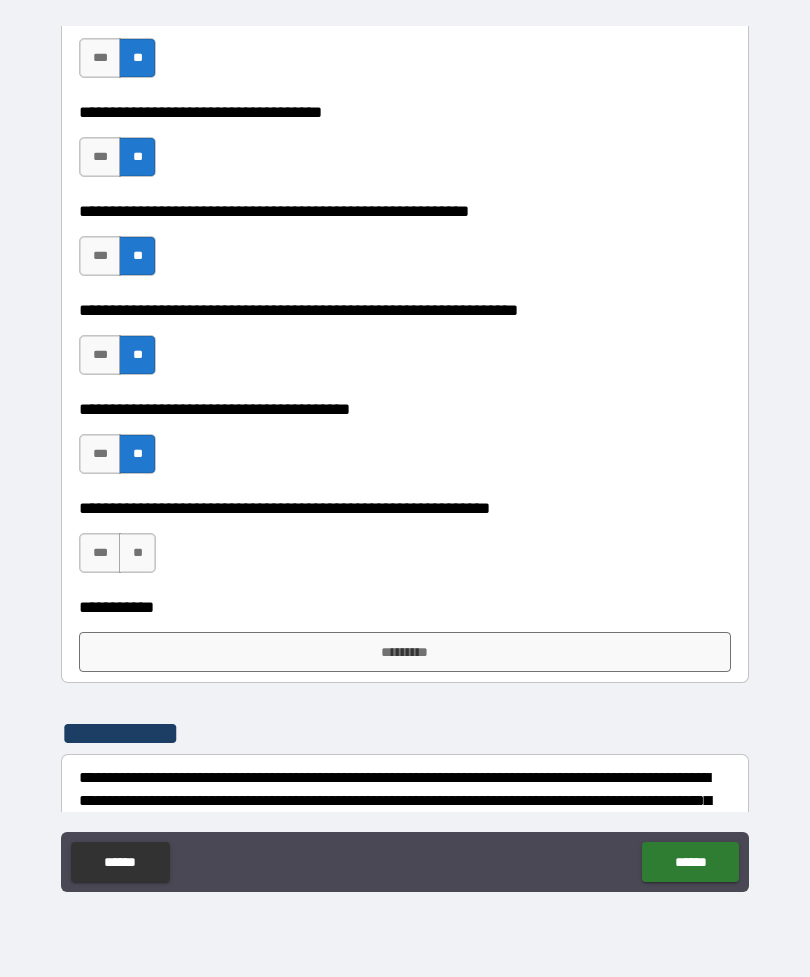 click on "**" at bounding box center [137, 553] 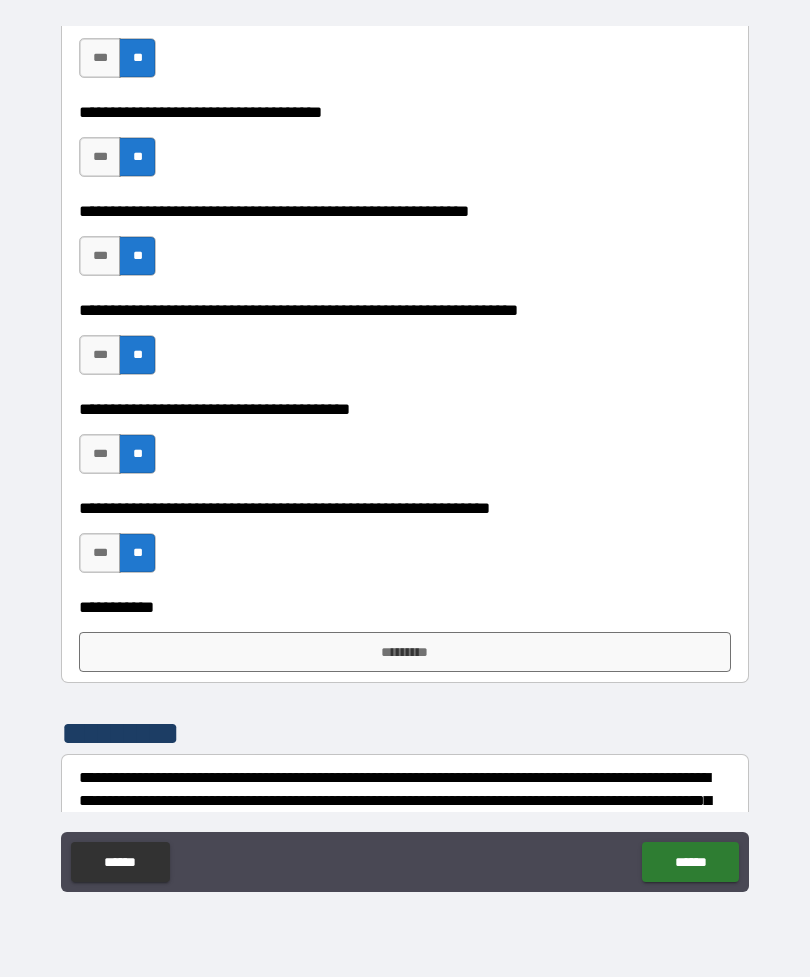 click on "*********" at bounding box center (405, 652) 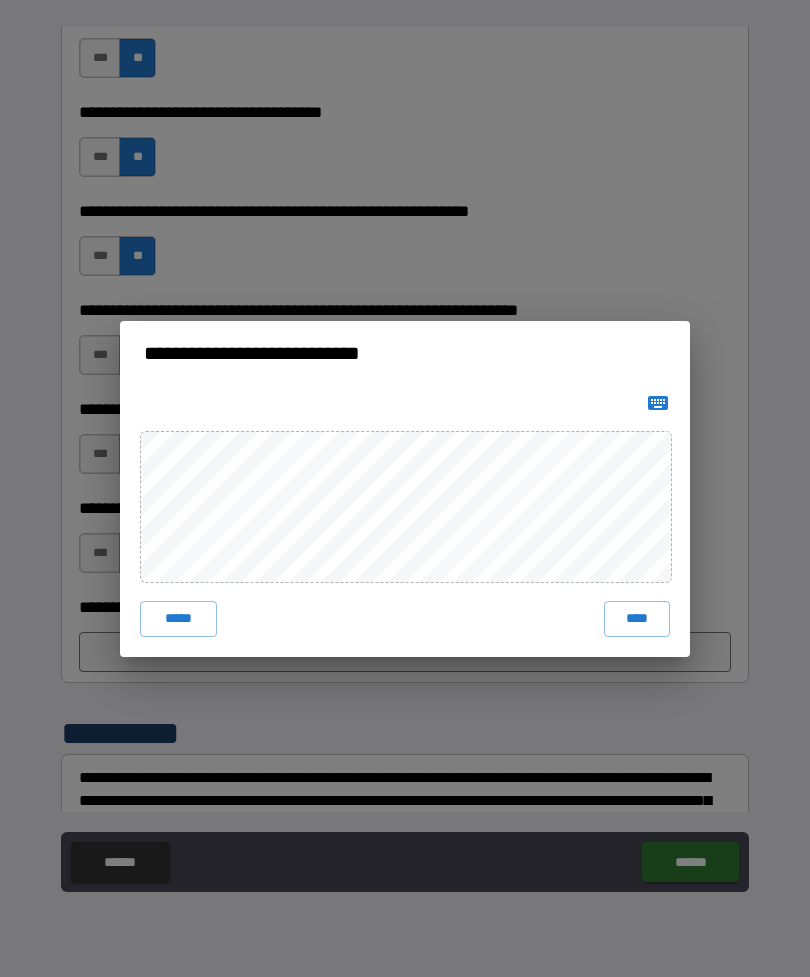 click on "****" at bounding box center [637, 619] 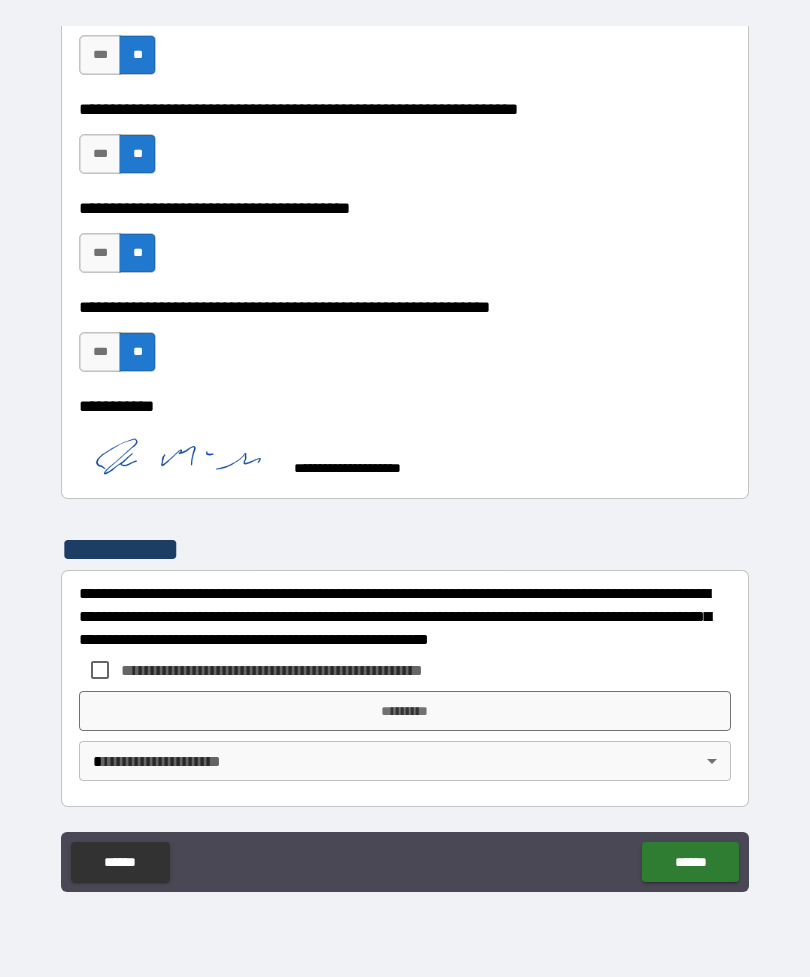 scroll, scrollTop: 1928, scrollLeft: 0, axis: vertical 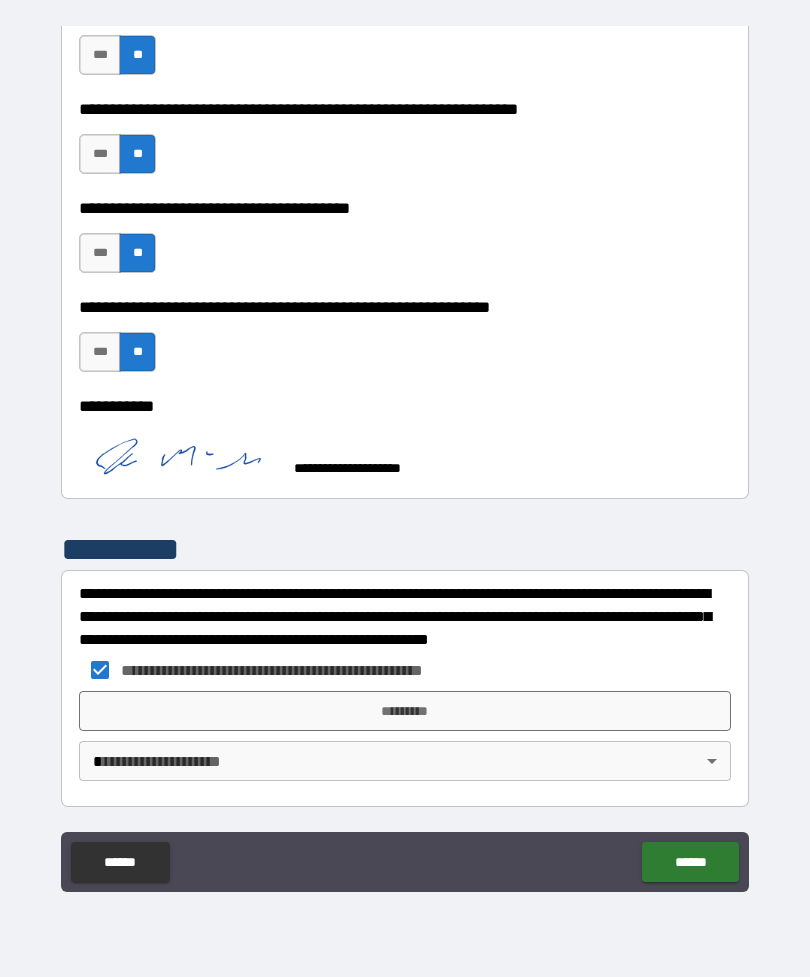 click on "*********" at bounding box center (405, 711) 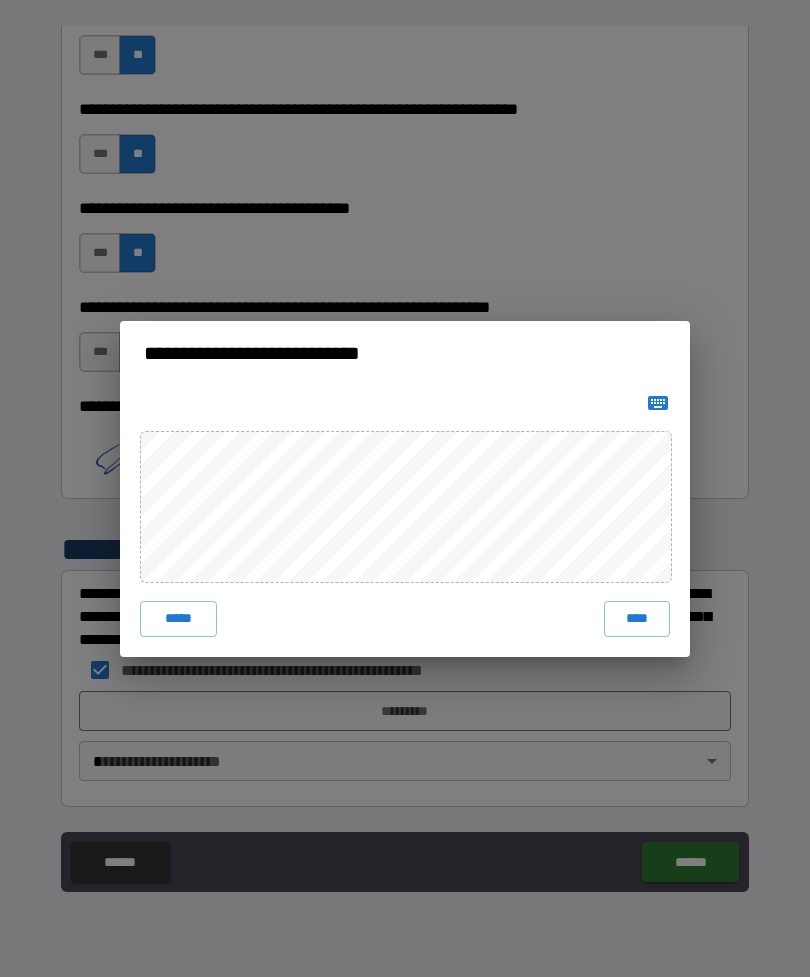 click on "****" at bounding box center [637, 619] 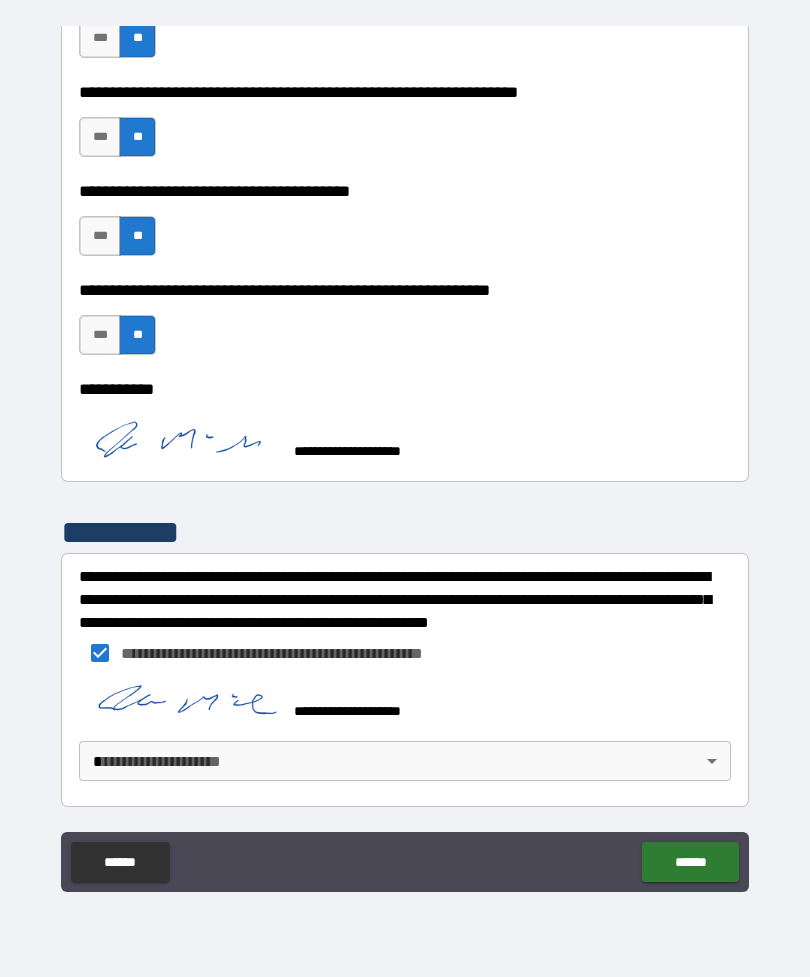 scroll, scrollTop: 1945, scrollLeft: 0, axis: vertical 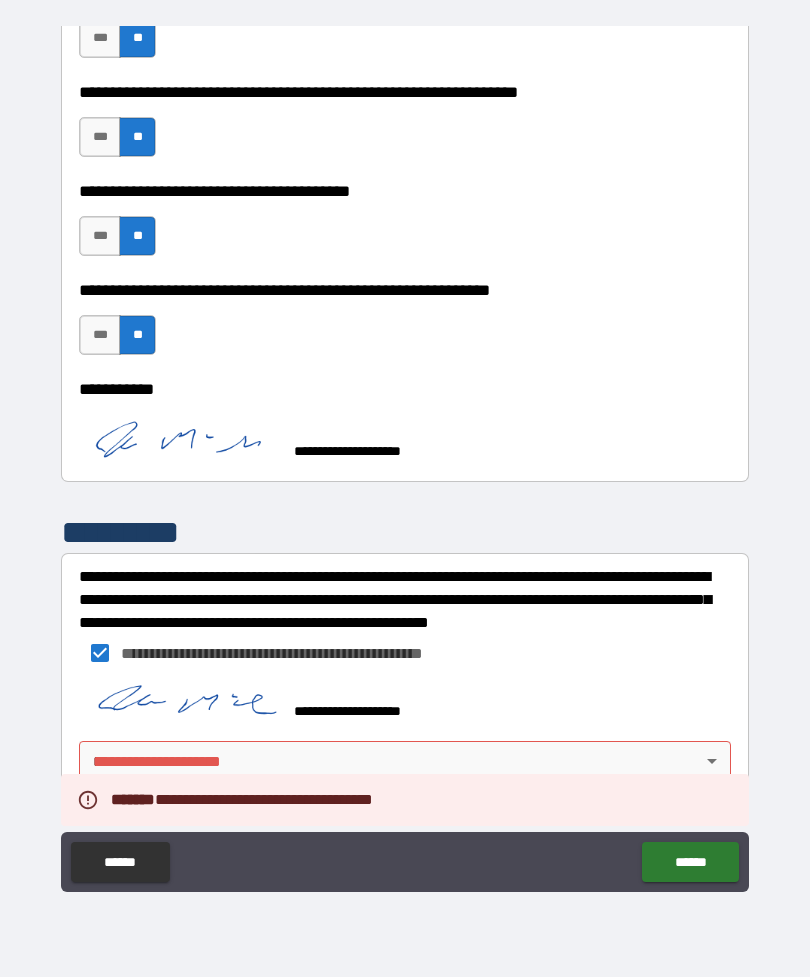 click on "**********" at bounding box center (405, 456) 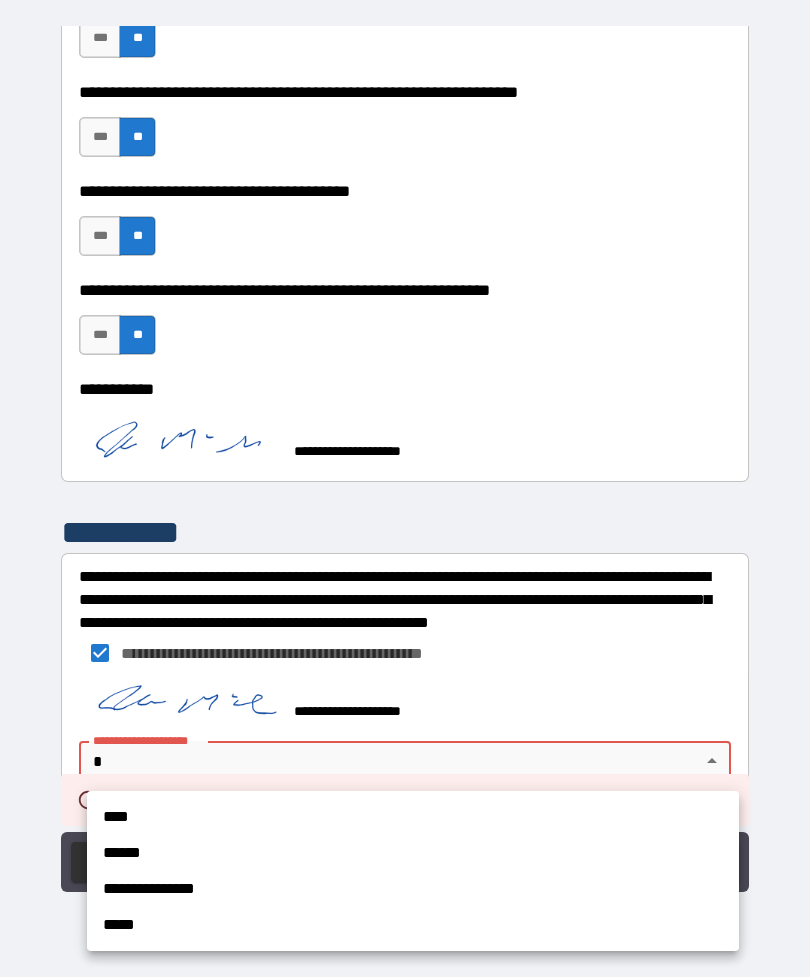click on "****" at bounding box center [413, 817] 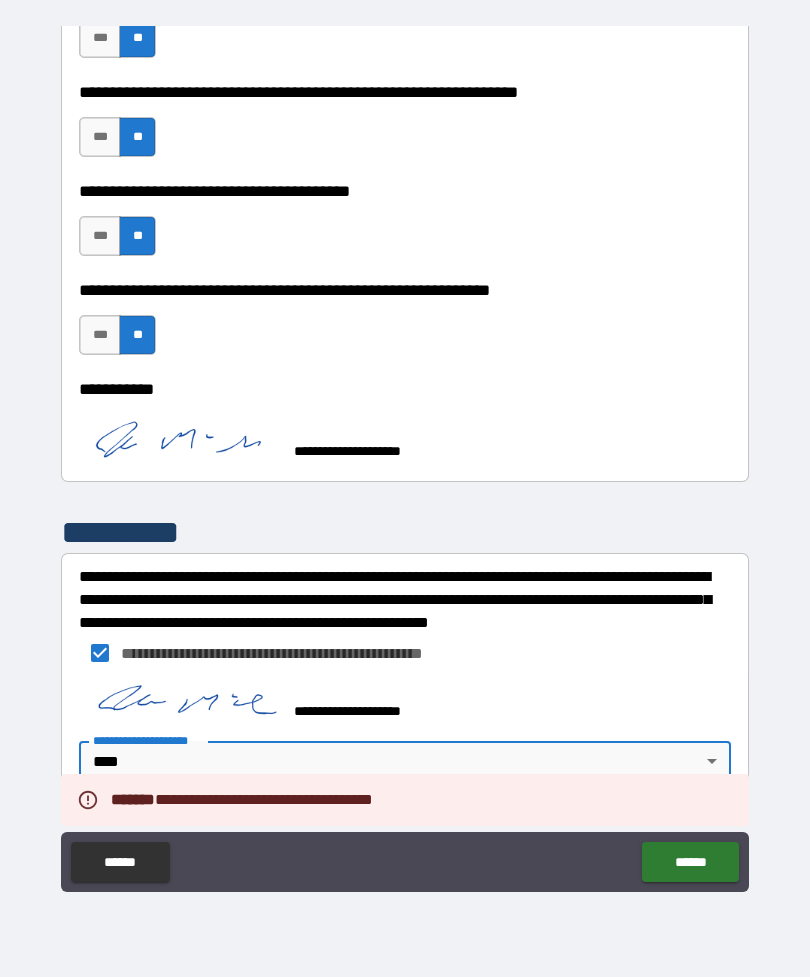 click on "******" at bounding box center [690, 862] 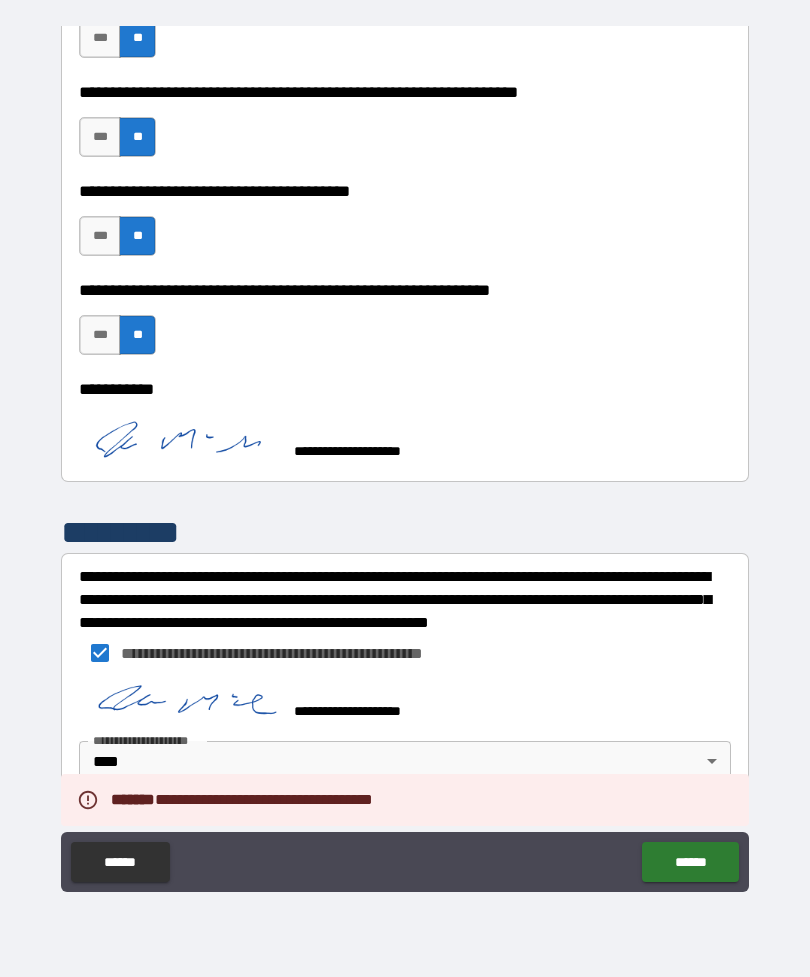 click on "******" at bounding box center [690, 862] 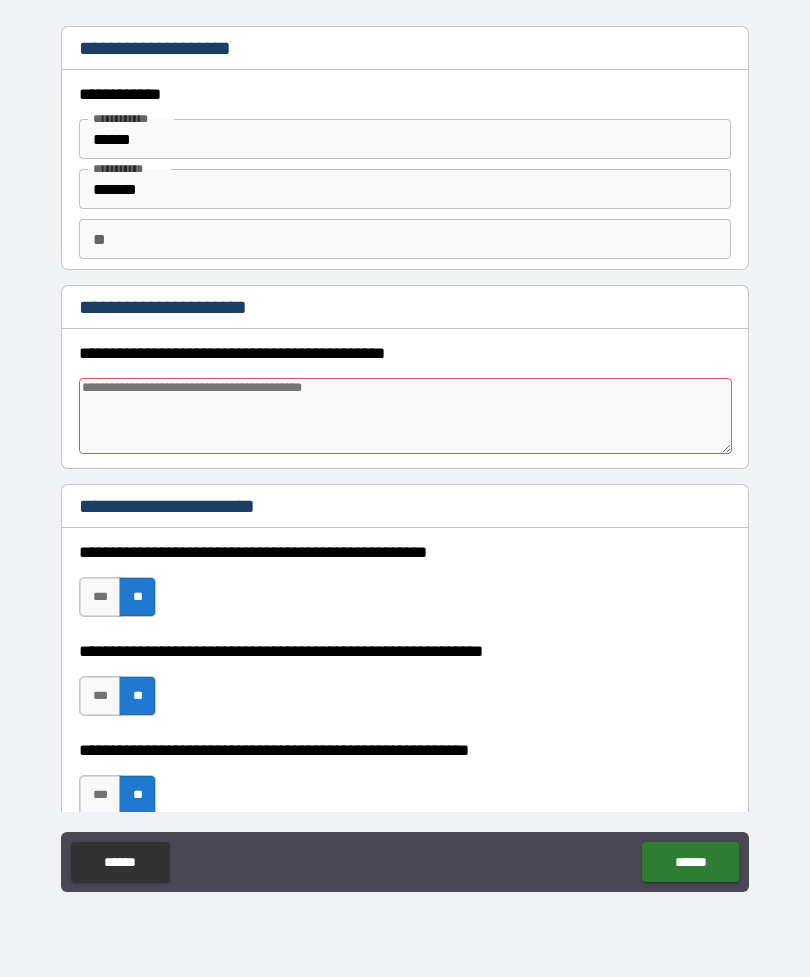 scroll, scrollTop: 0, scrollLeft: 0, axis: both 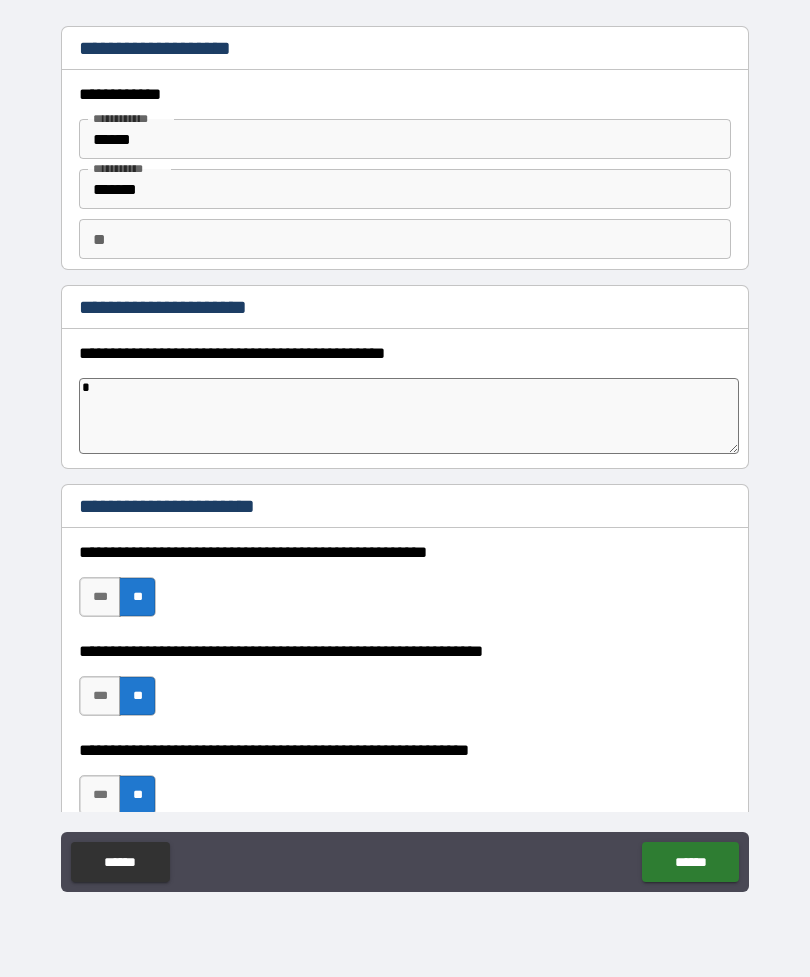 type on "*" 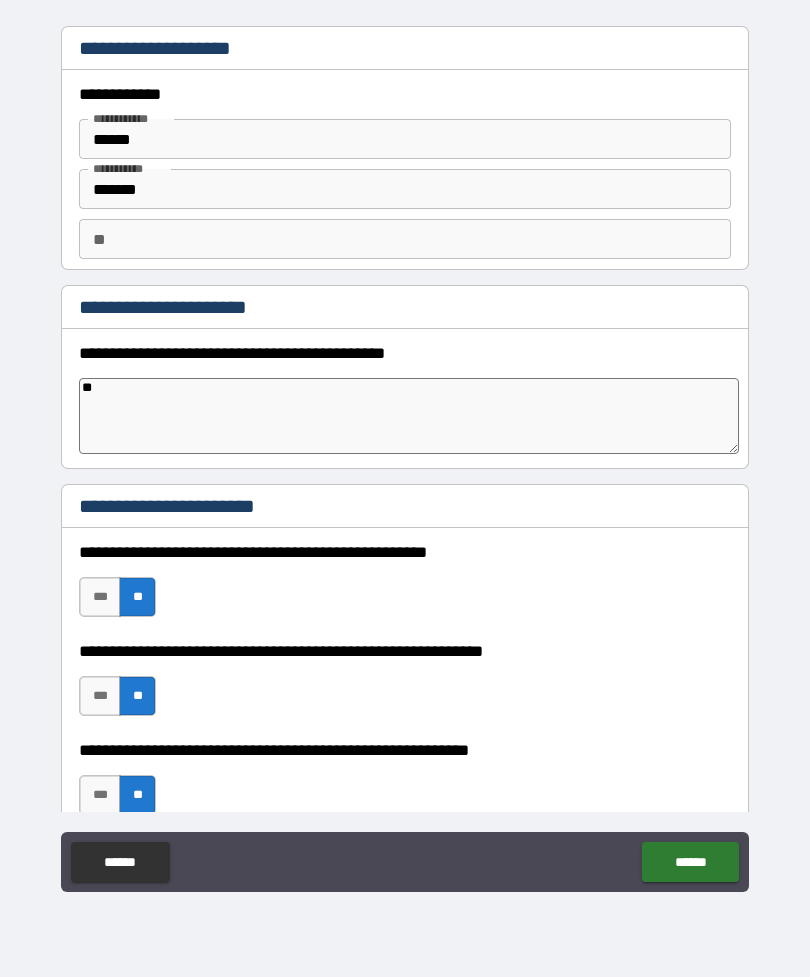 type on "*" 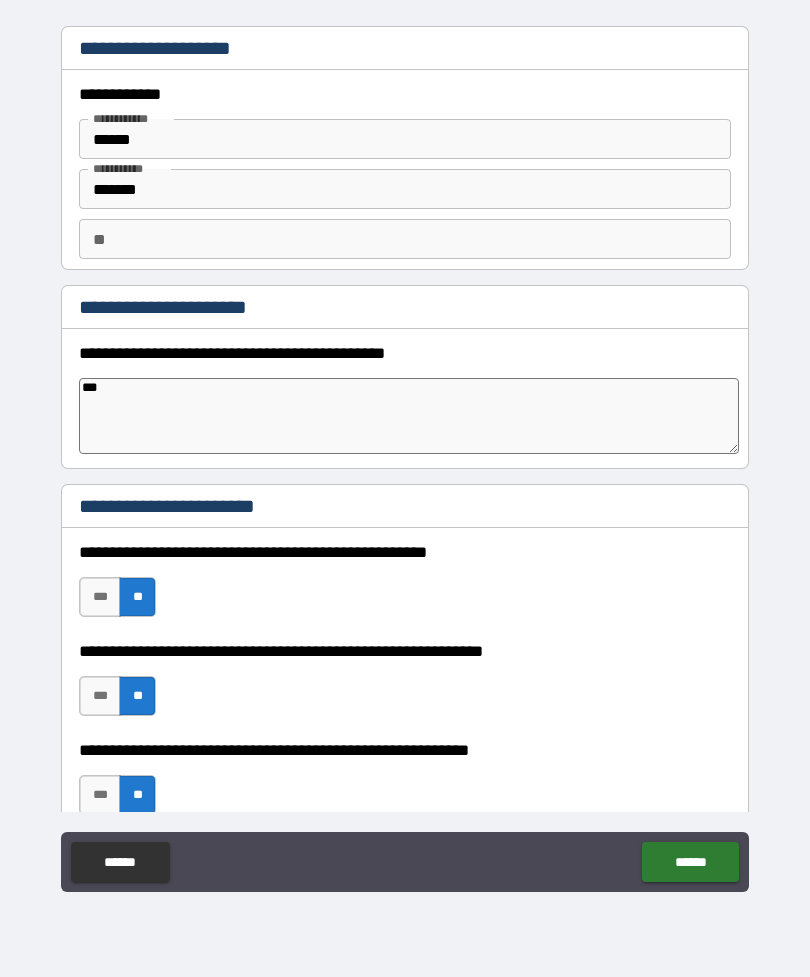 type on "*" 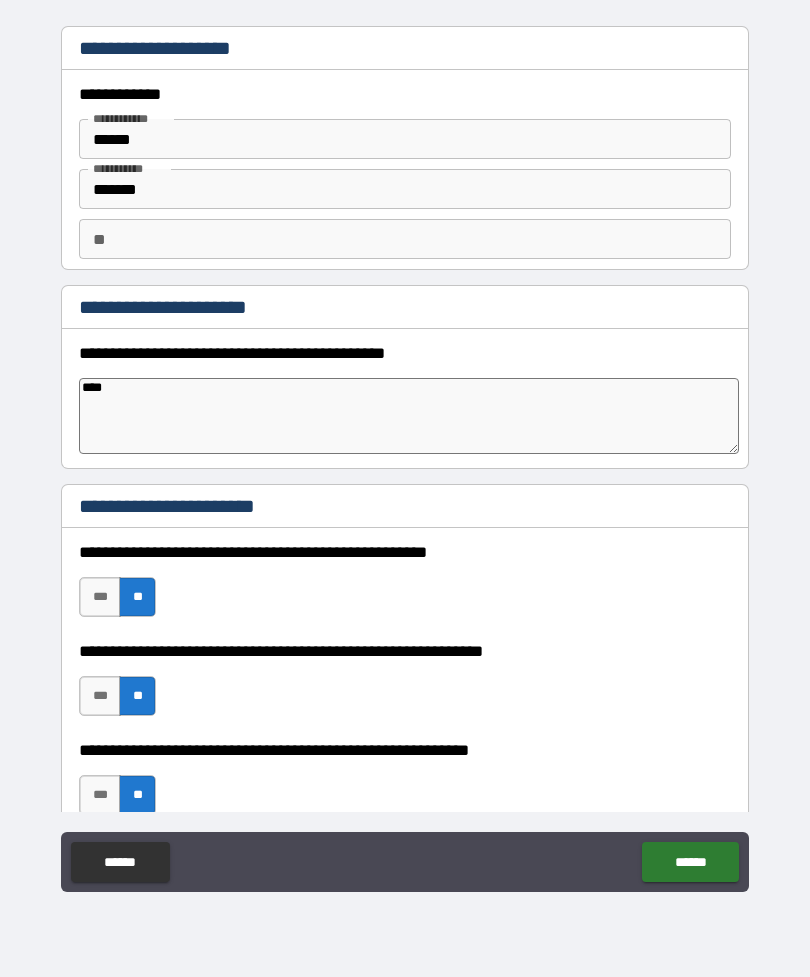 type on "*" 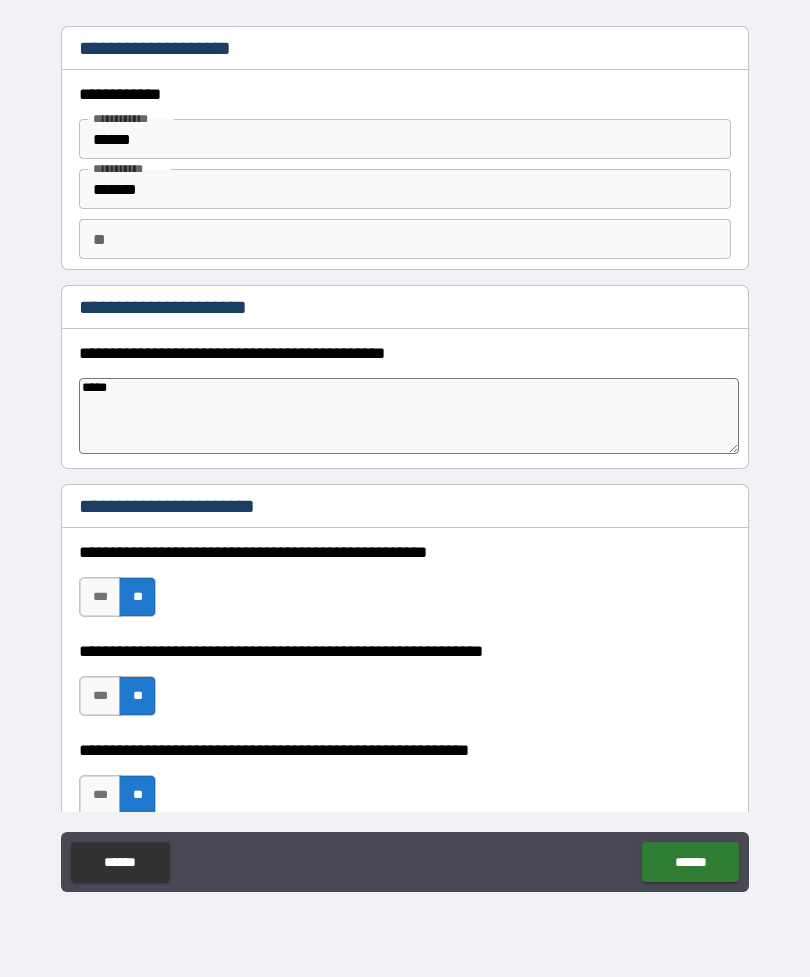 type on "*" 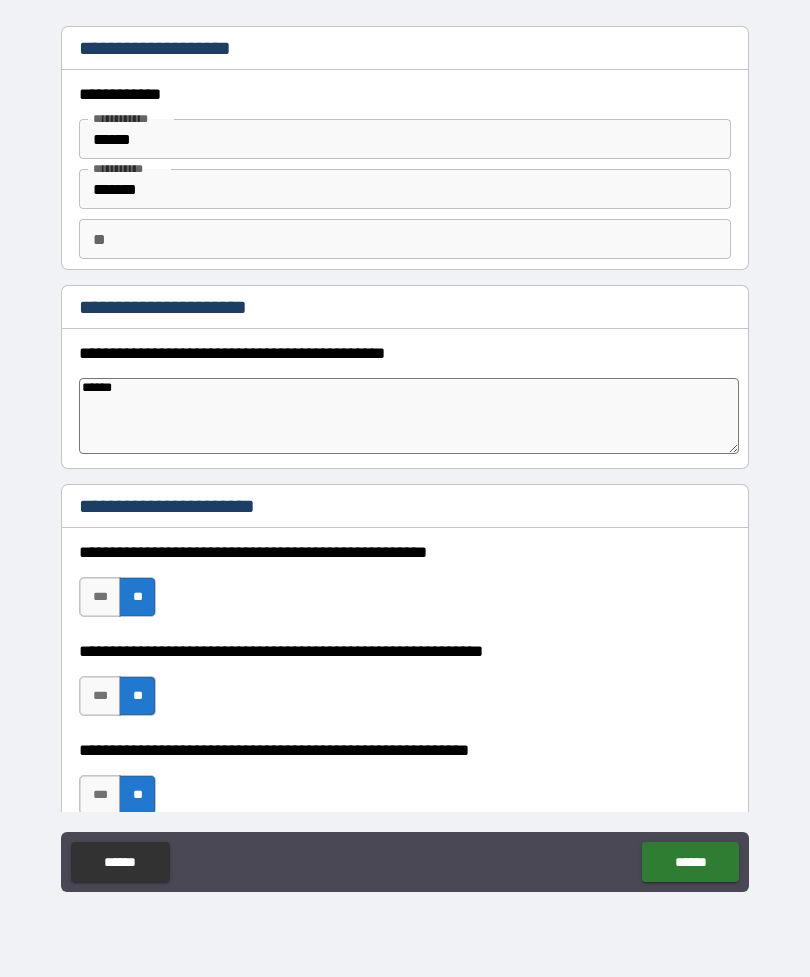 type on "*" 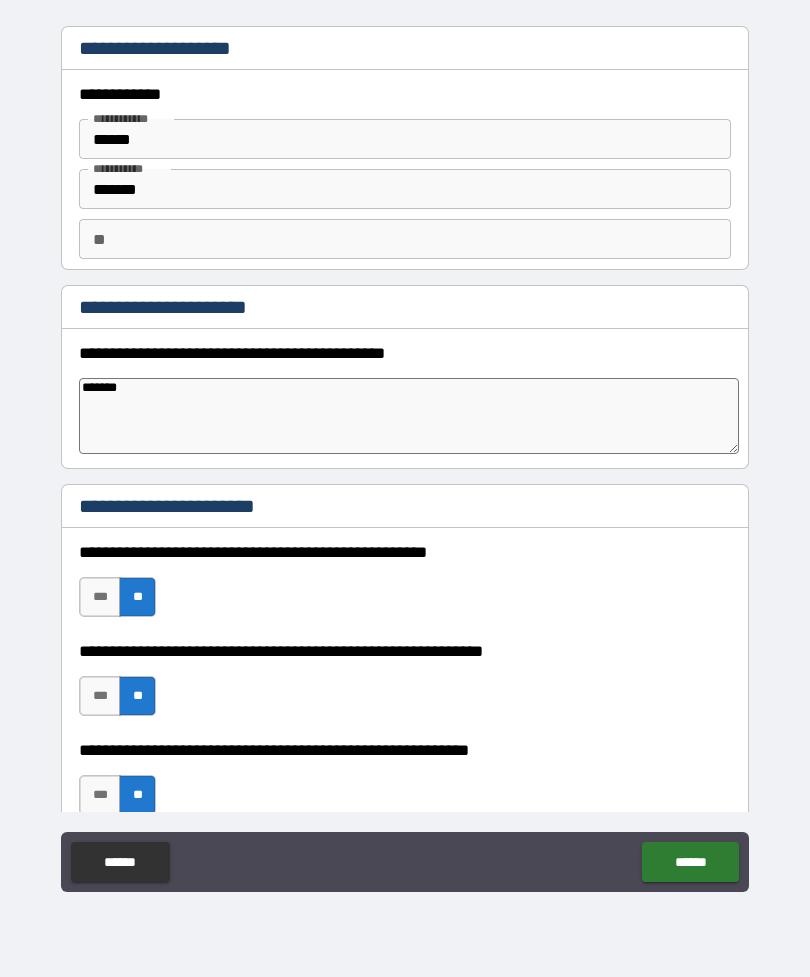type on "*" 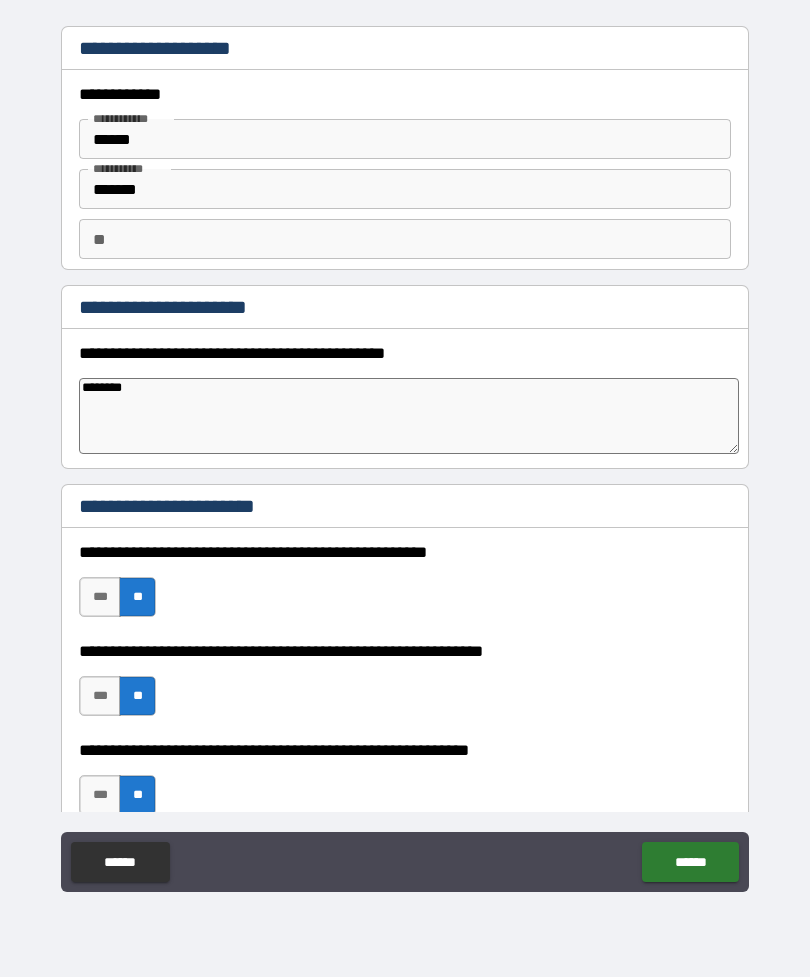 type on "*" 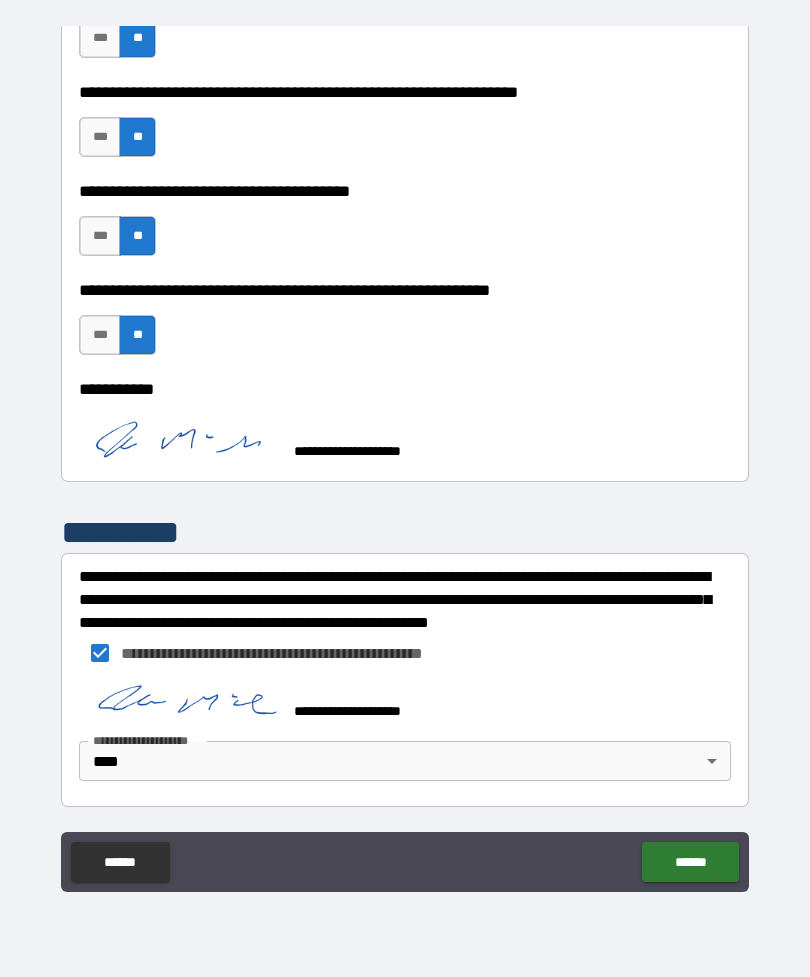 scroll, scrollTop: 1945, scrollLeft: 0, axis: vertical 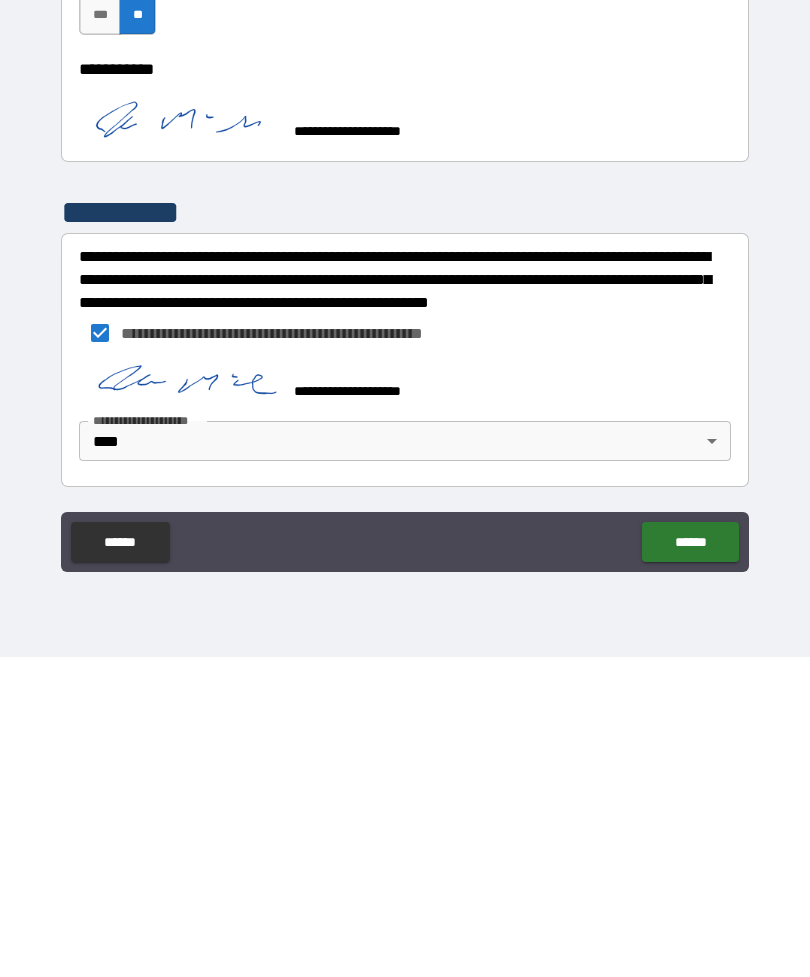 click on "******" at bounding box center [690, 862] 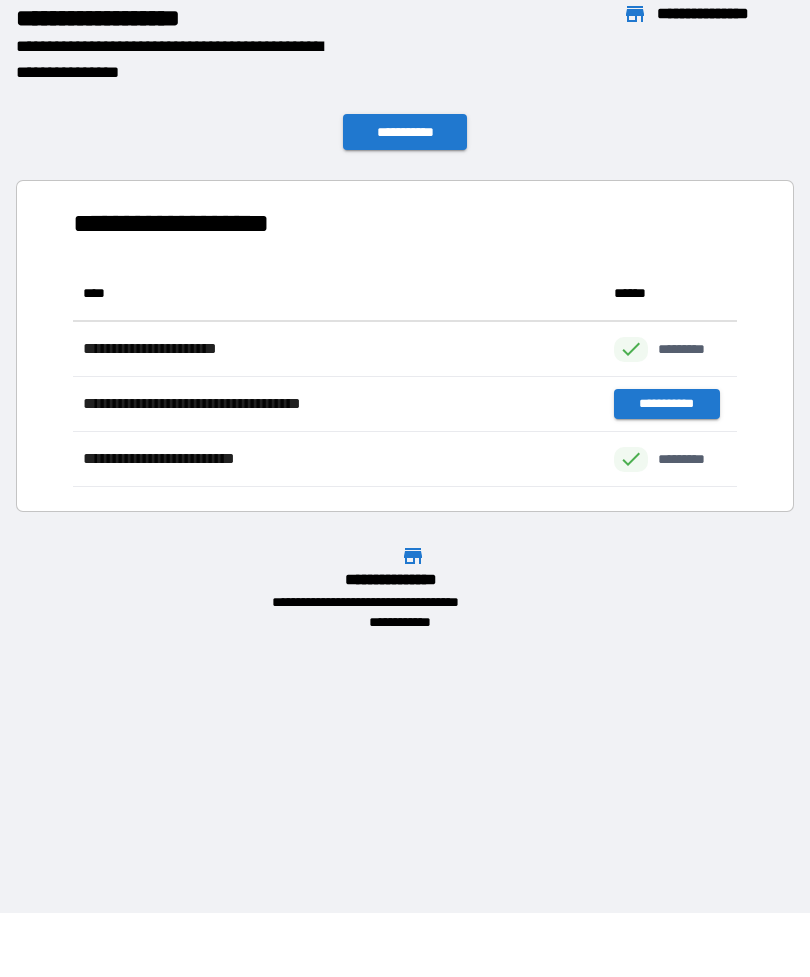 scroll, scrollTop: 221, scrollLeft: 664, axis: both 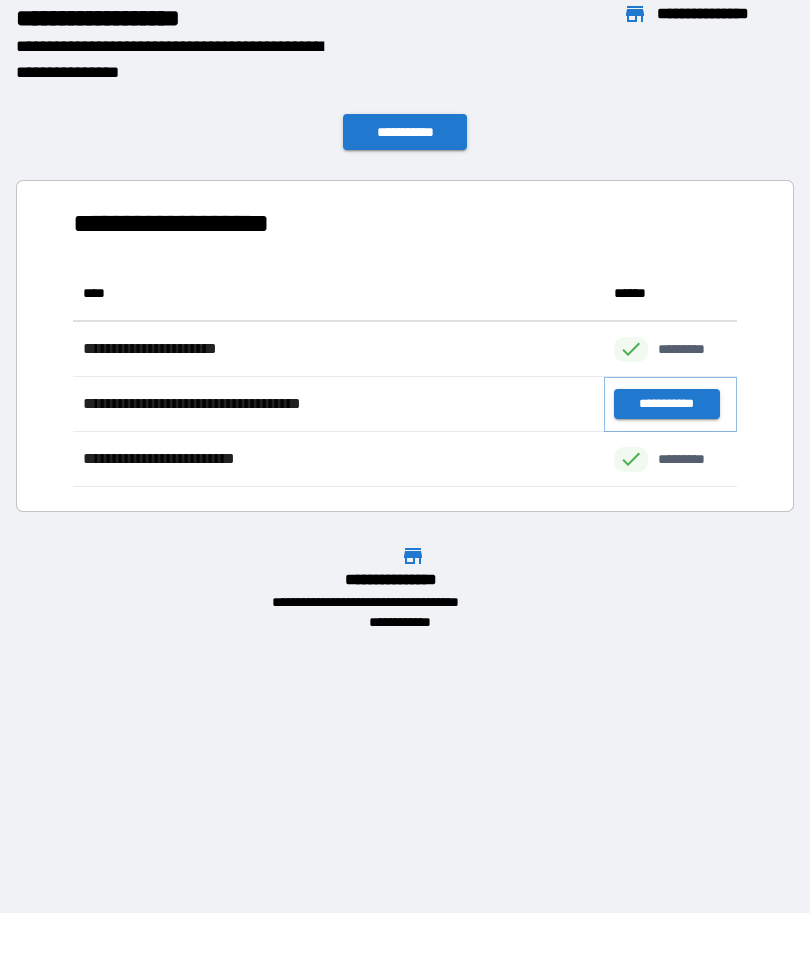 click on "**********" at bounding box center [666, 404] 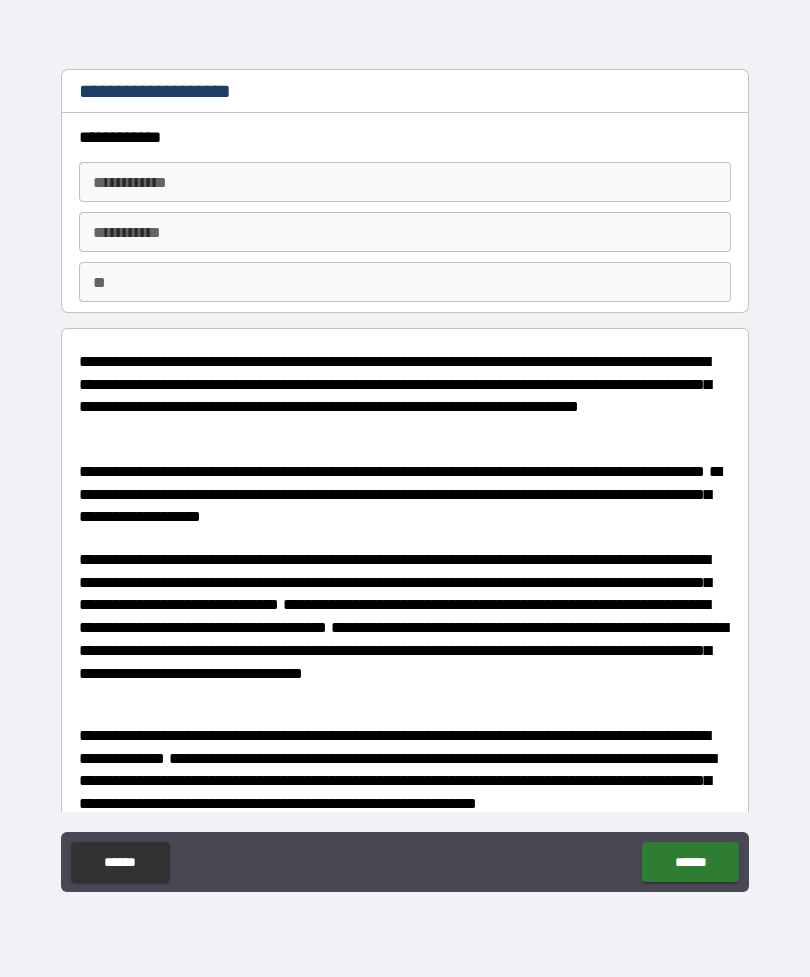 type on "*" 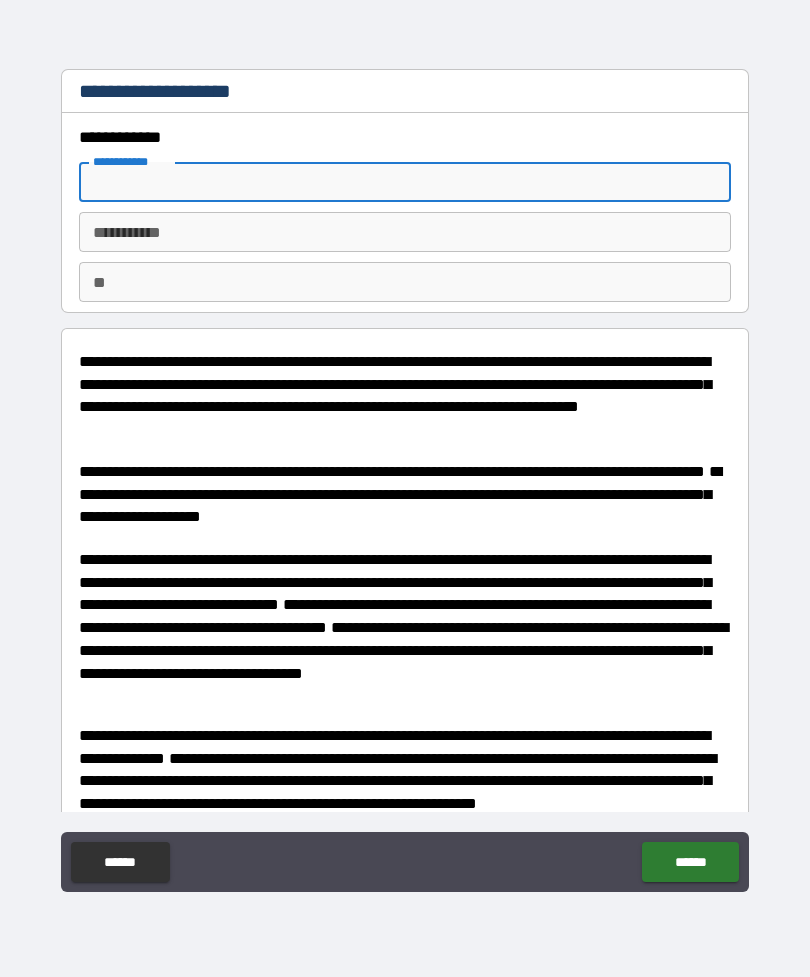 type on "*" 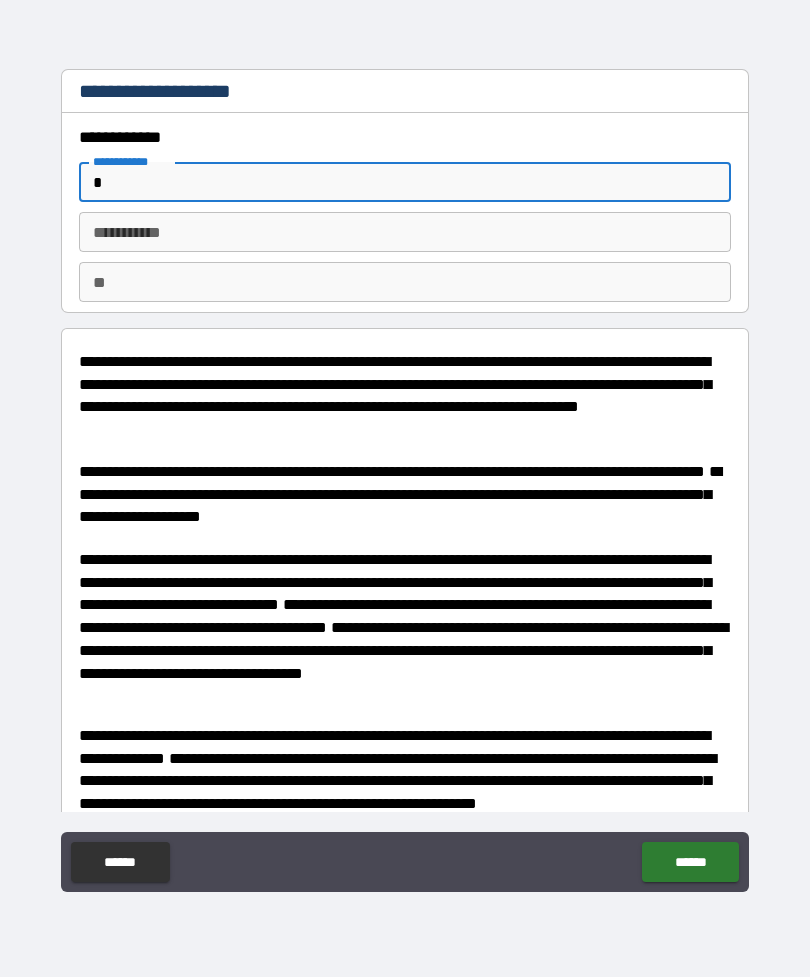 type on "*" 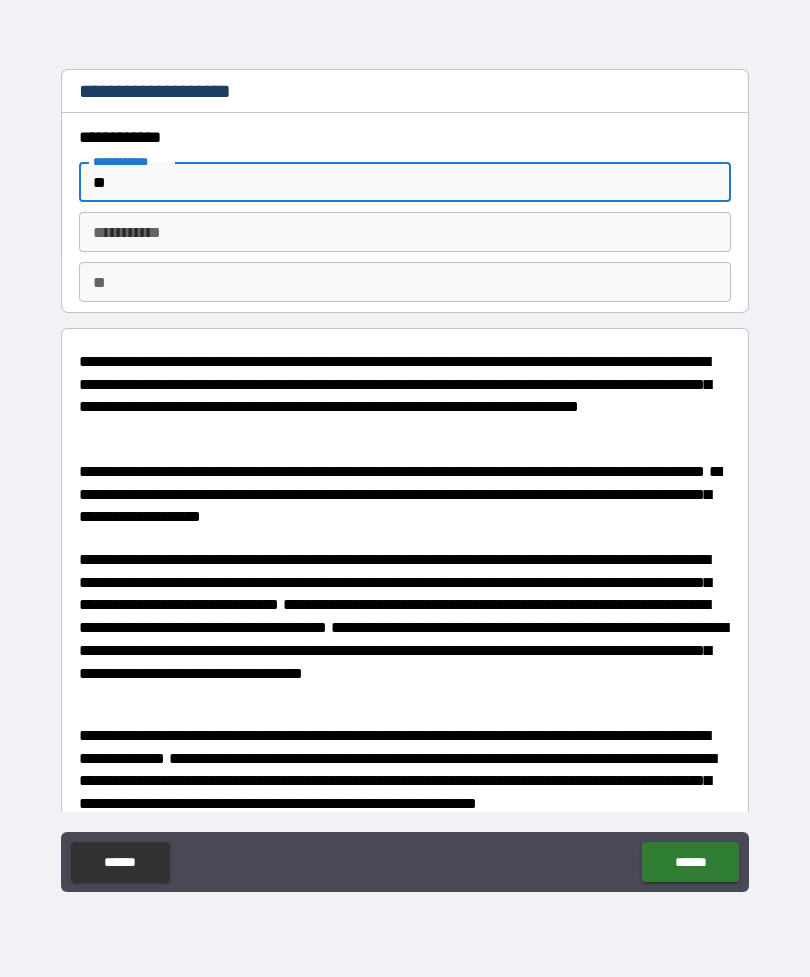 type on "*" 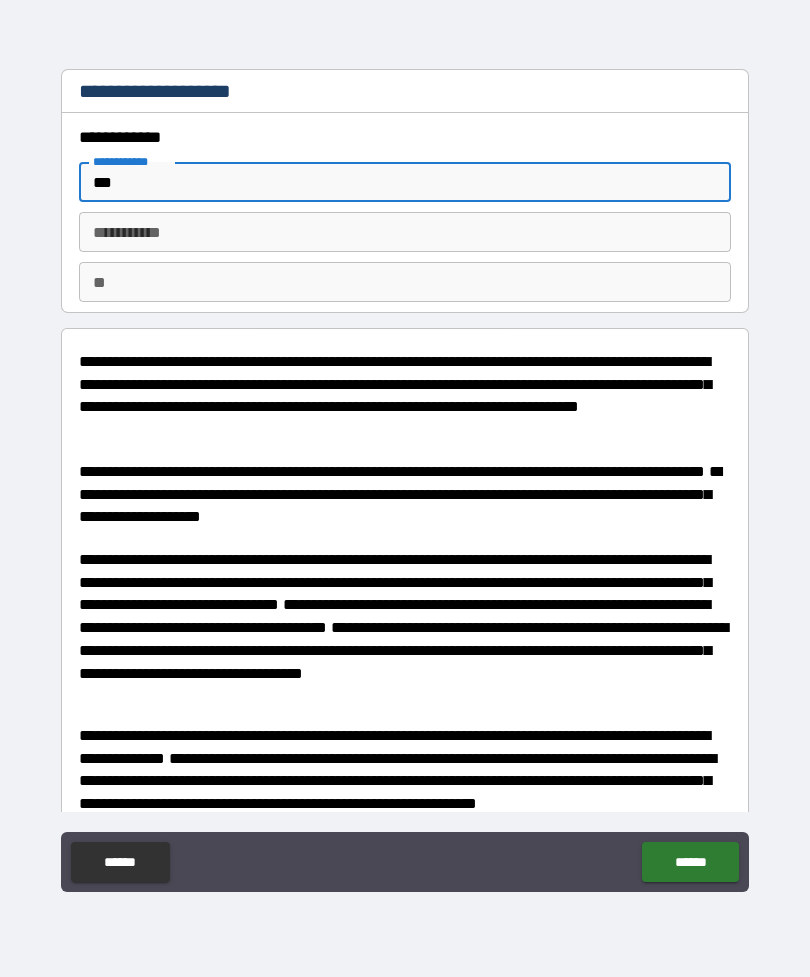 type on "*" 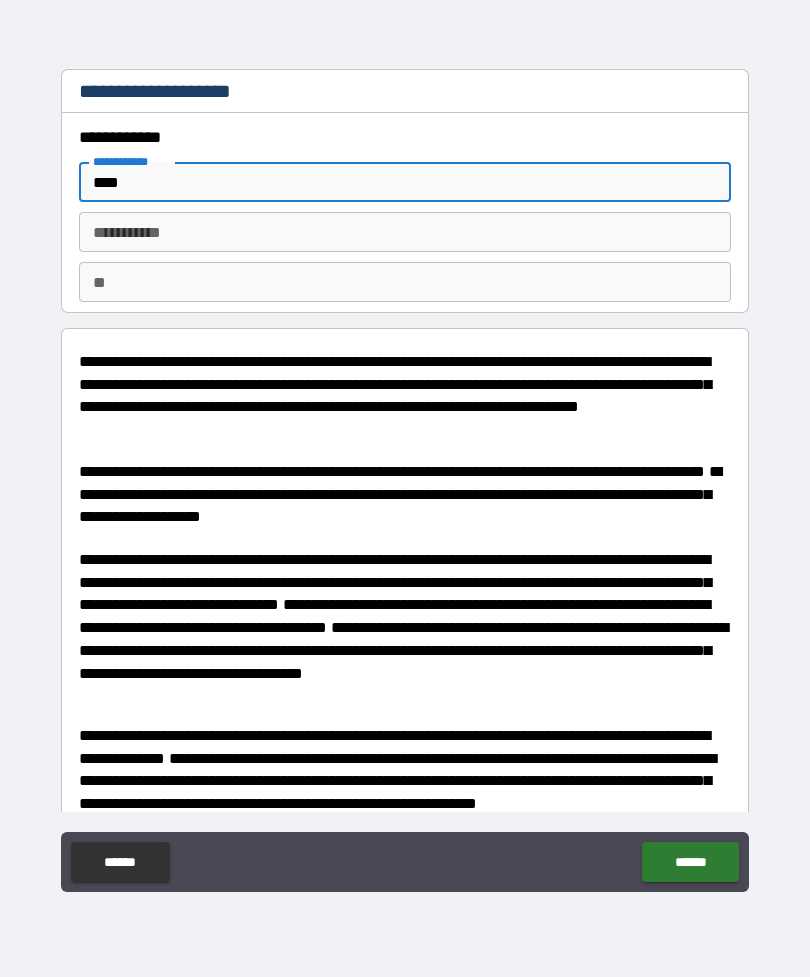 type on "*" 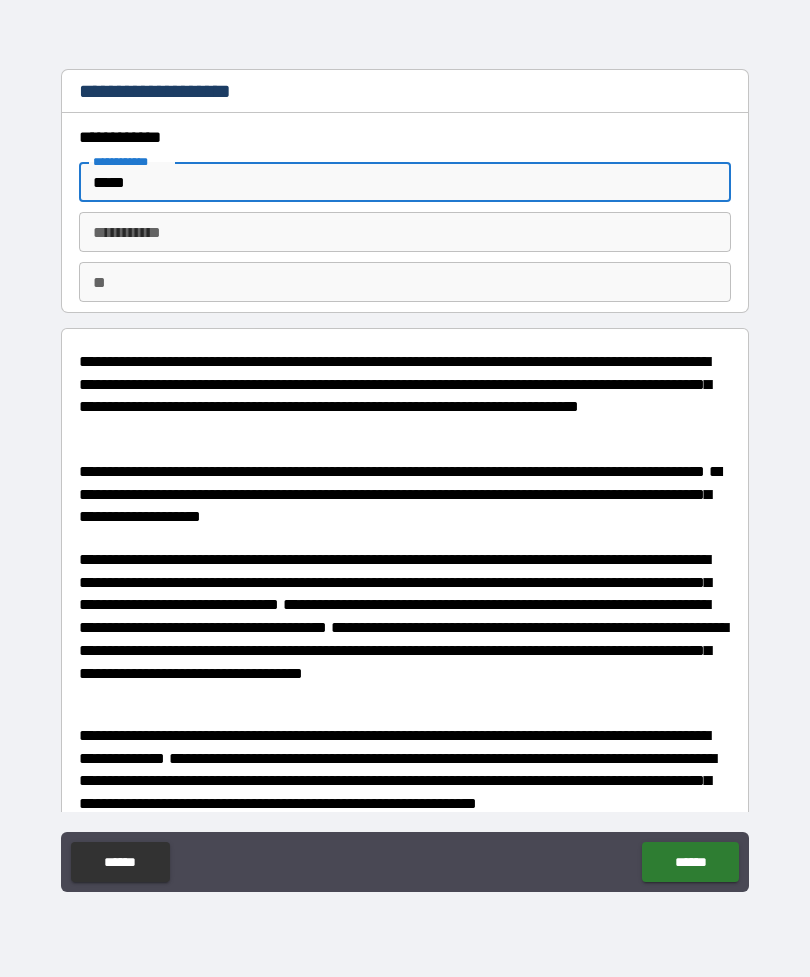 type on "*" 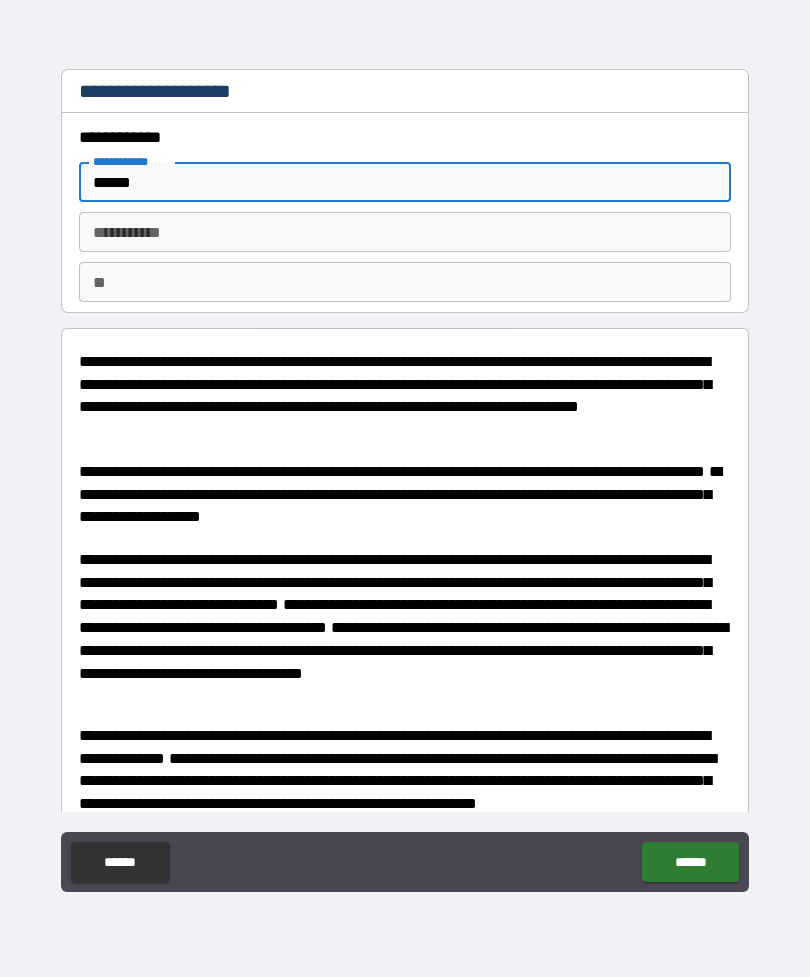 type on "*******" 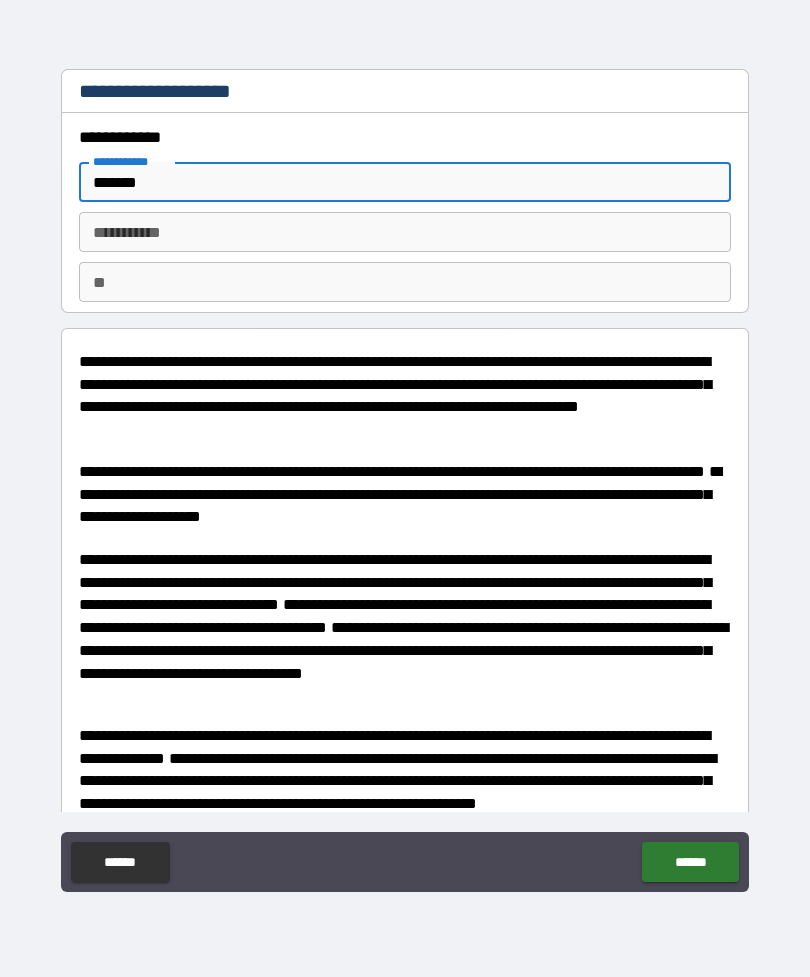 type on "*" 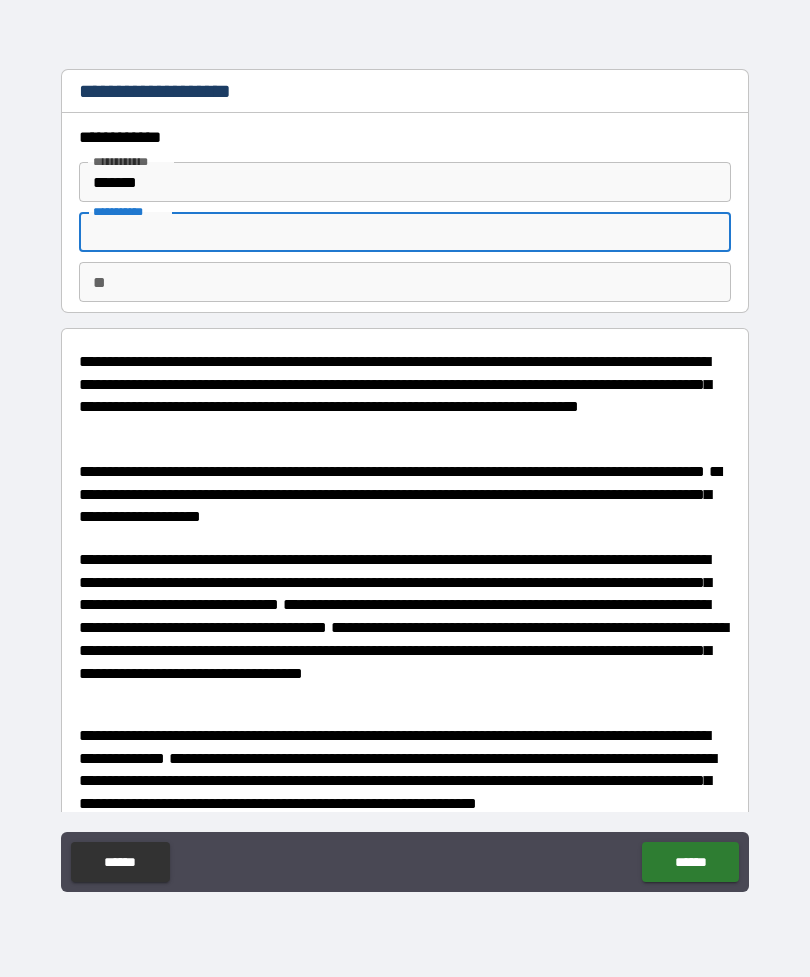 click on "*******" at bounding box center (405, 182) 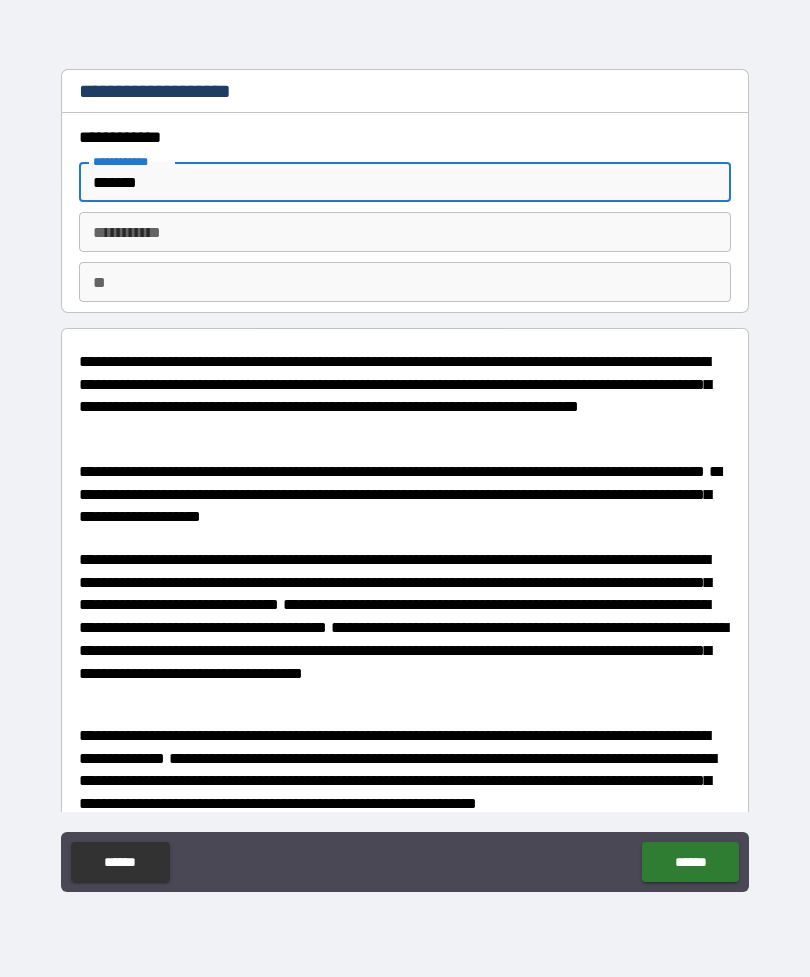 type on "******" 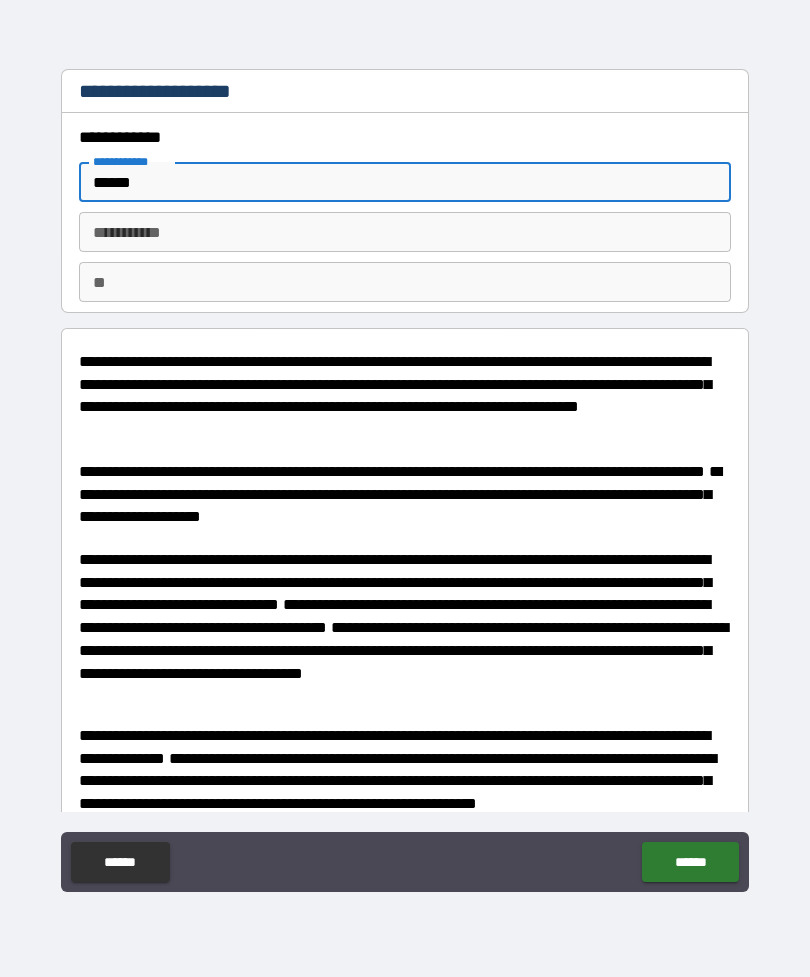 type on "*" 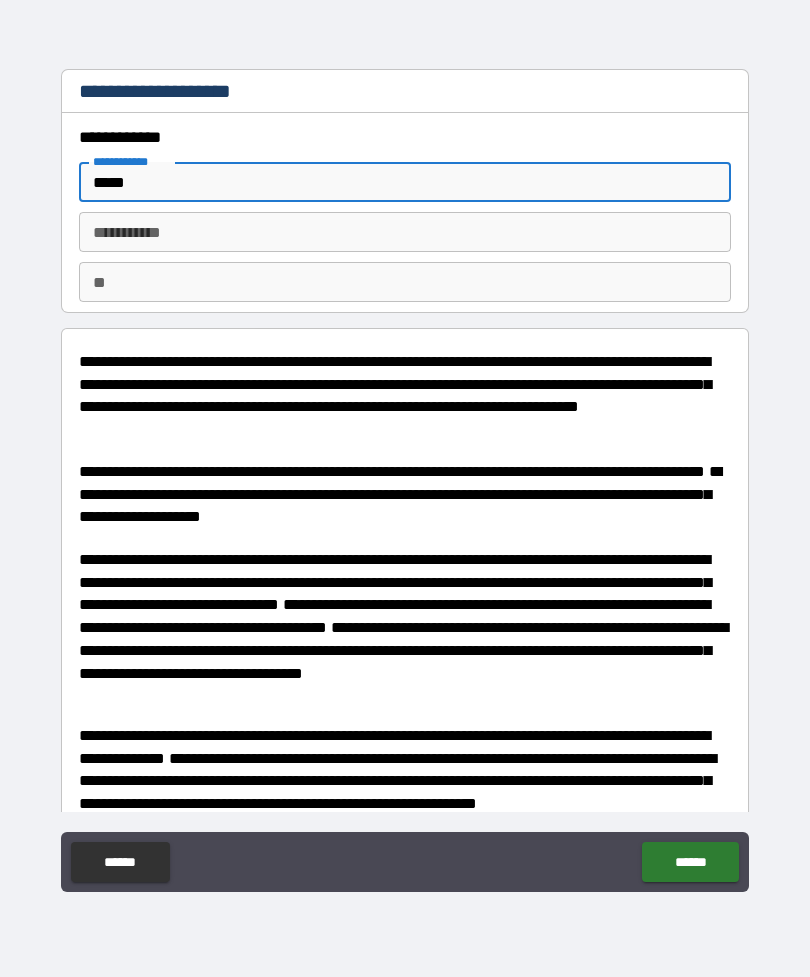 type on "*" 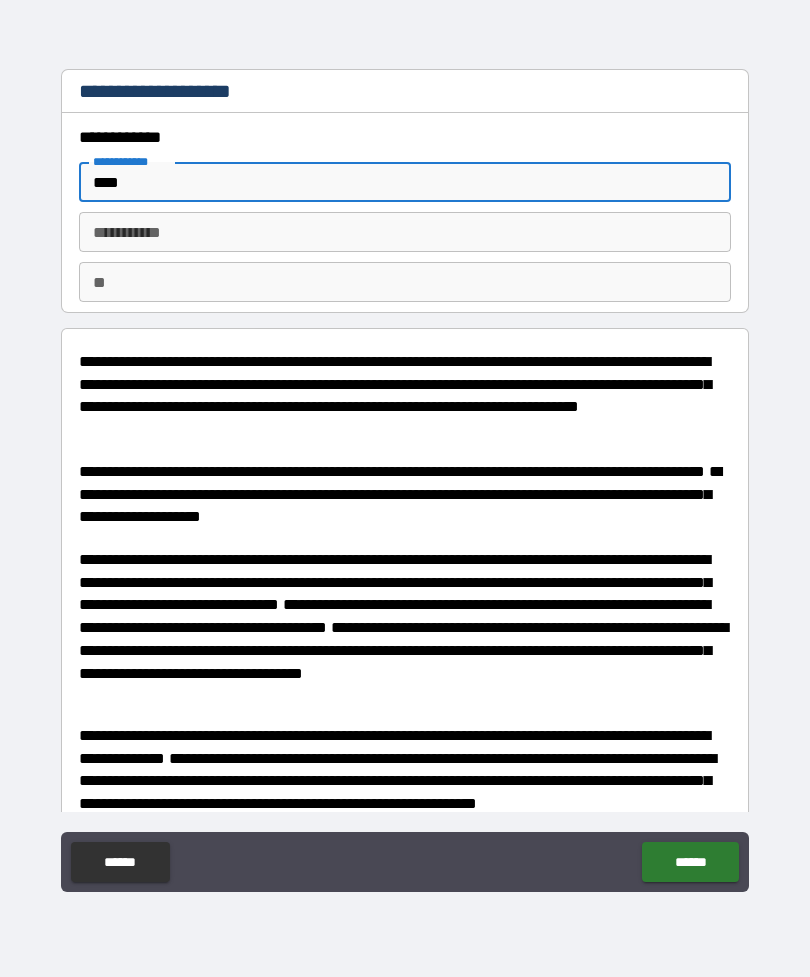 type on "***" 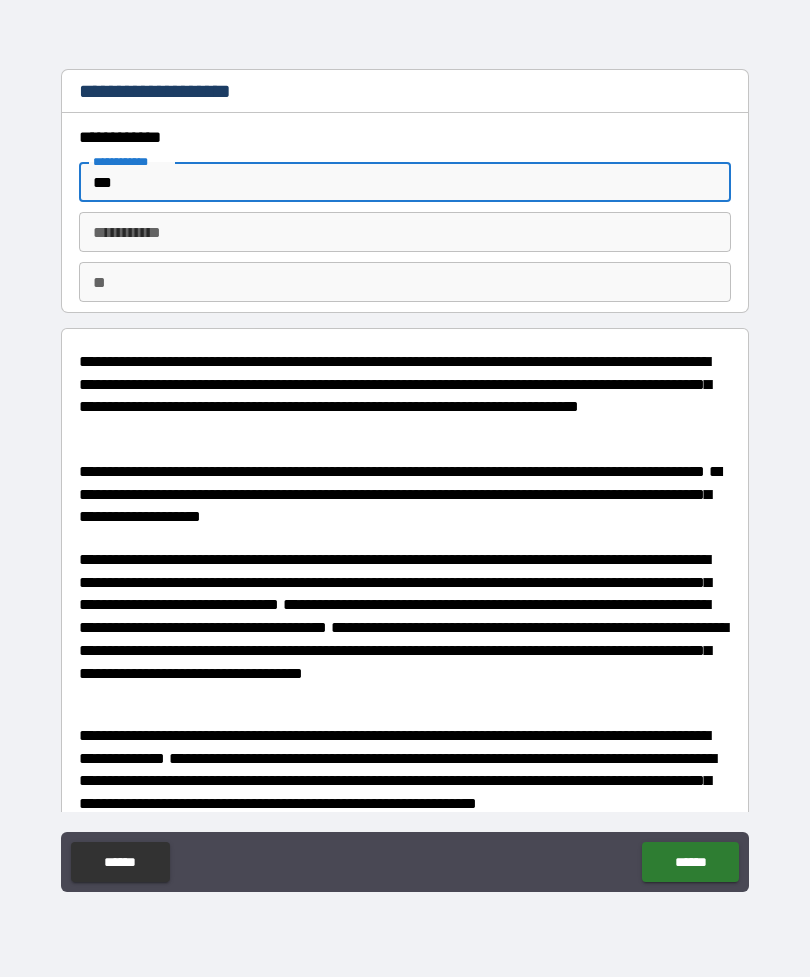 type on "*" 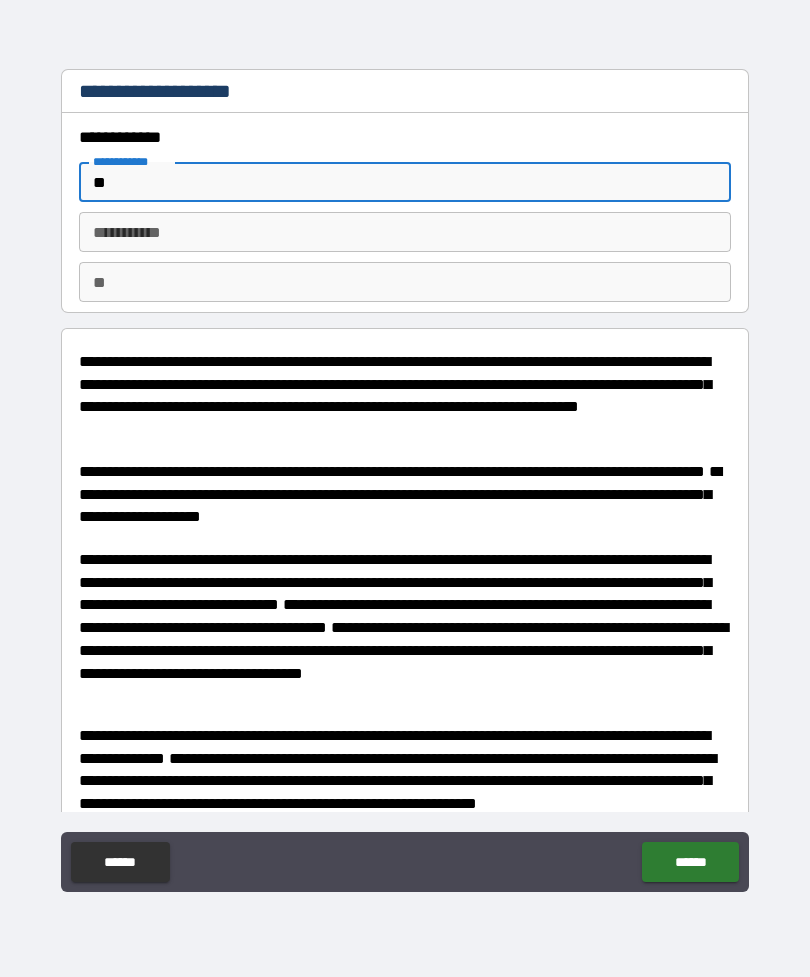 type on "*" 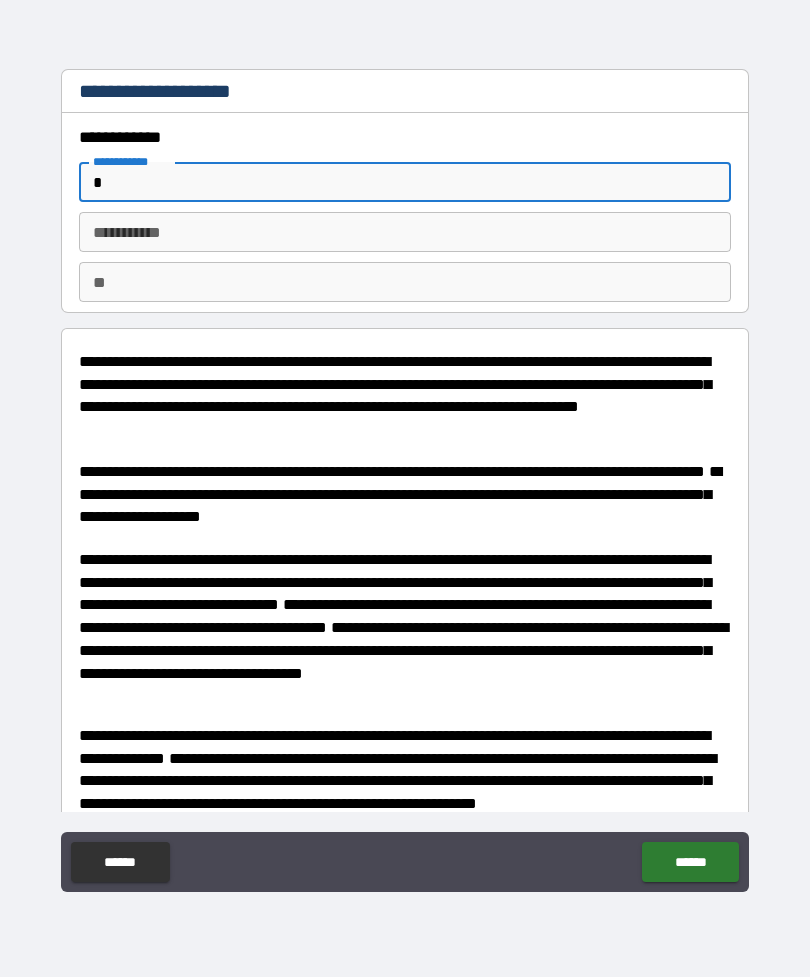 type 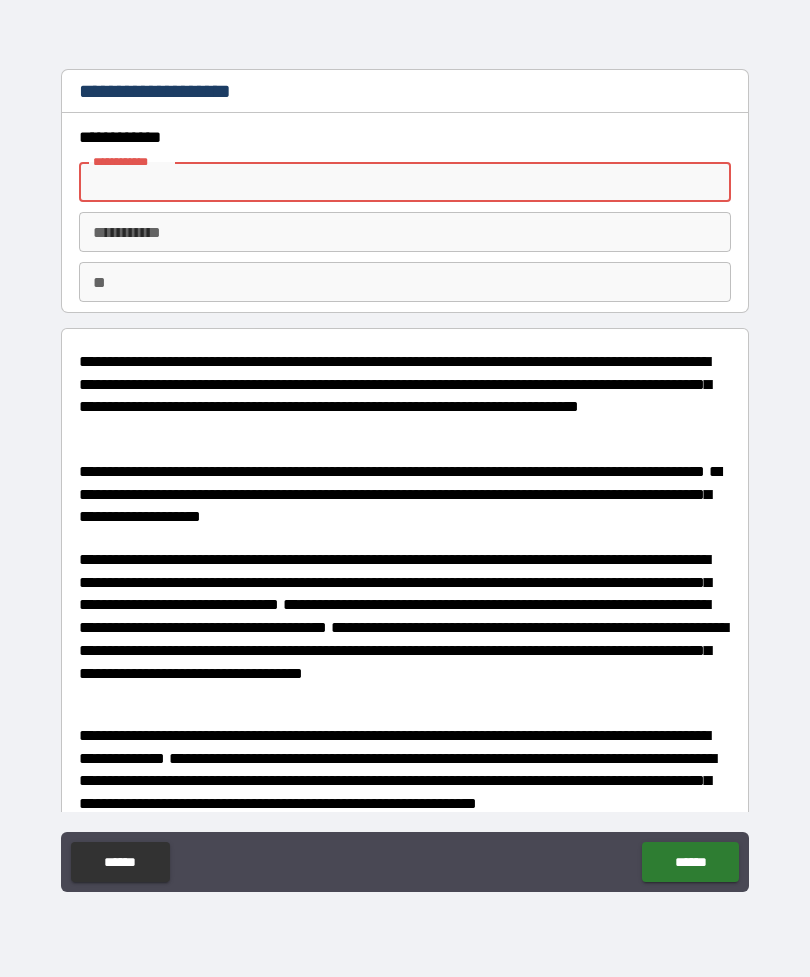 type on "*" 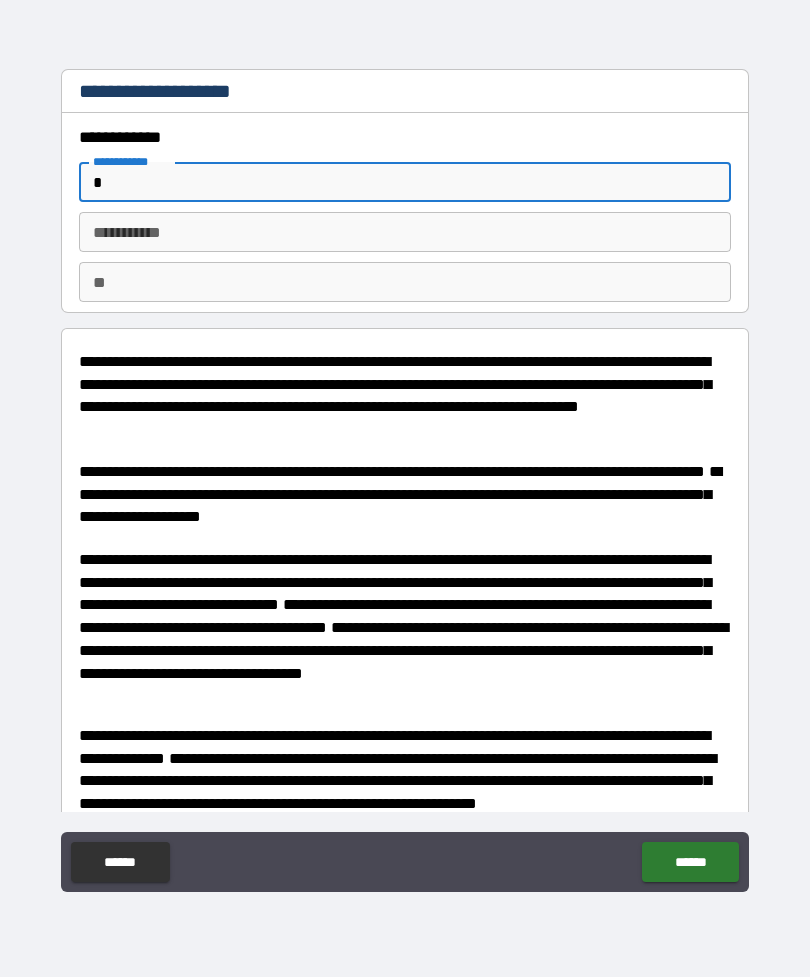 type on "*" 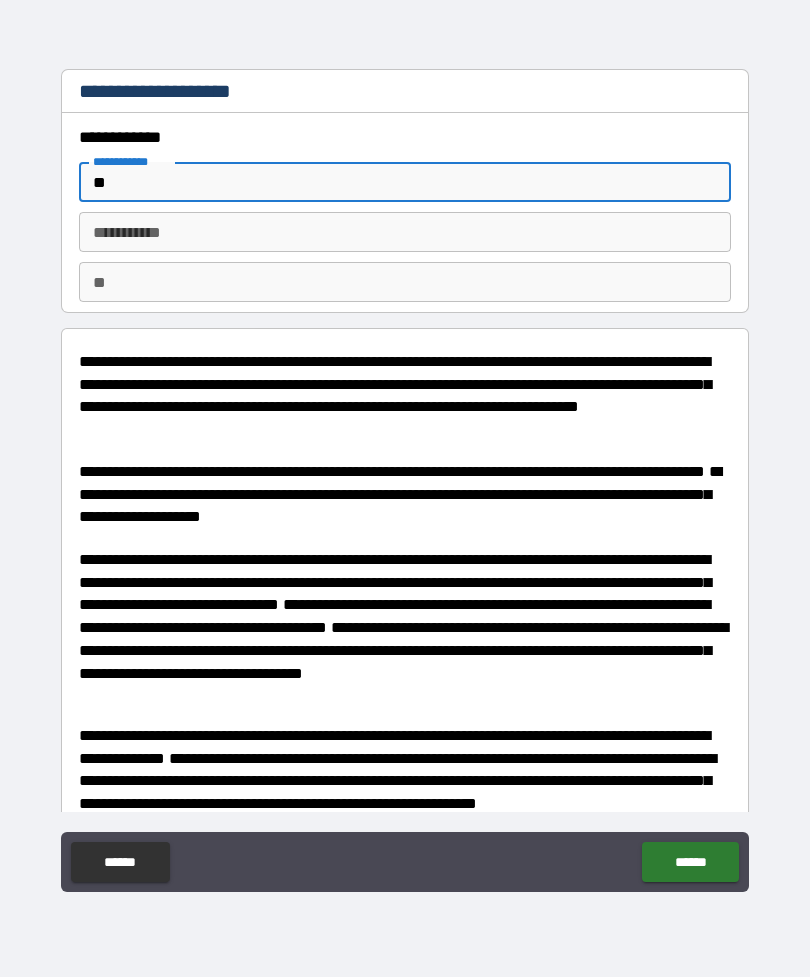 type on "*" 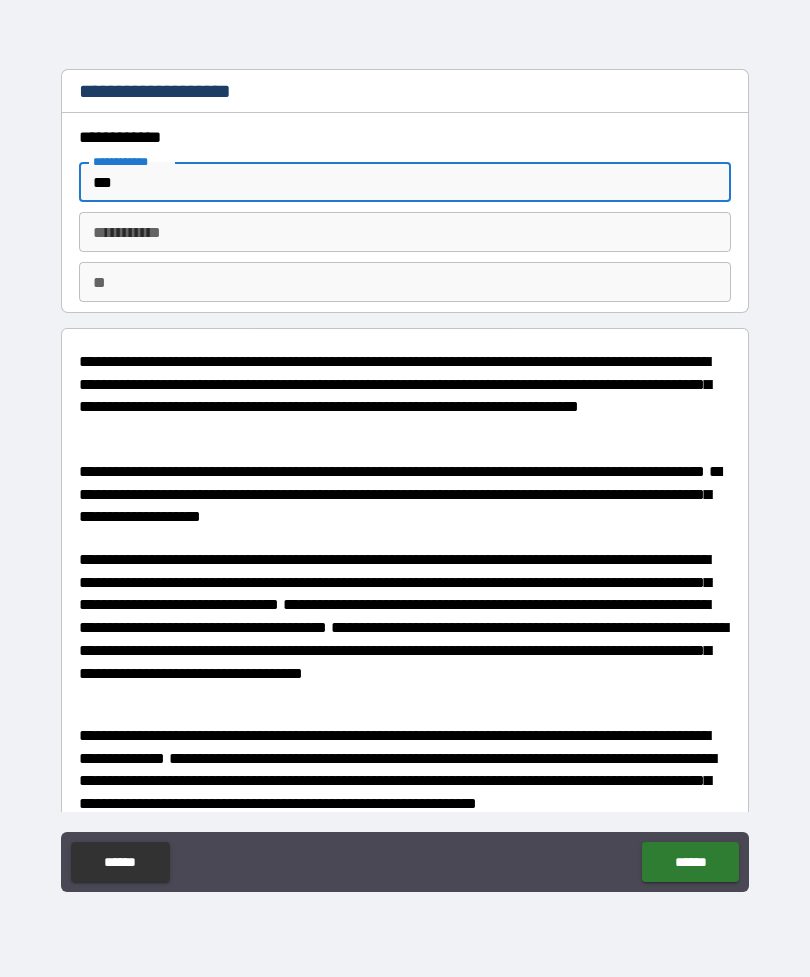 type on "*" 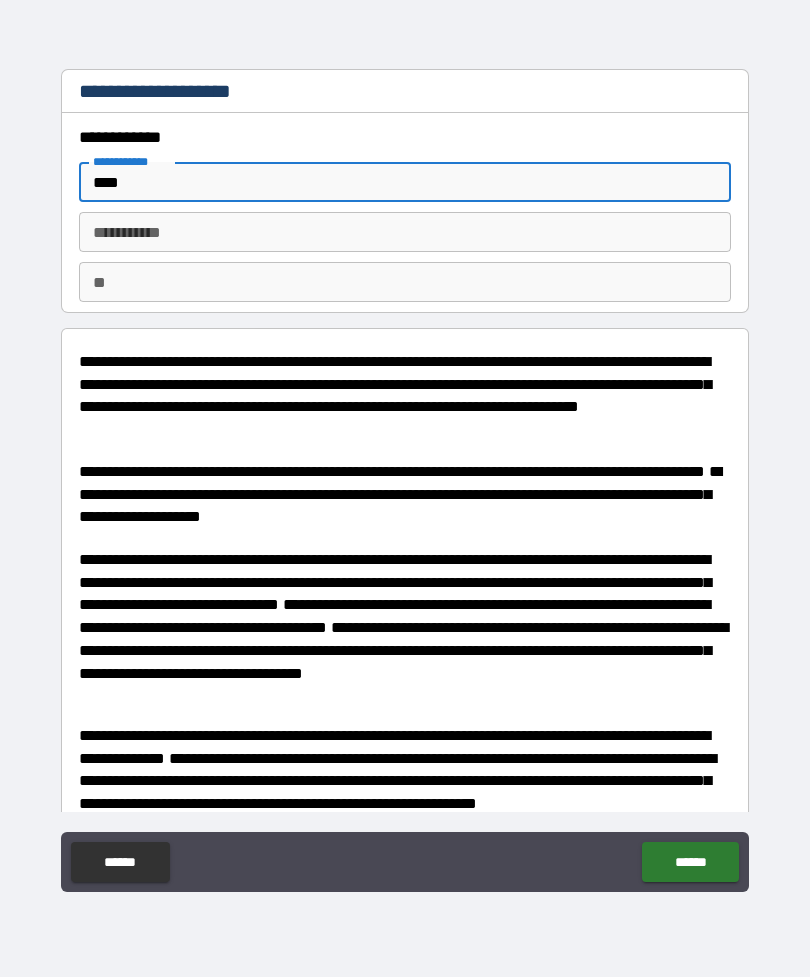 type on "*" 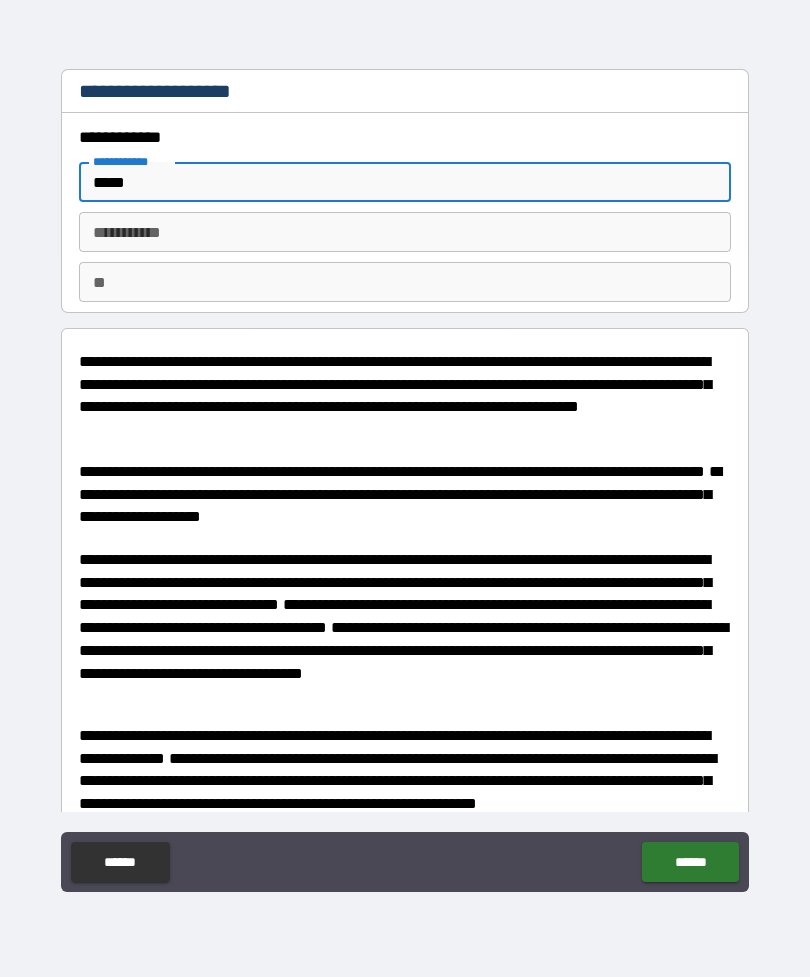 type on "*" 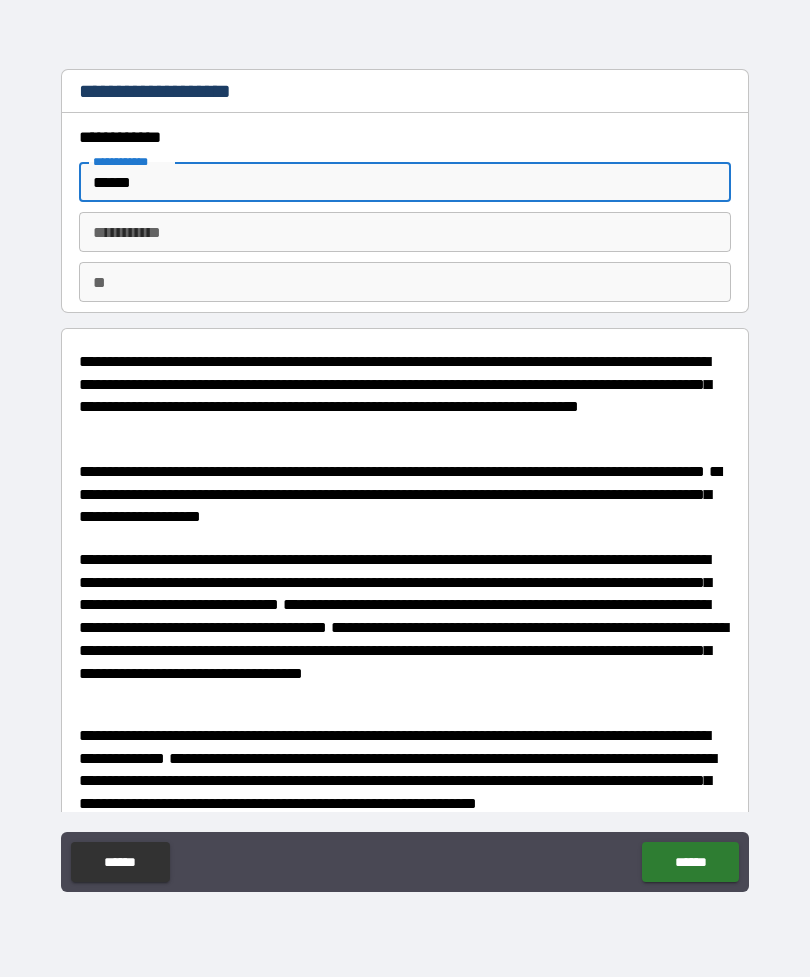 type on "*" 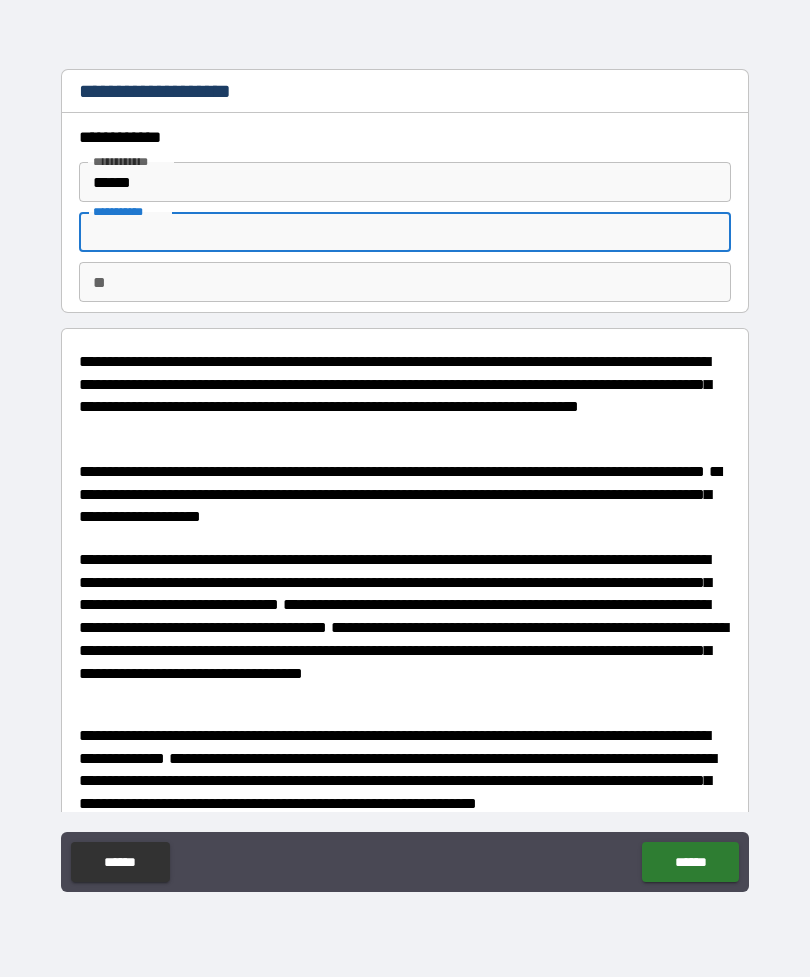 type on "*" 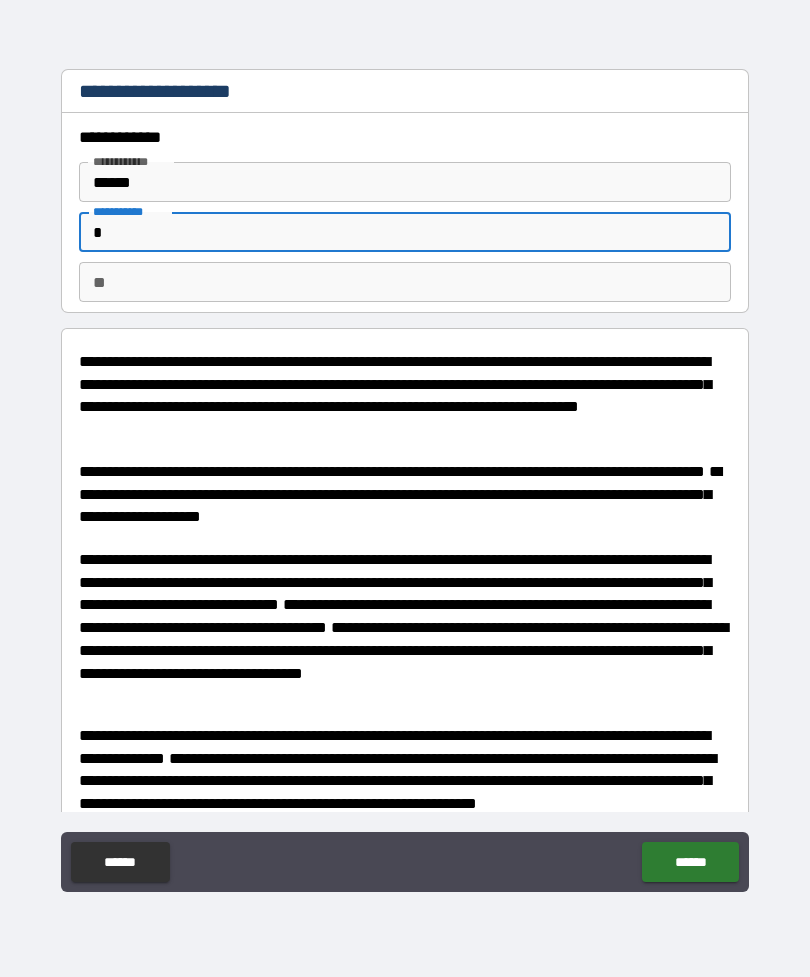 type on "*" 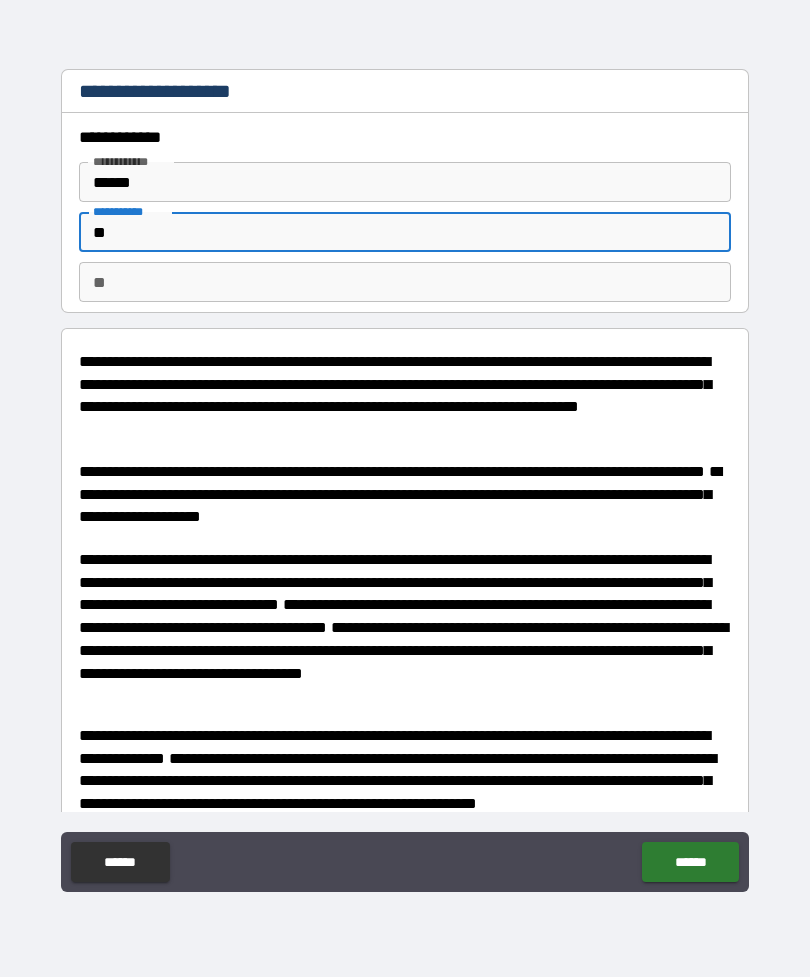 type on "*" 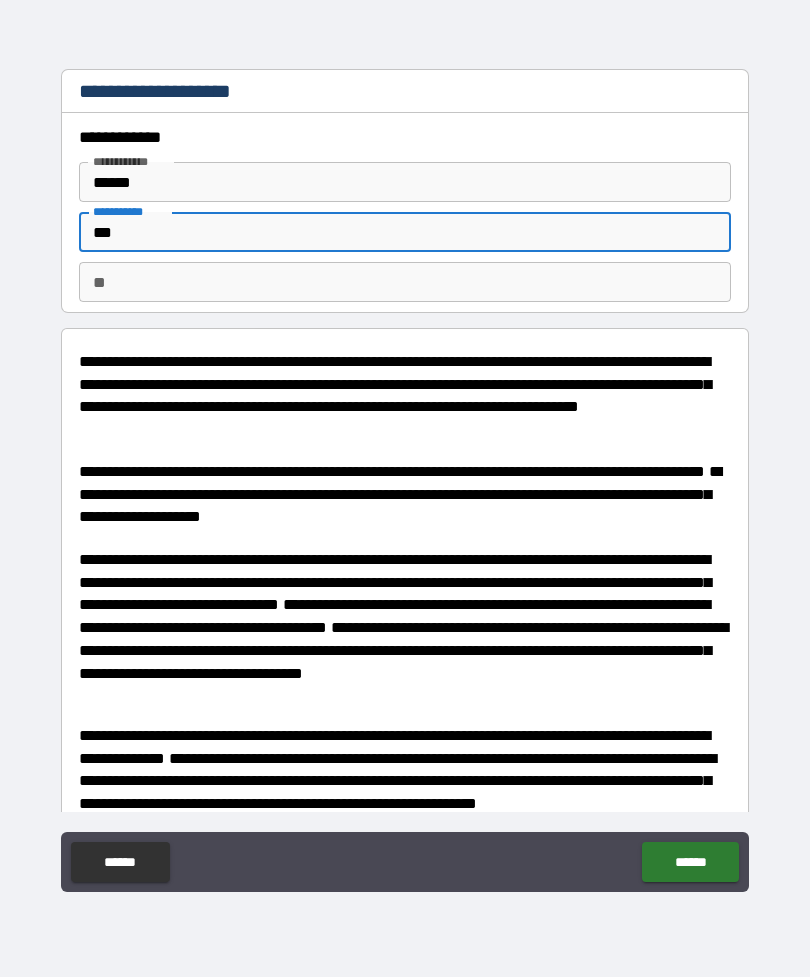 type on "*" 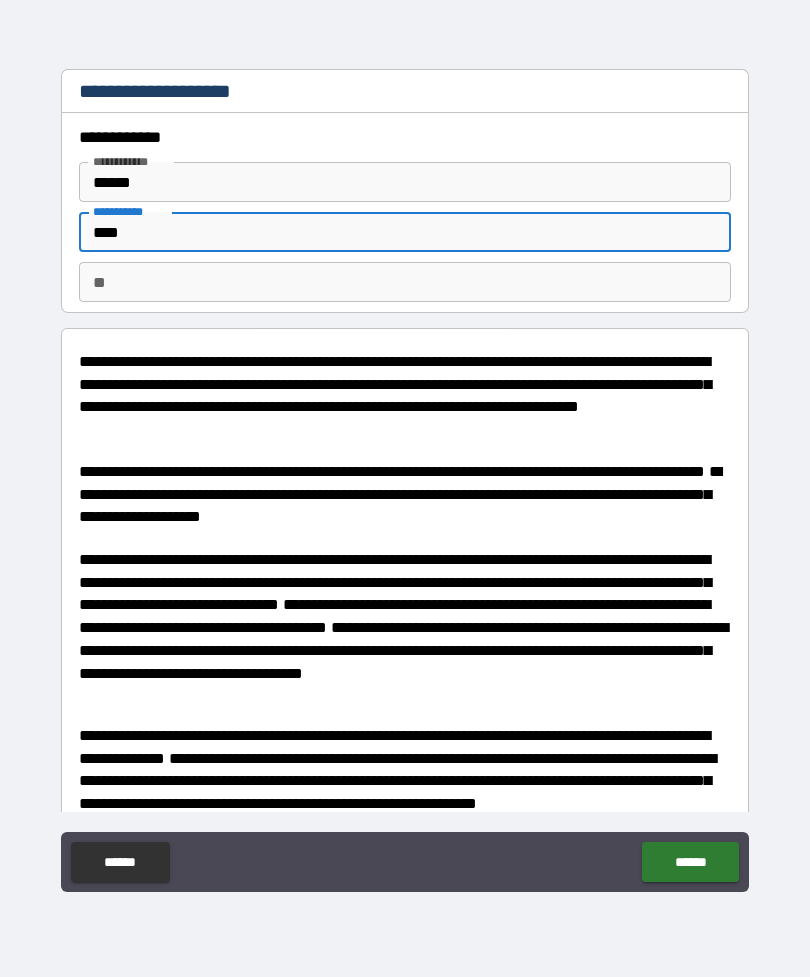 type on "*" 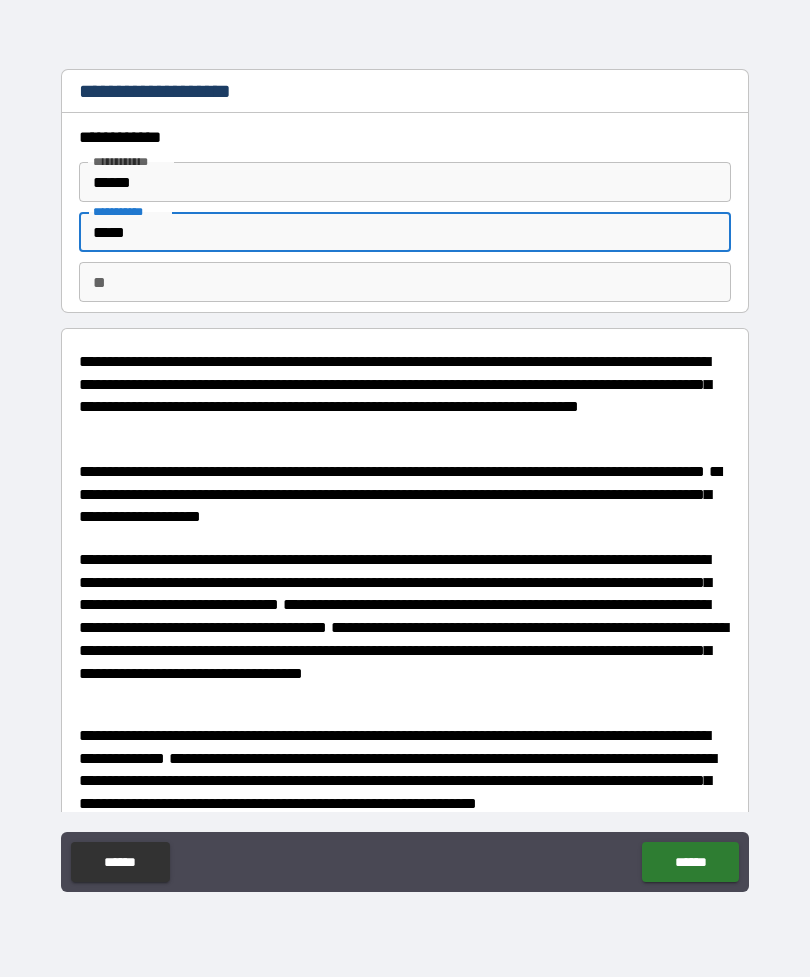 type on "*" 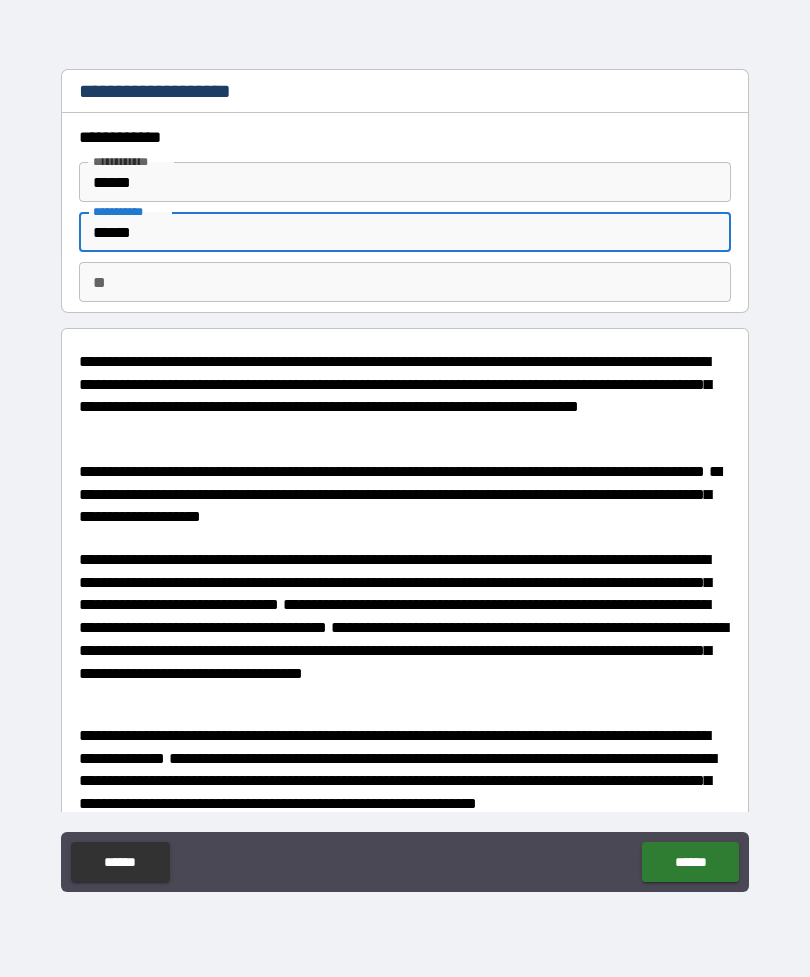type on "*" 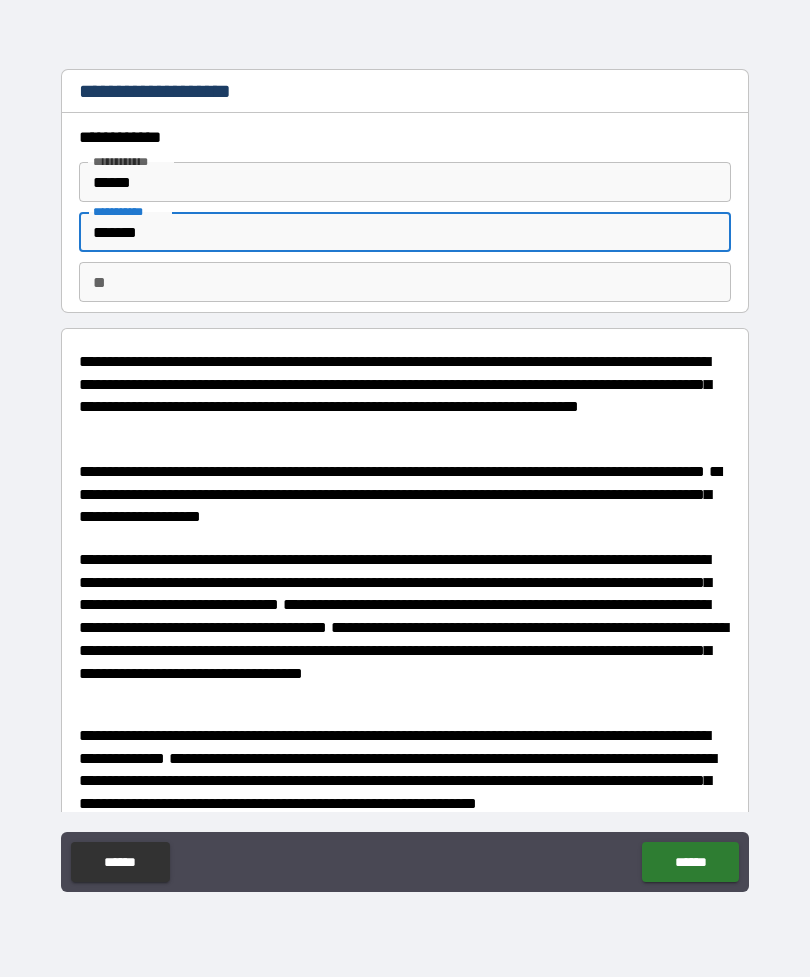 type on "*" 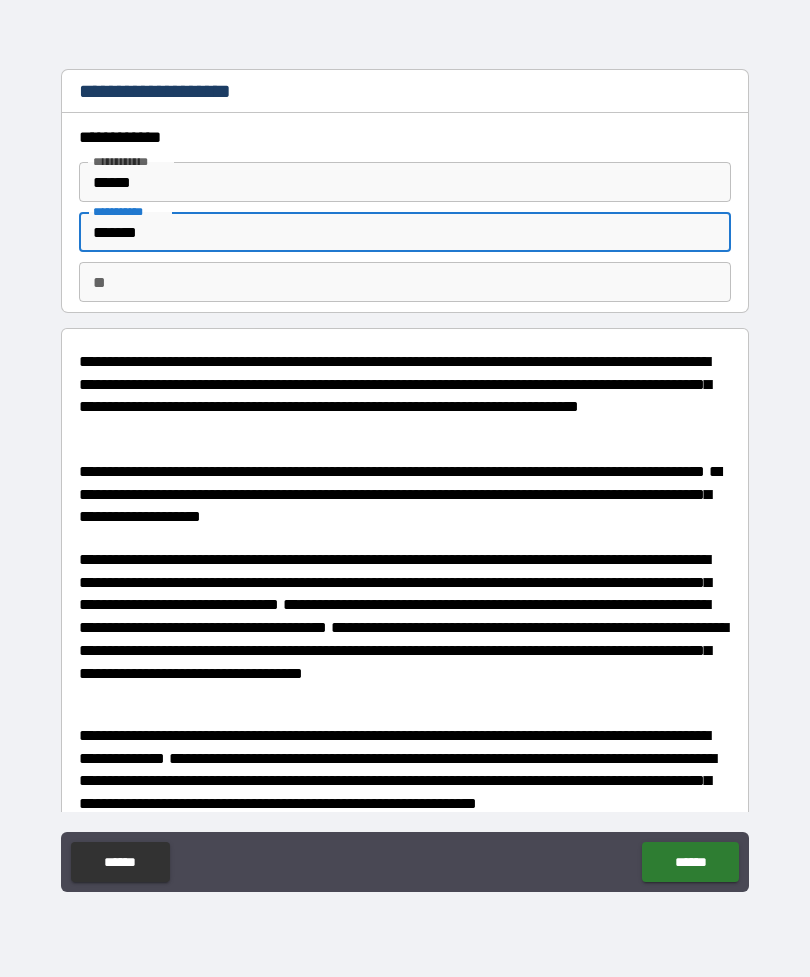 type on "*******" 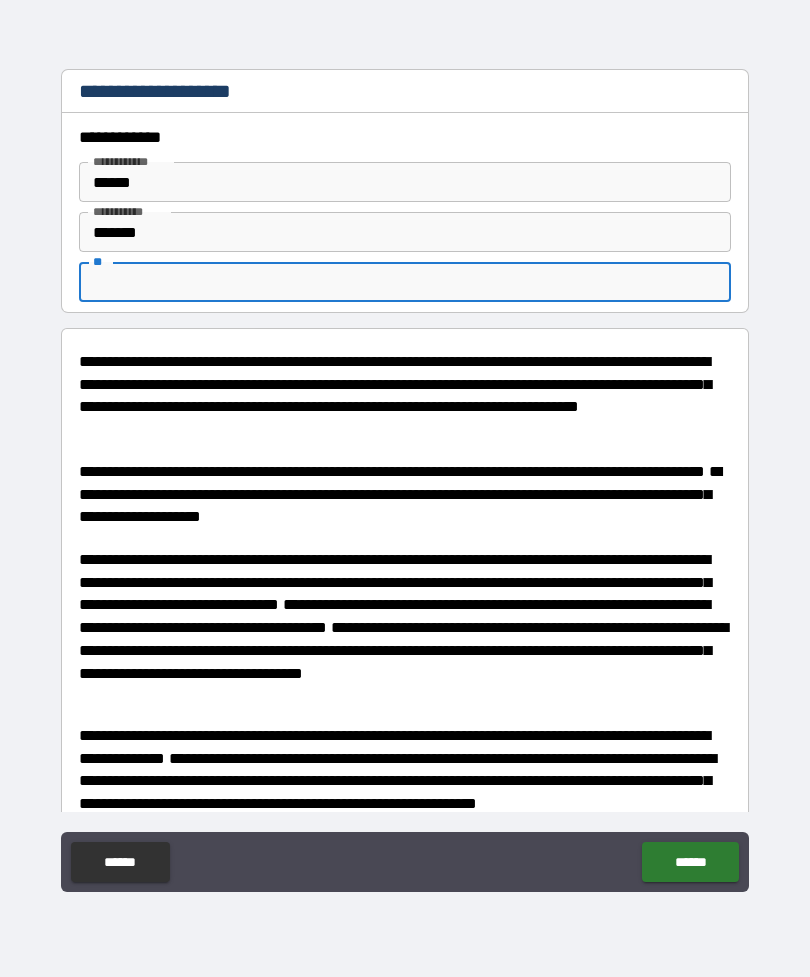 type on "*" 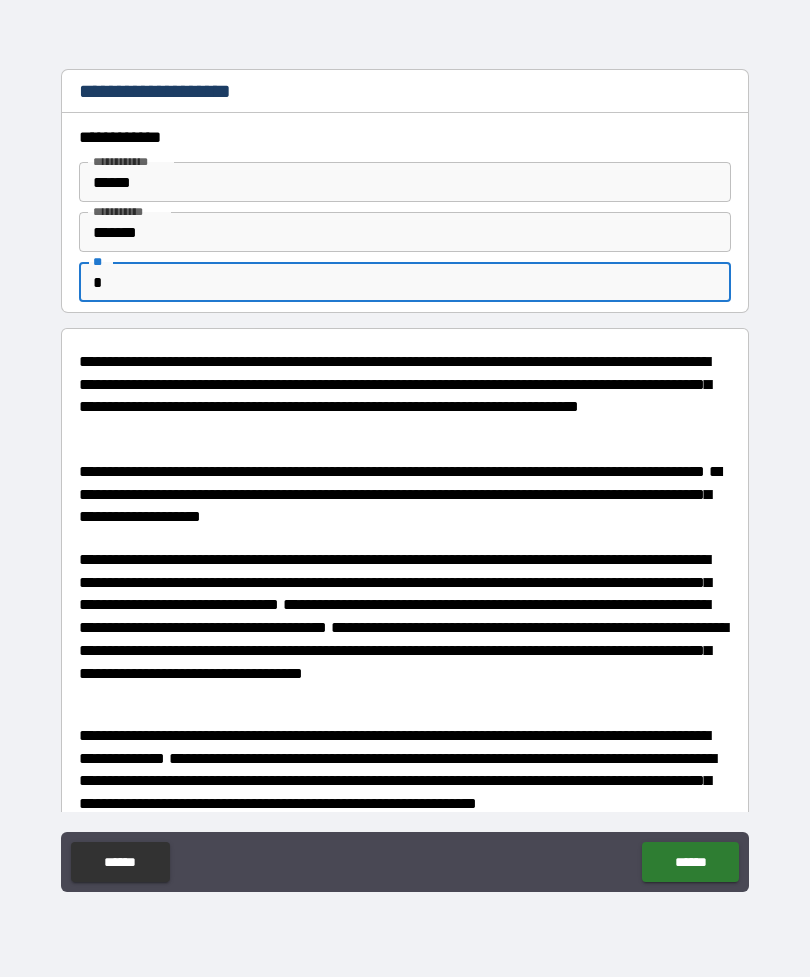type on "*" 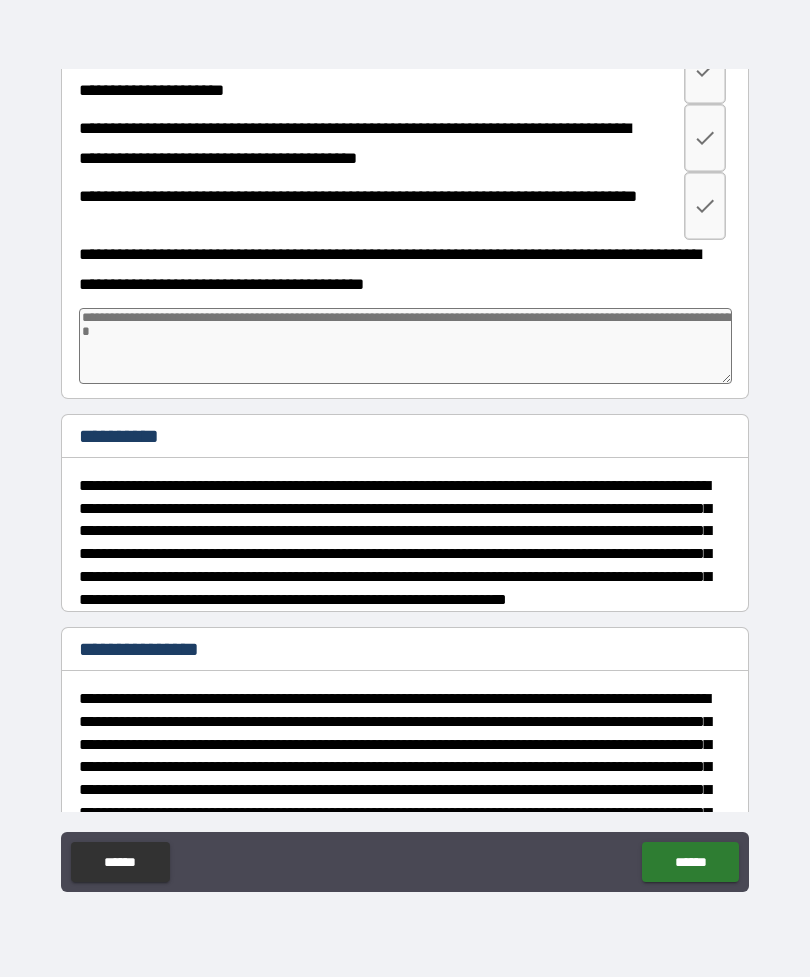scroll, scrollTop: 816, scrollLeft: 0, axis: vertical 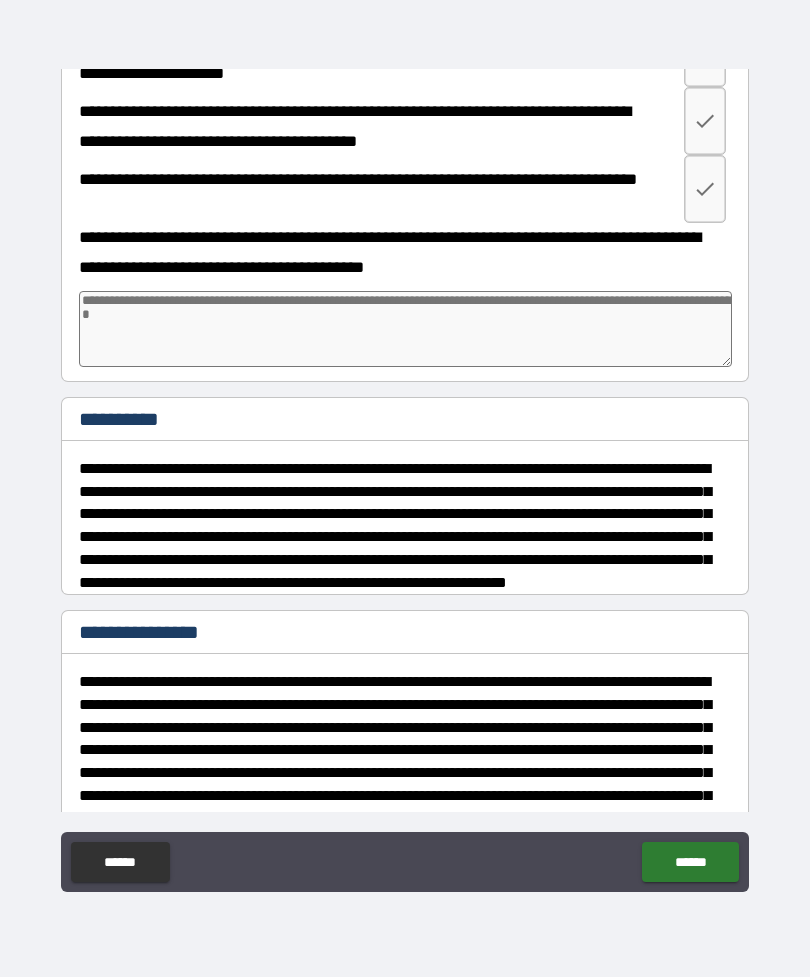 type on "*" 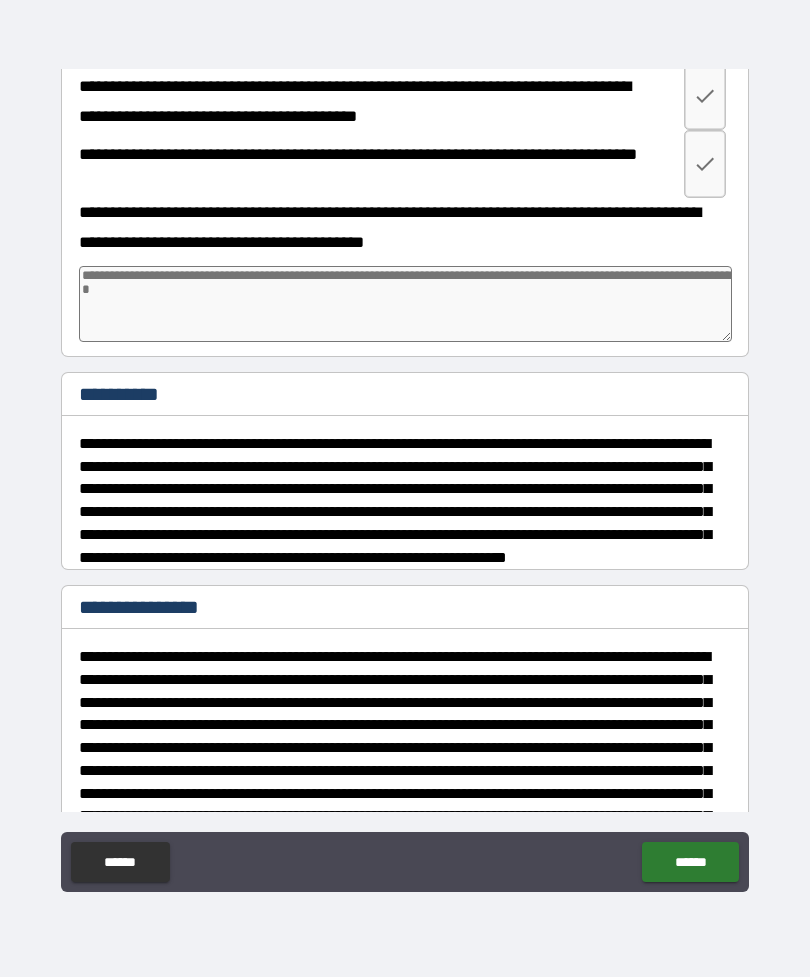 scroll, scrollTop: 796, scrollLeft: 0, axis: vertical 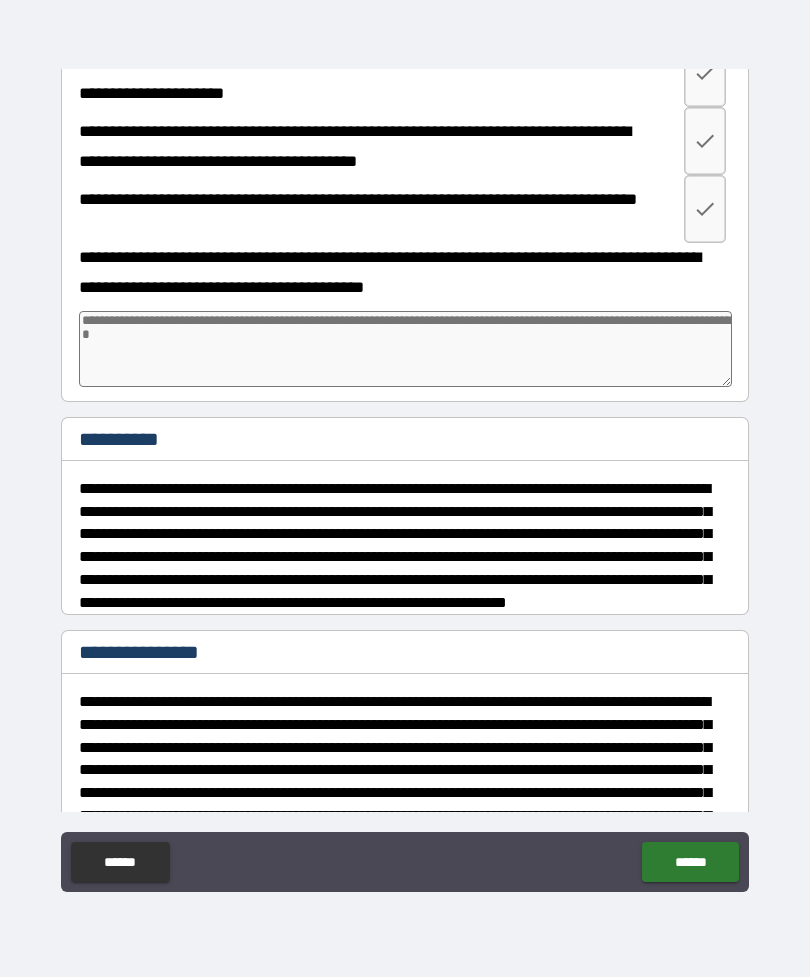 type on "*" 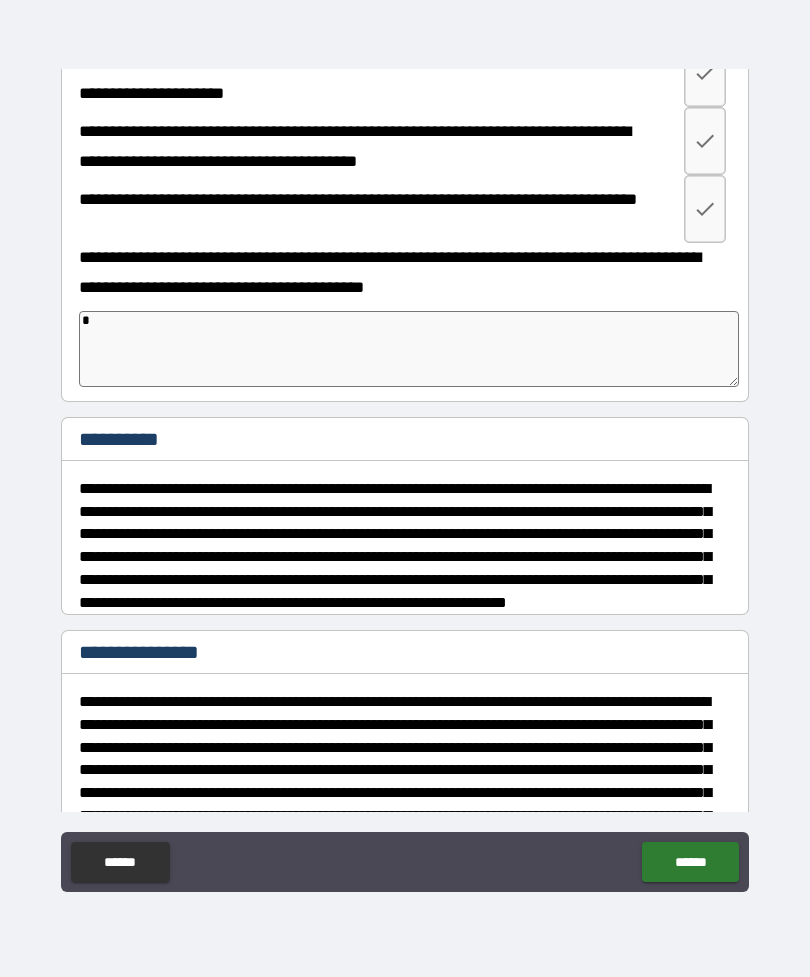 type on "*" 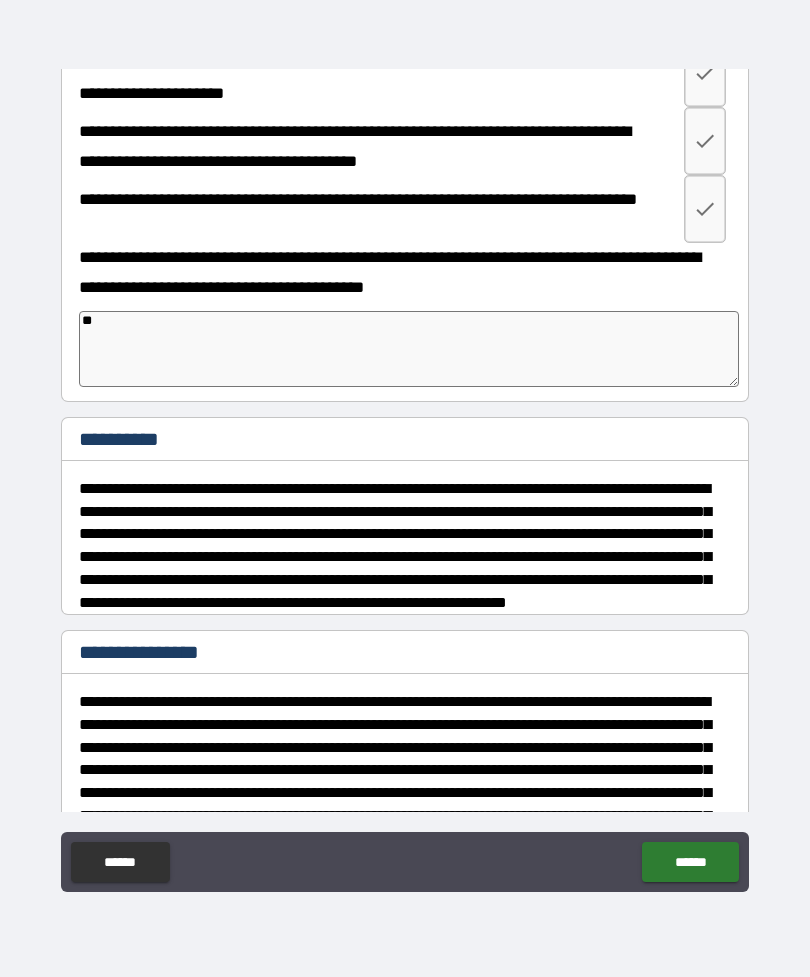 type on "*" 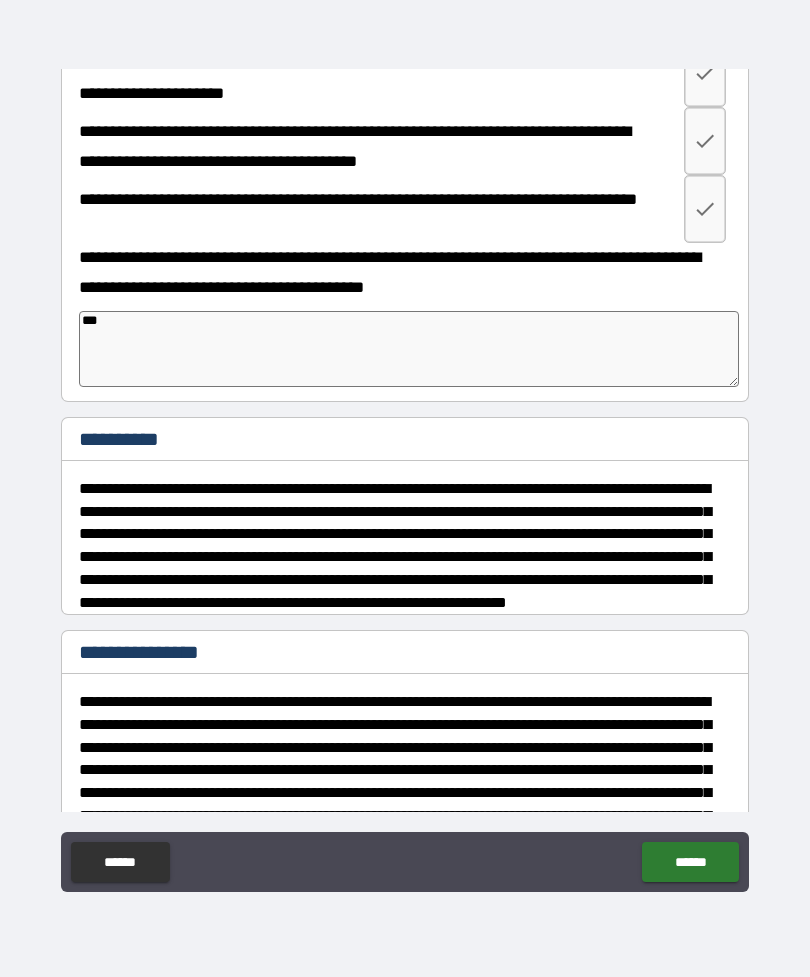 type on "*" 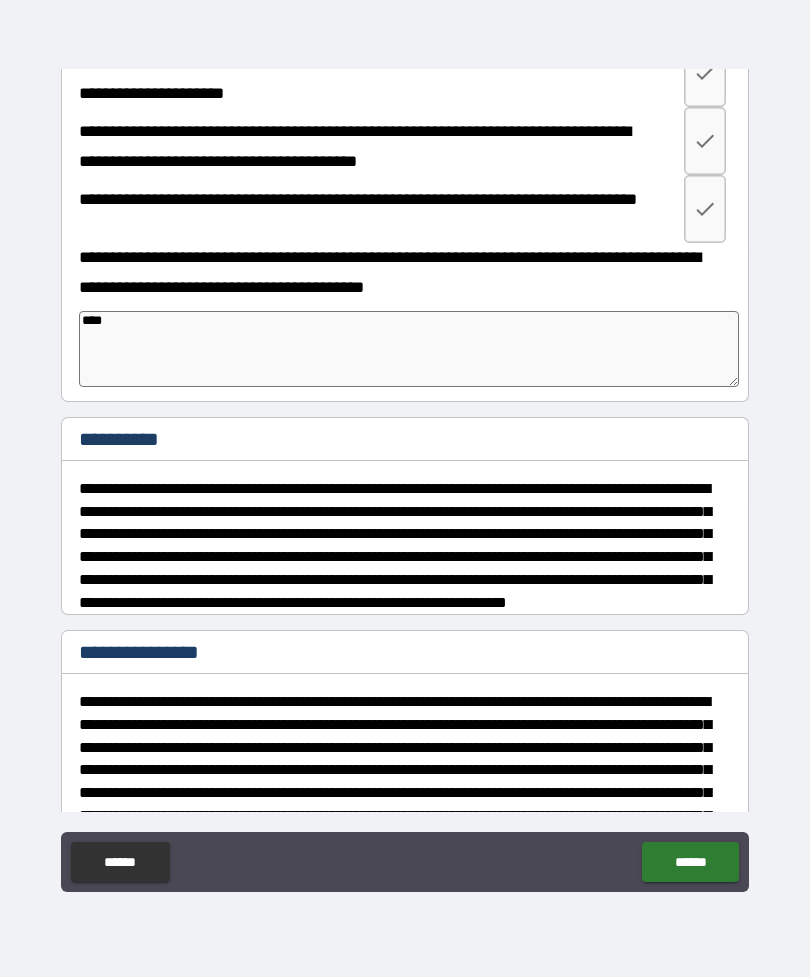 type on "*" 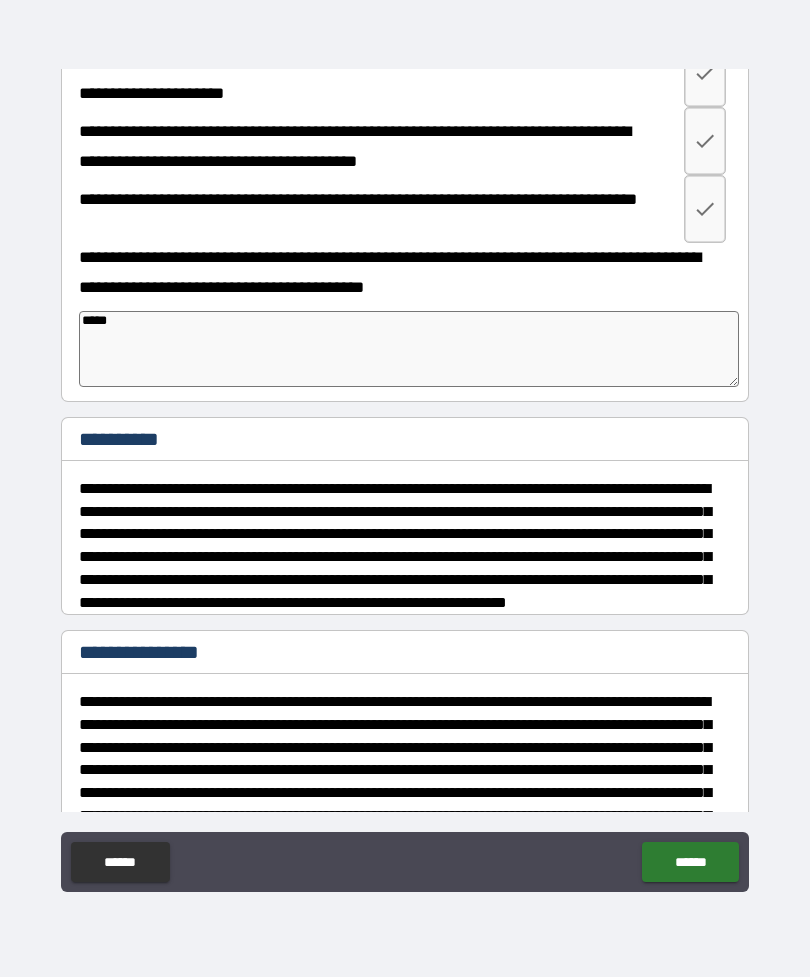 type on "*" 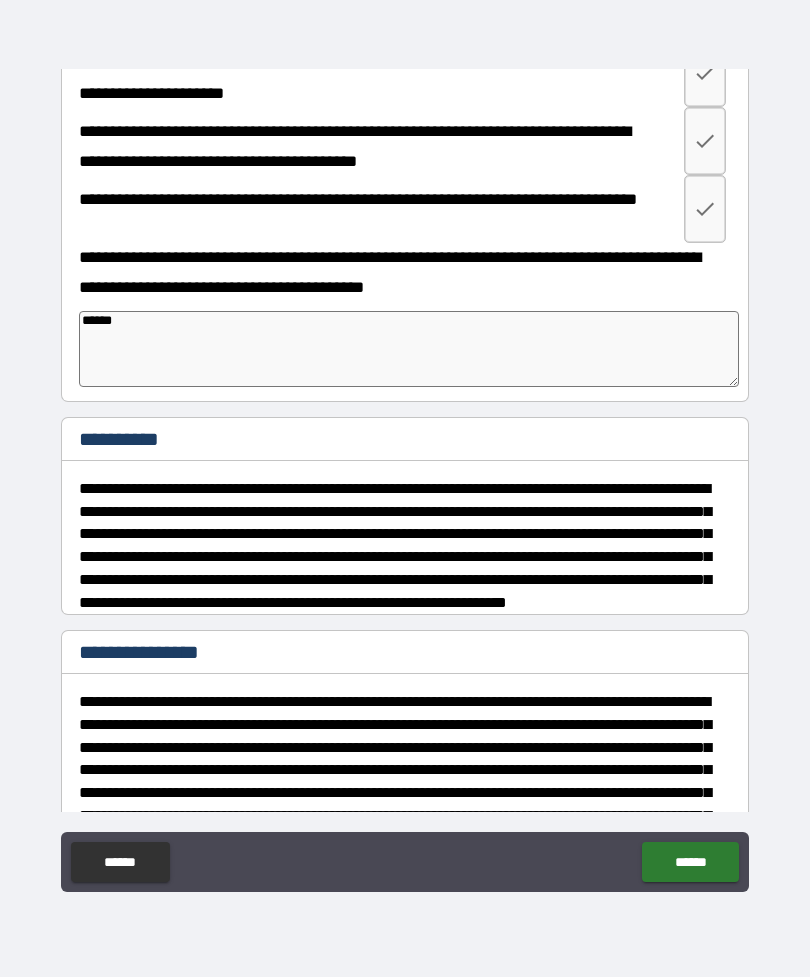type on "*" 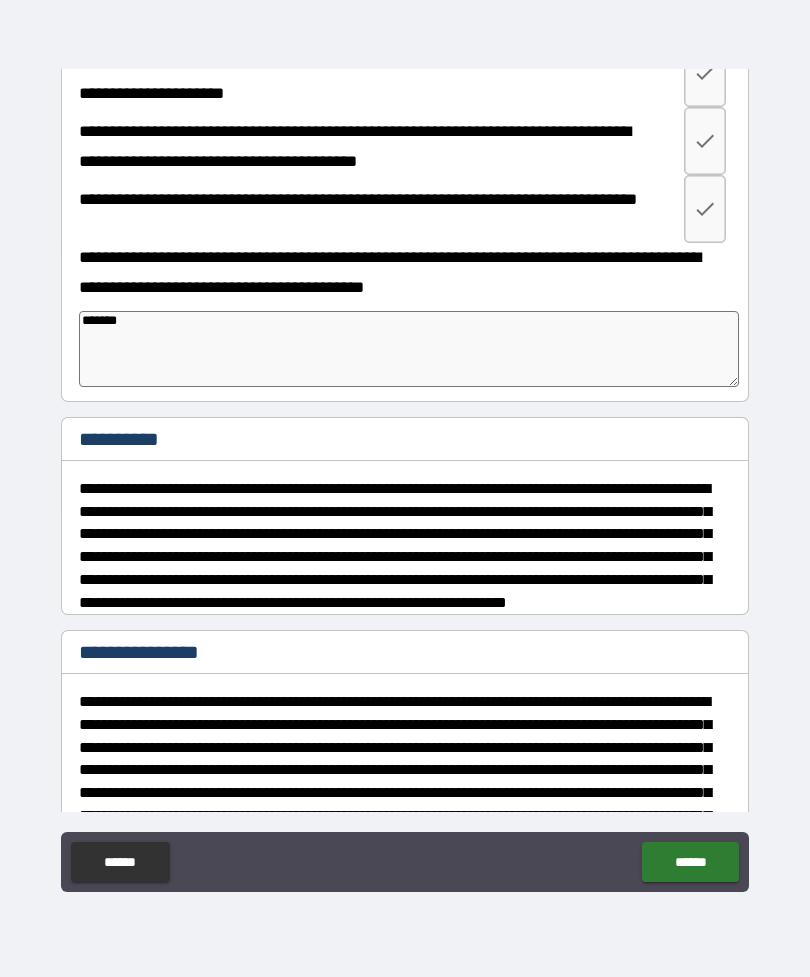 type on "*" 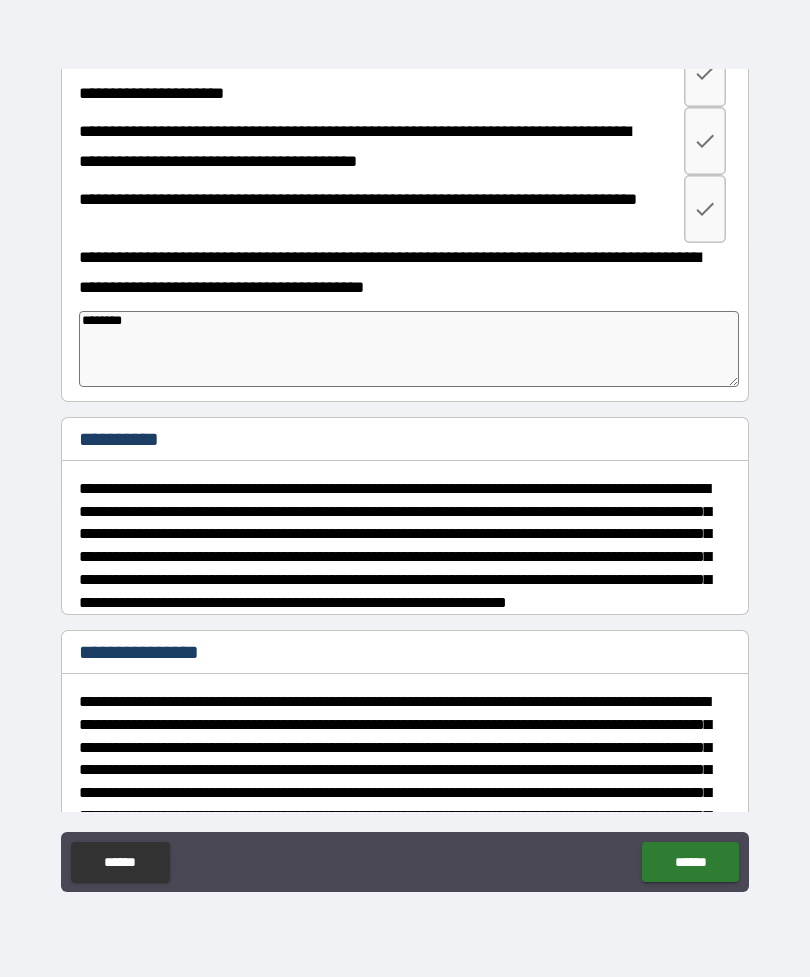type on "*" 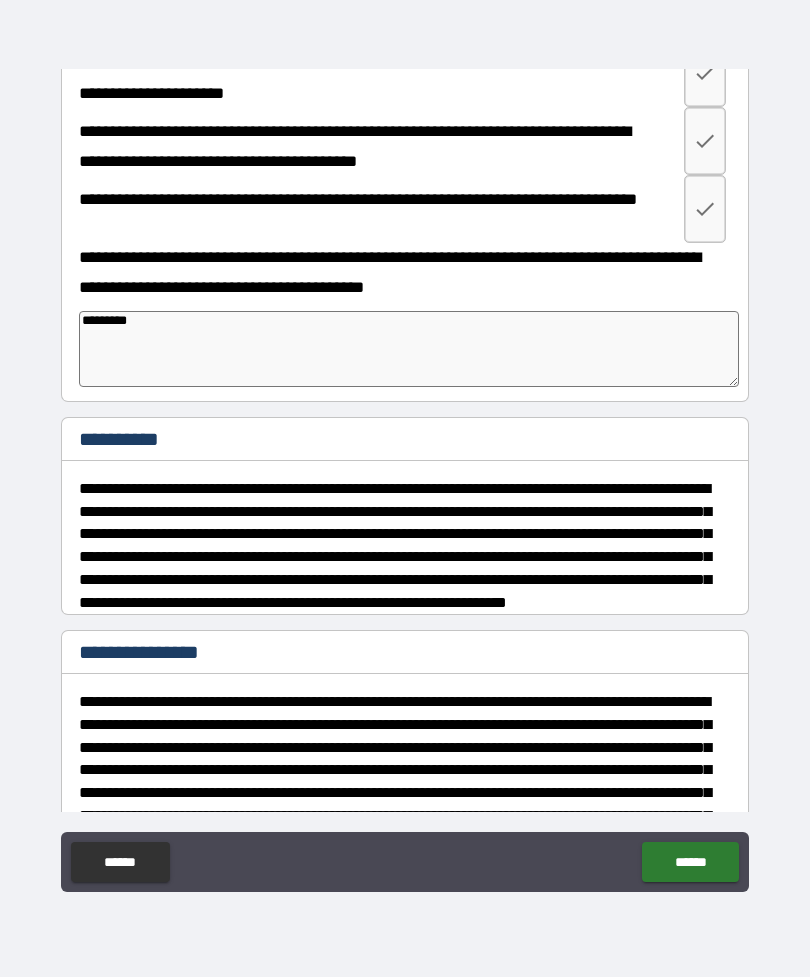 type on "*" 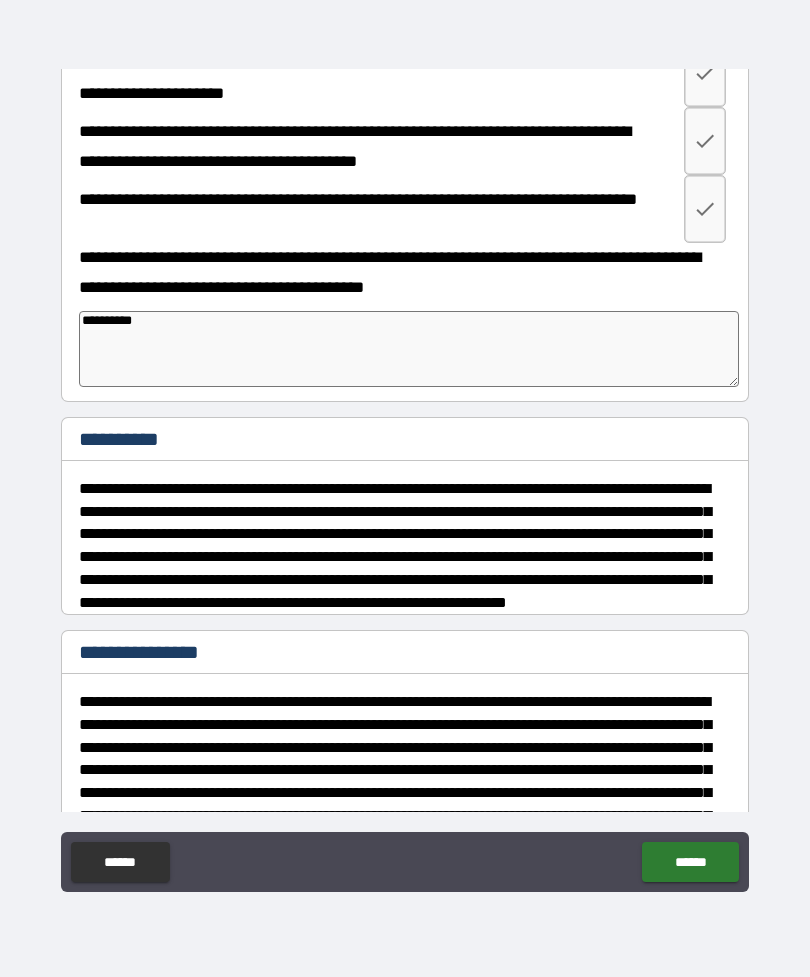 type on "*" 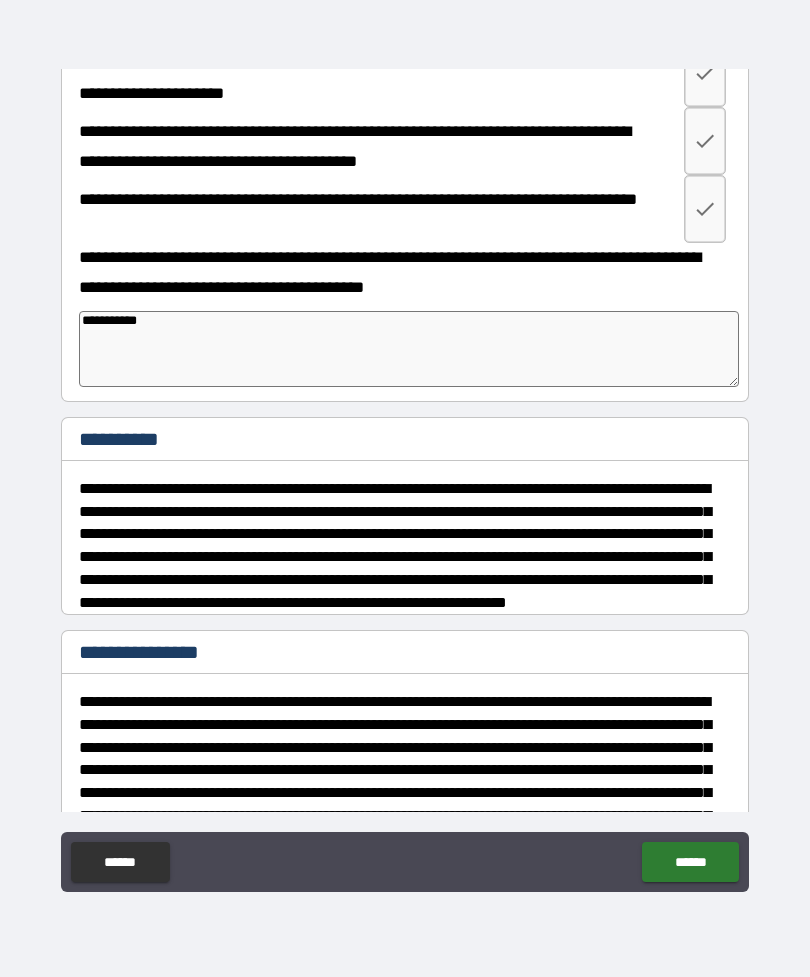 type on "*" 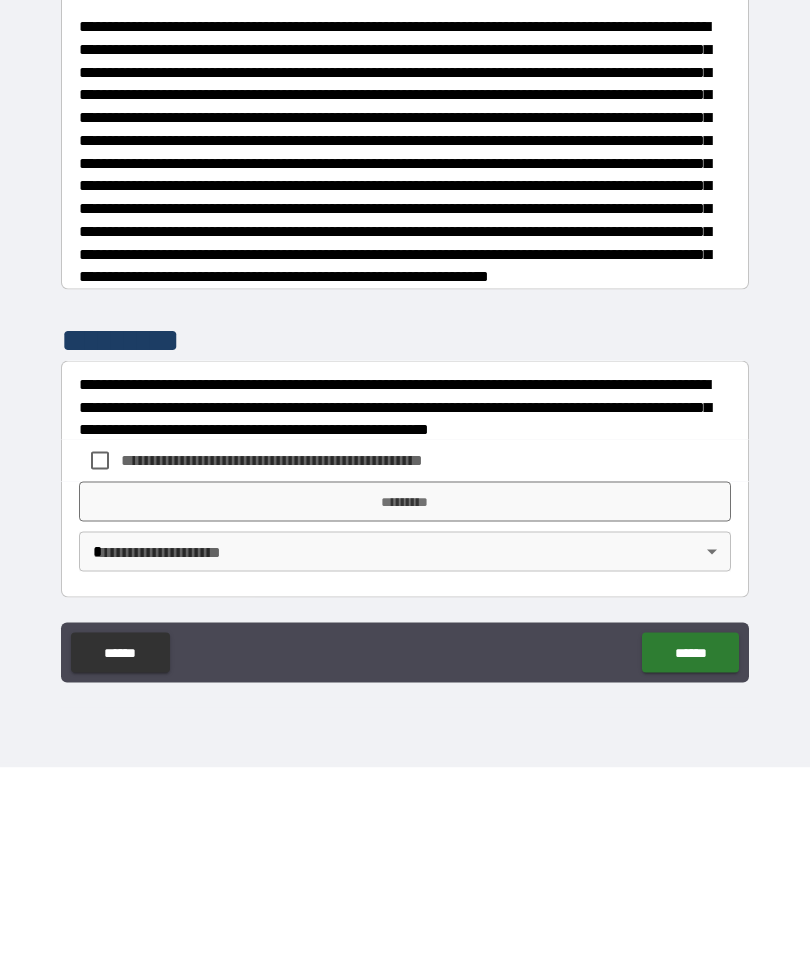 scroll, scrollTop: 1315, scrollLeft: 0, axis: vertical 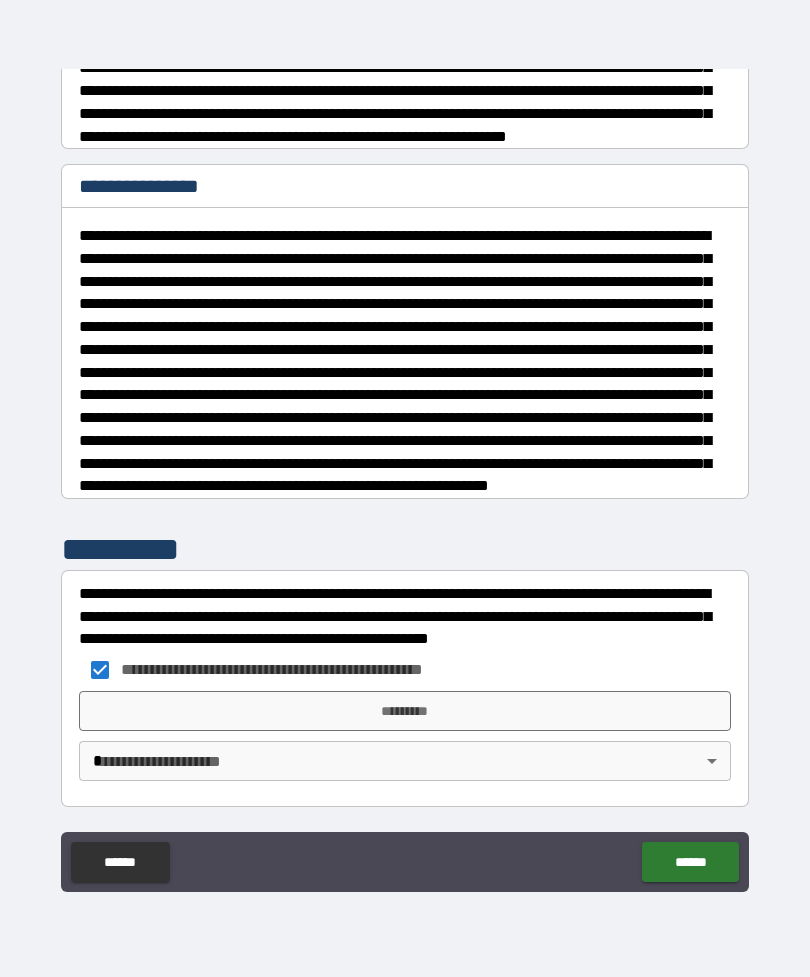 click on "*********" at bounding box center (405, 711) 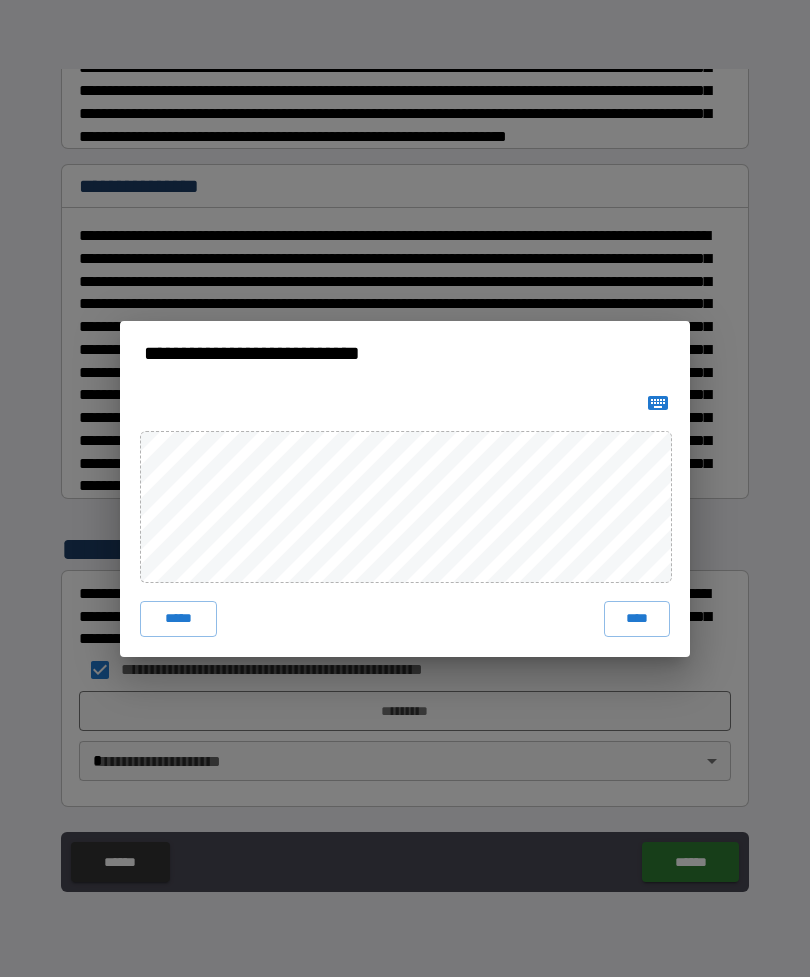 click on "****" at bounding box center (637, 619) 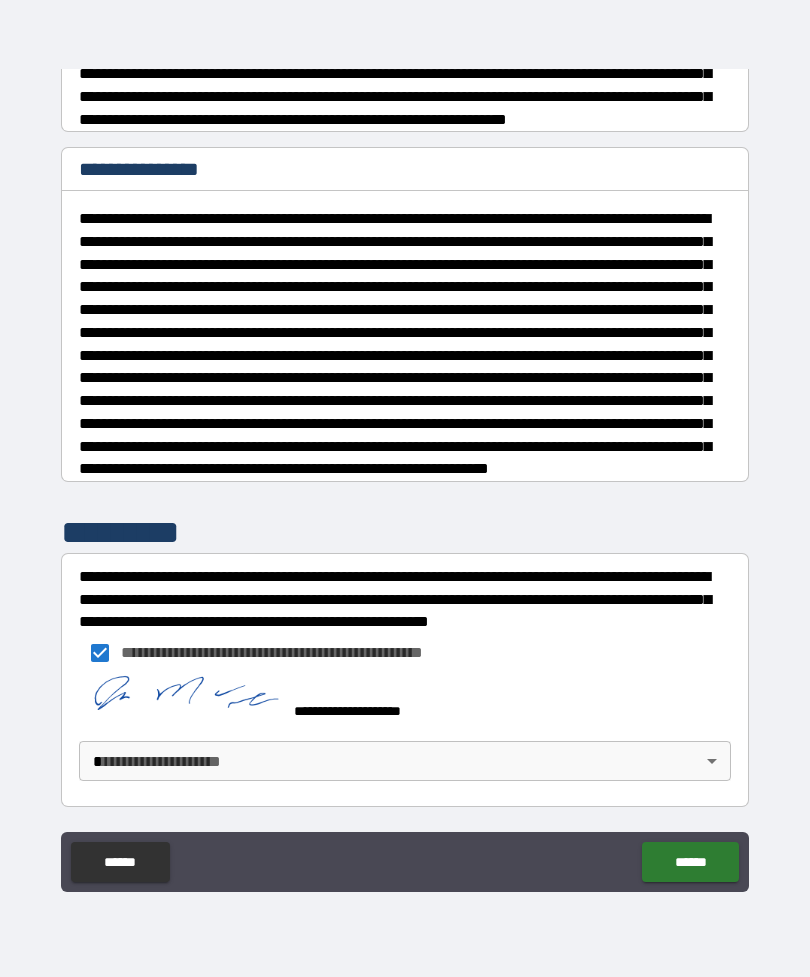 click on "******" at bounding box center (690, 862) 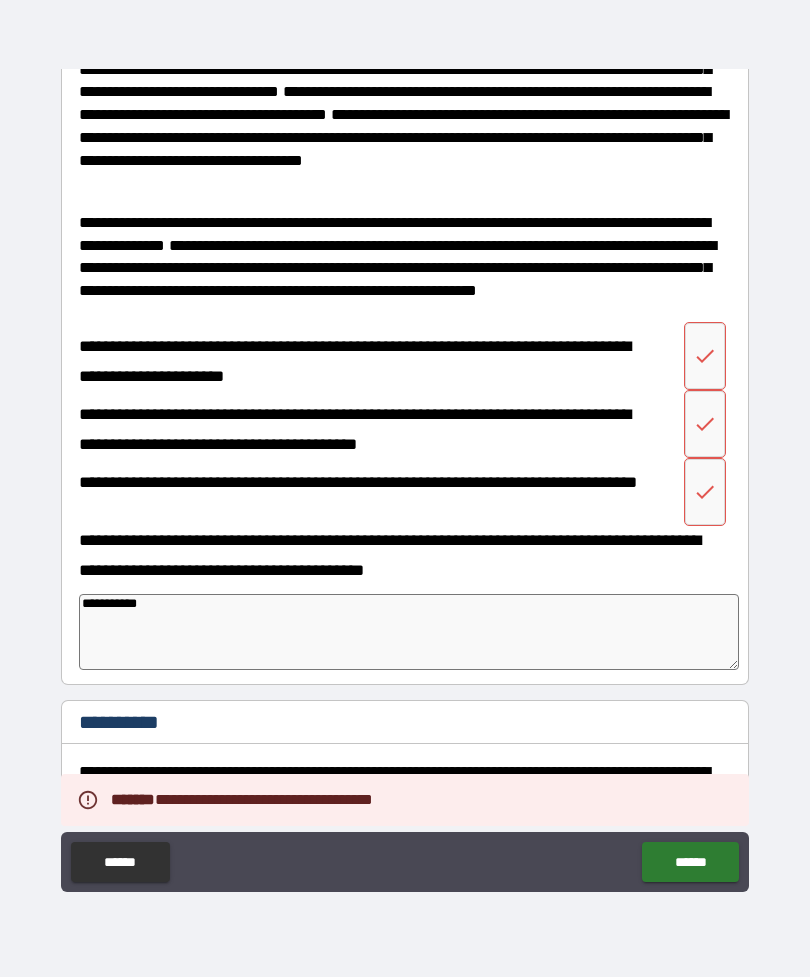 scroll, scrollTop: 485, scrollLeft: 0, axis: vertical 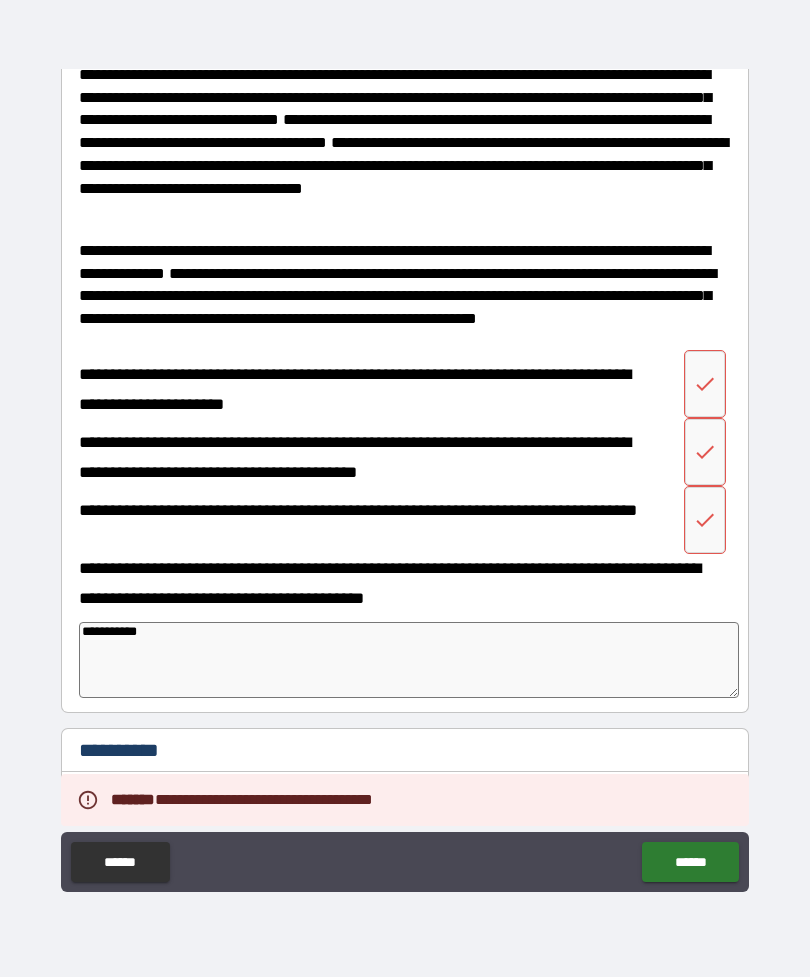 click 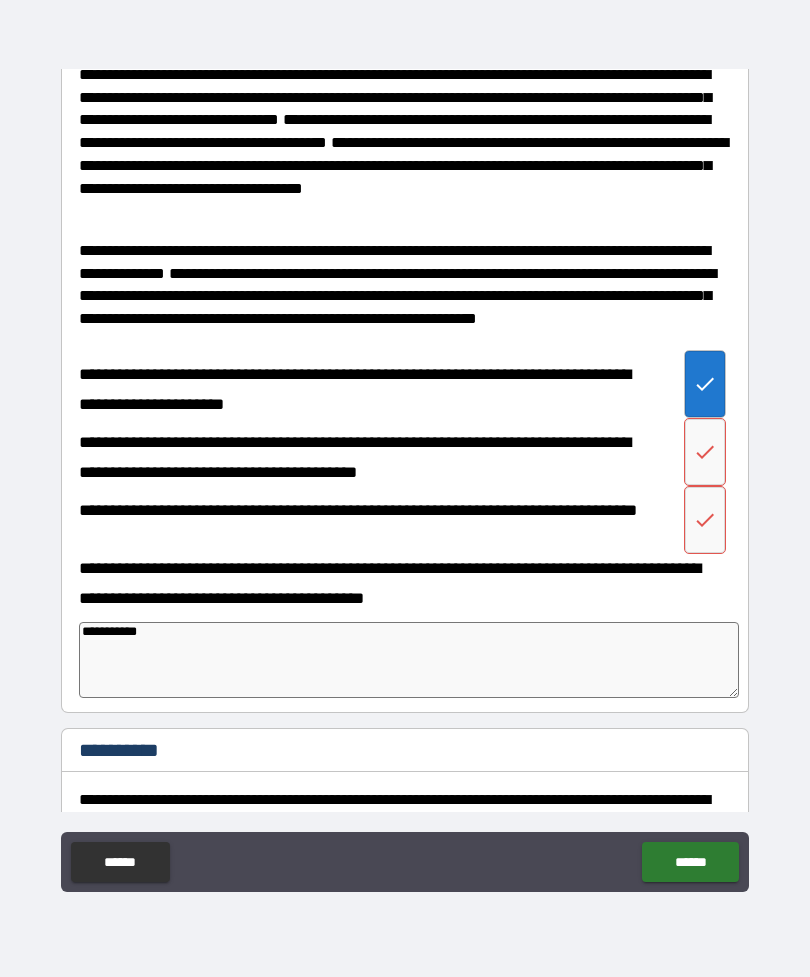 click 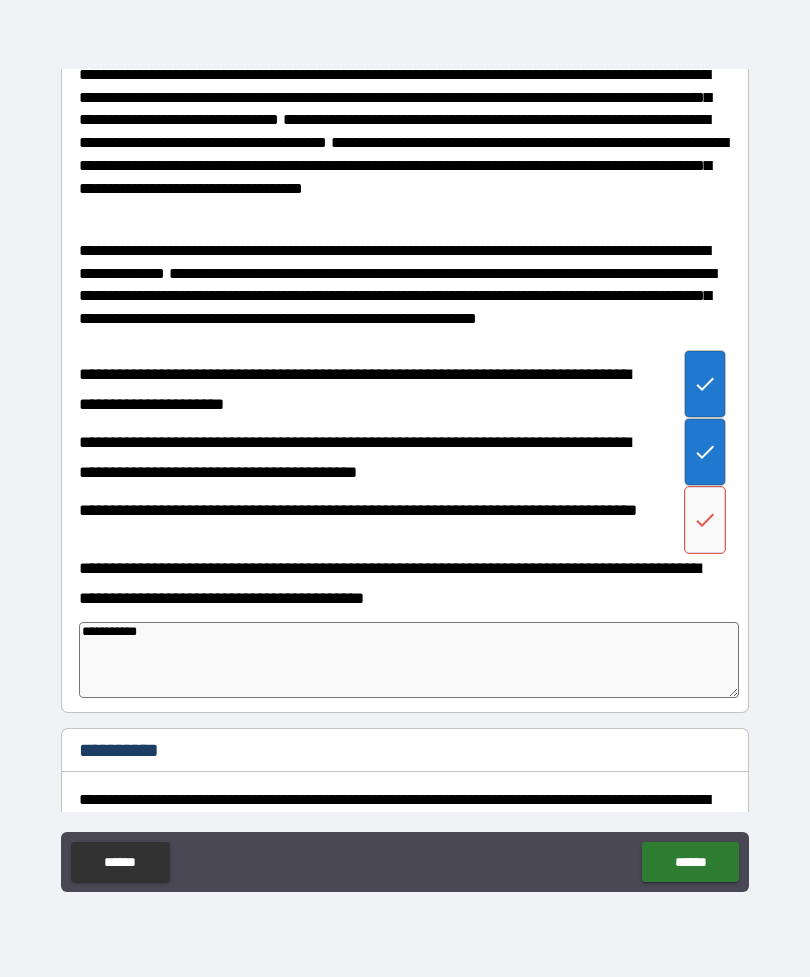 click 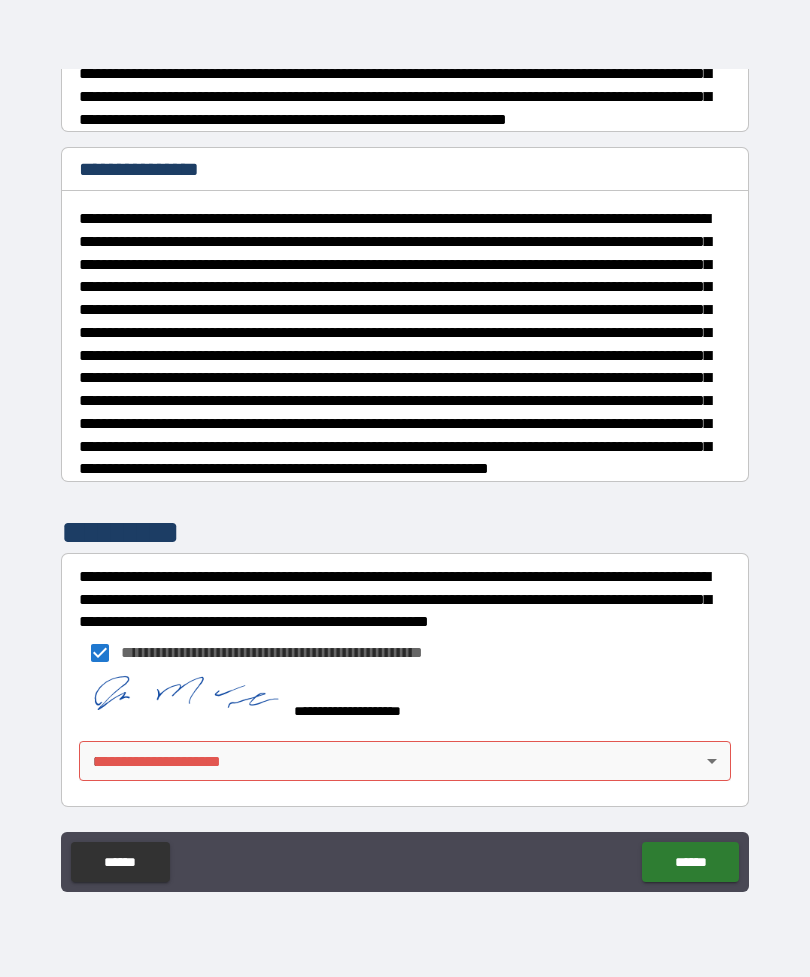 scroll, scrollTop: 1332, scrollLeft: 0, axis: vertical 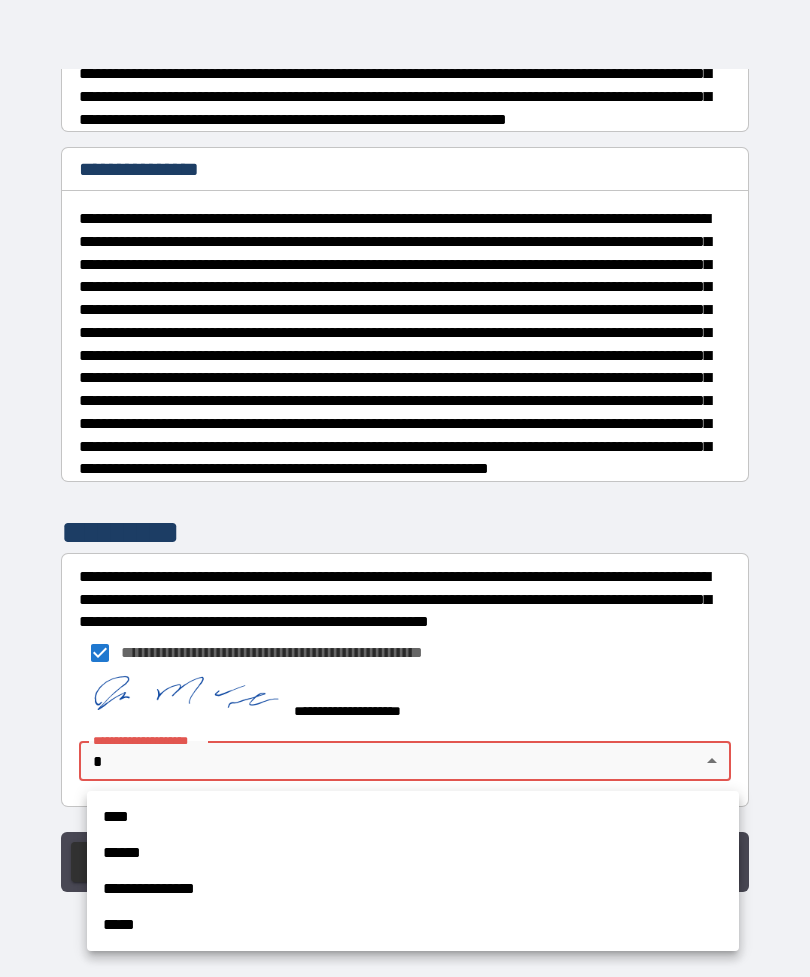 click on "****" at bounding box center [413, 817] 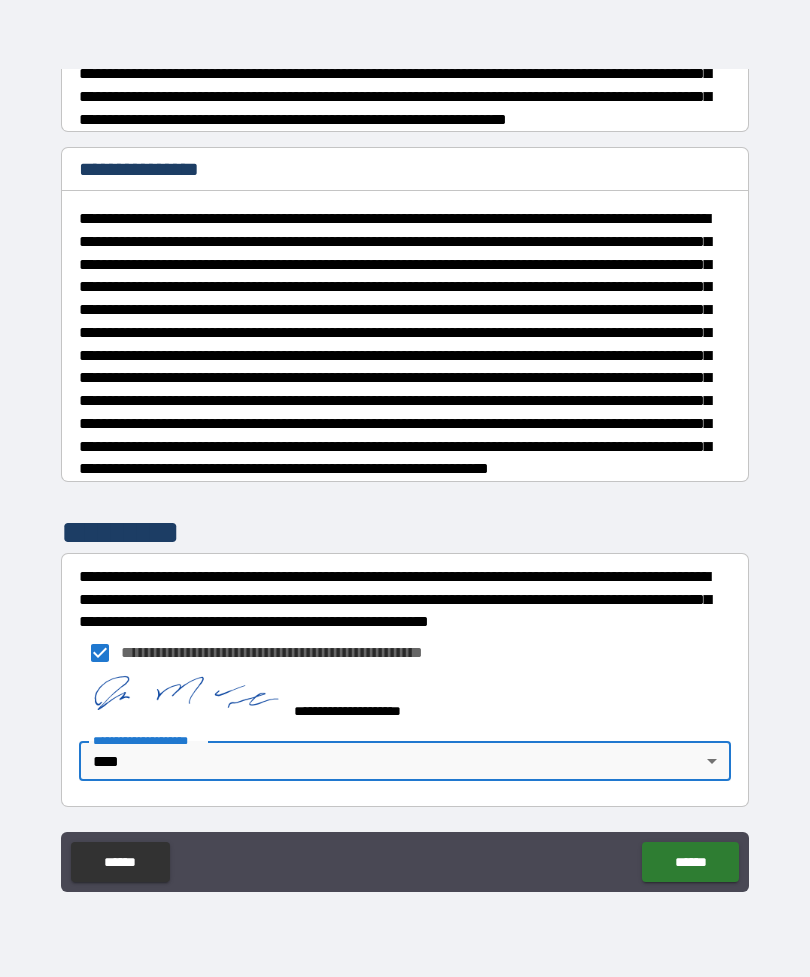 click on "******" at bounding box center (690, 862) 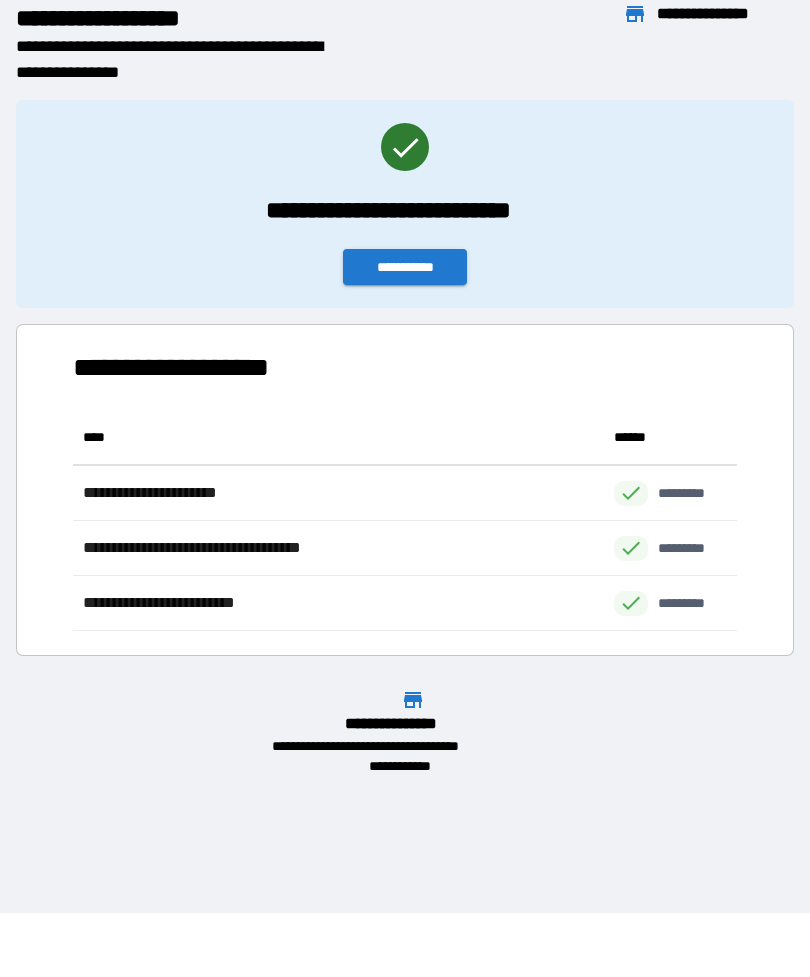 scroll, scrollTop: 1, scrollLeft: 1, axis: both 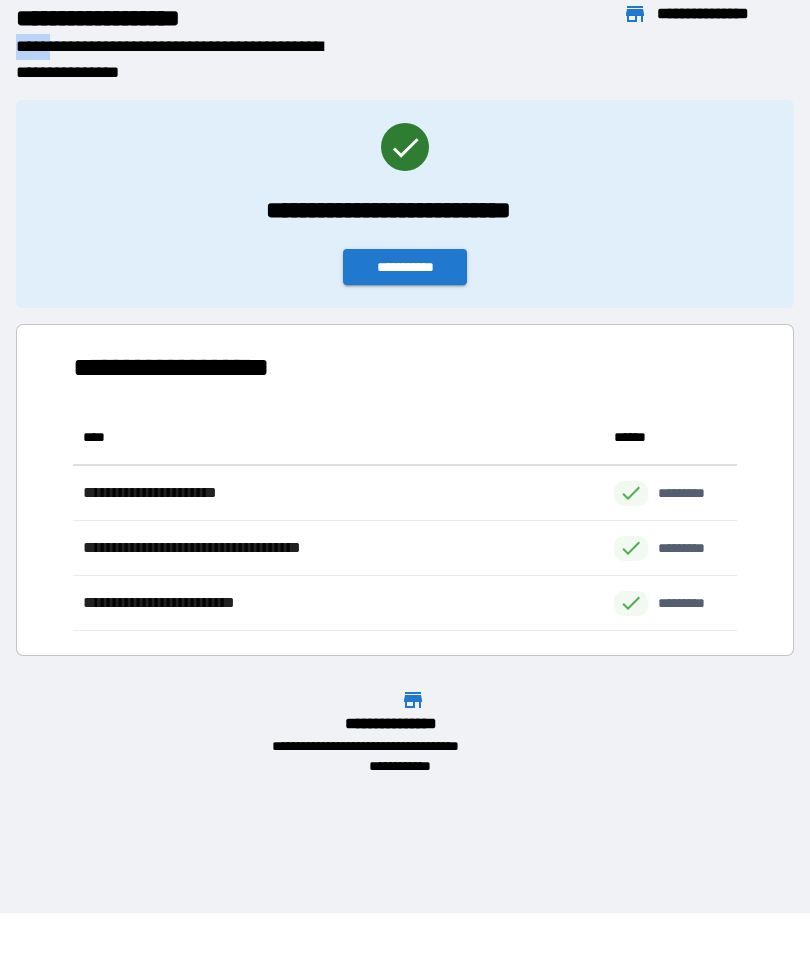 click on "**********" at bounding box center (405, 35) 